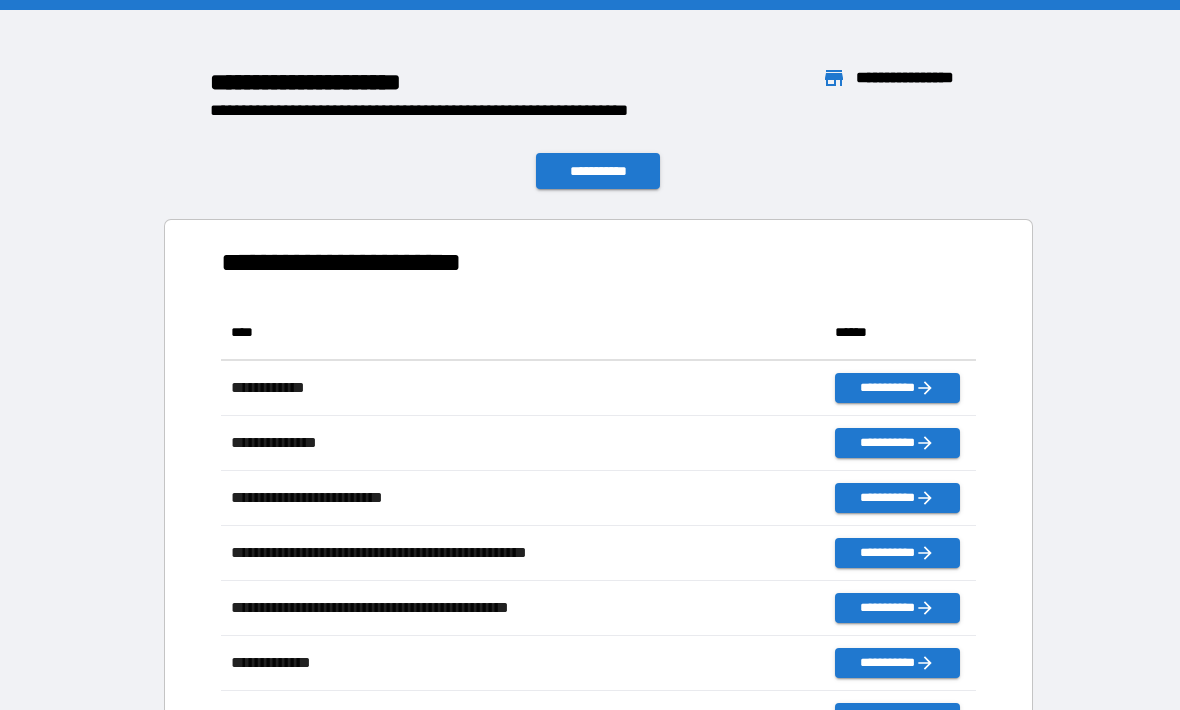 scroll, scrollTop: 0, scrollLeft: 0, axis: both 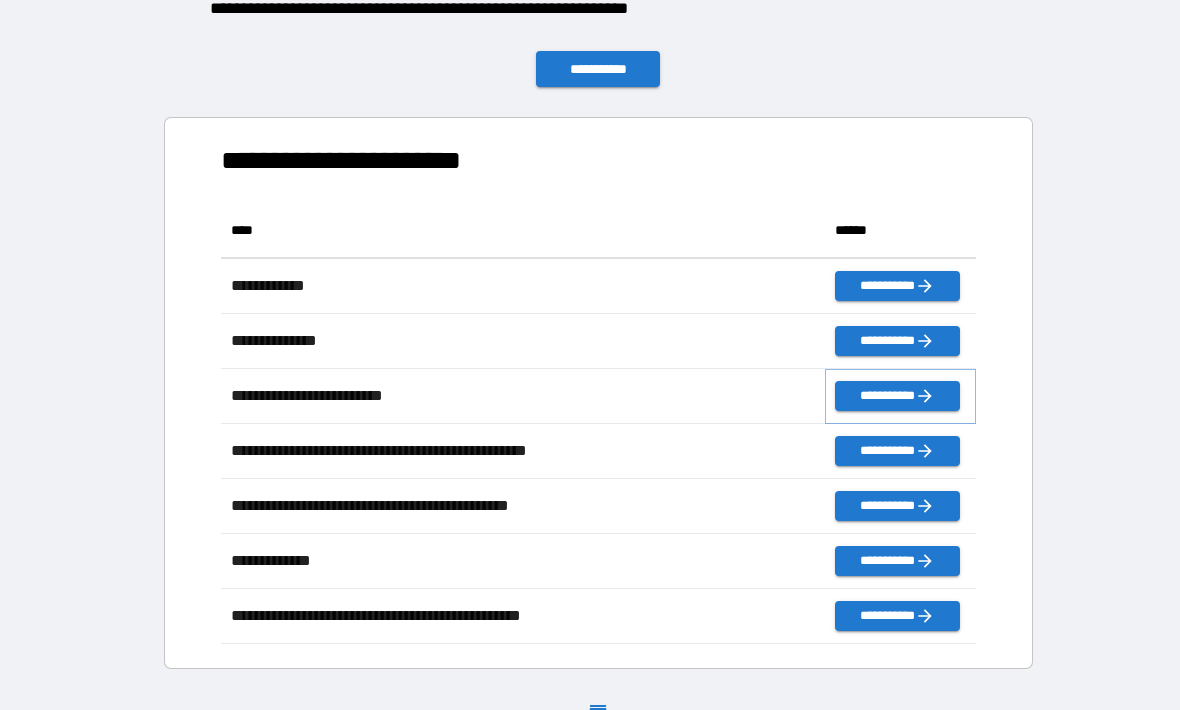 click 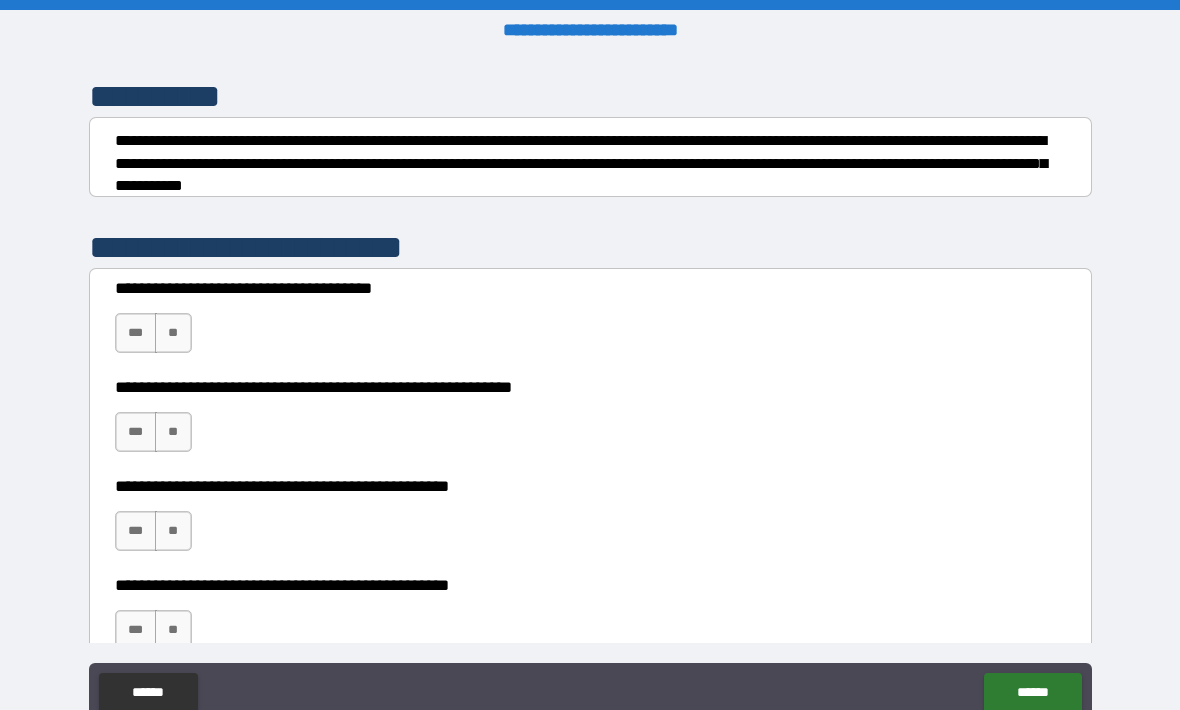 scroll, scrollTop: 257, scrollLeft: 0, axis: vertical 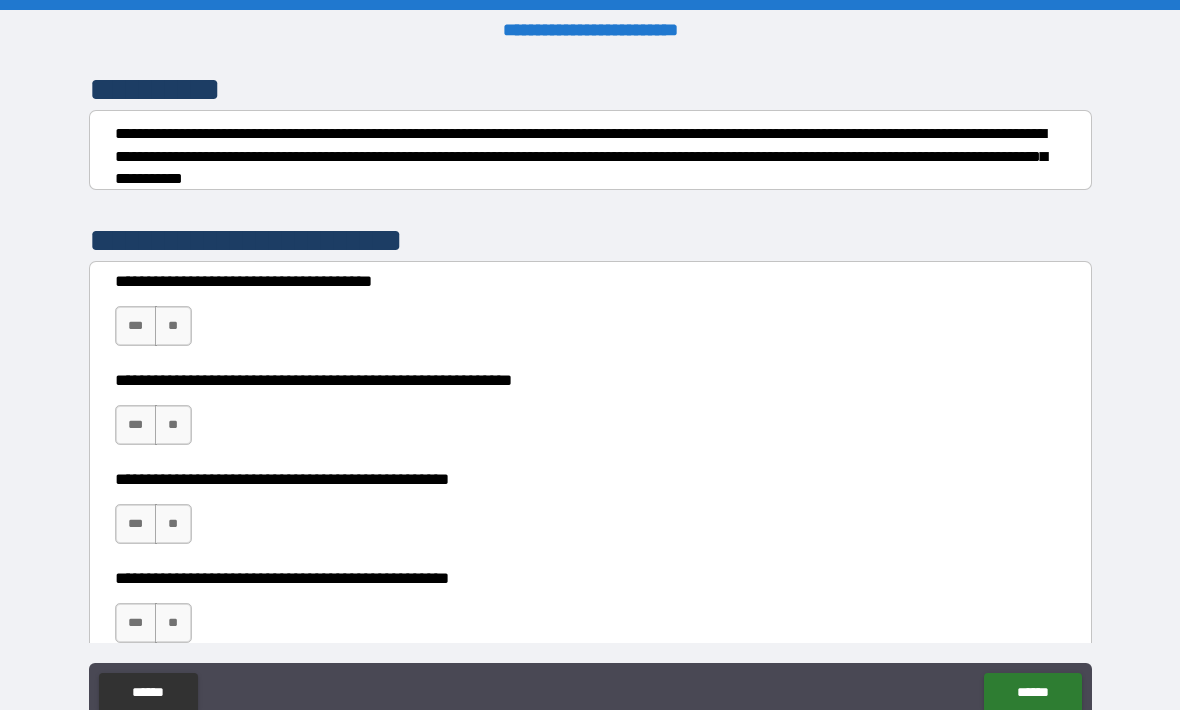 click on "***" at bounding box center [136, 326] 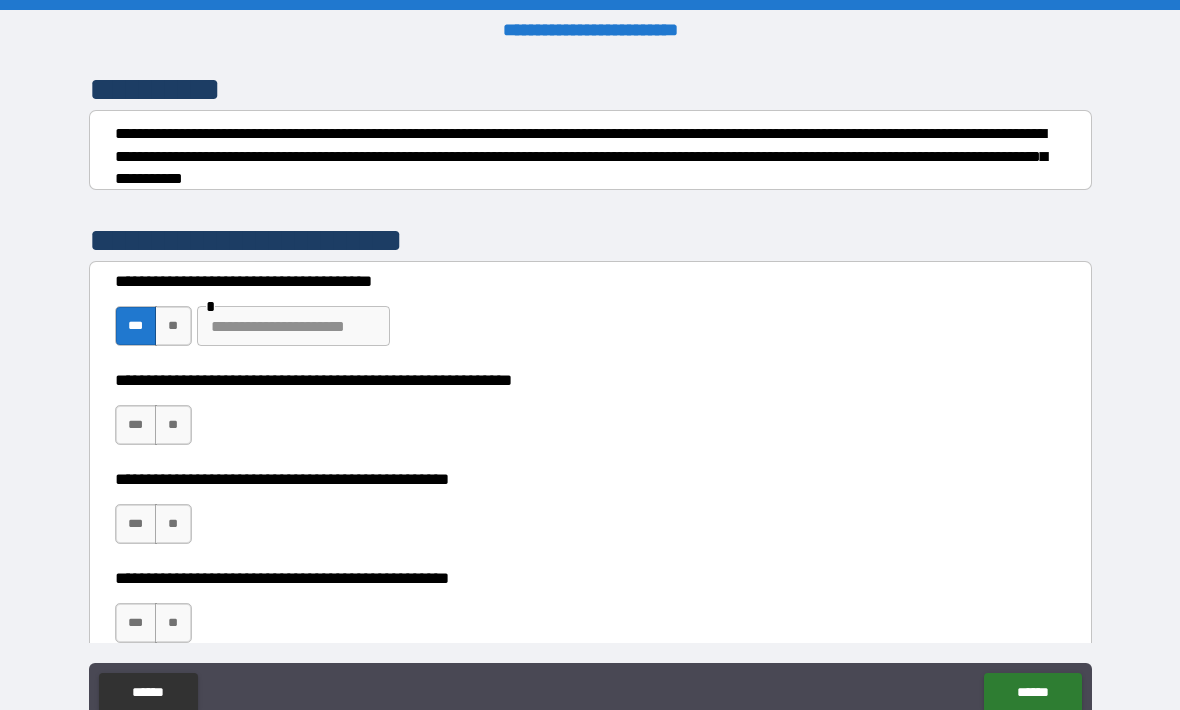 click on "**" at bounding box center (173, 425) 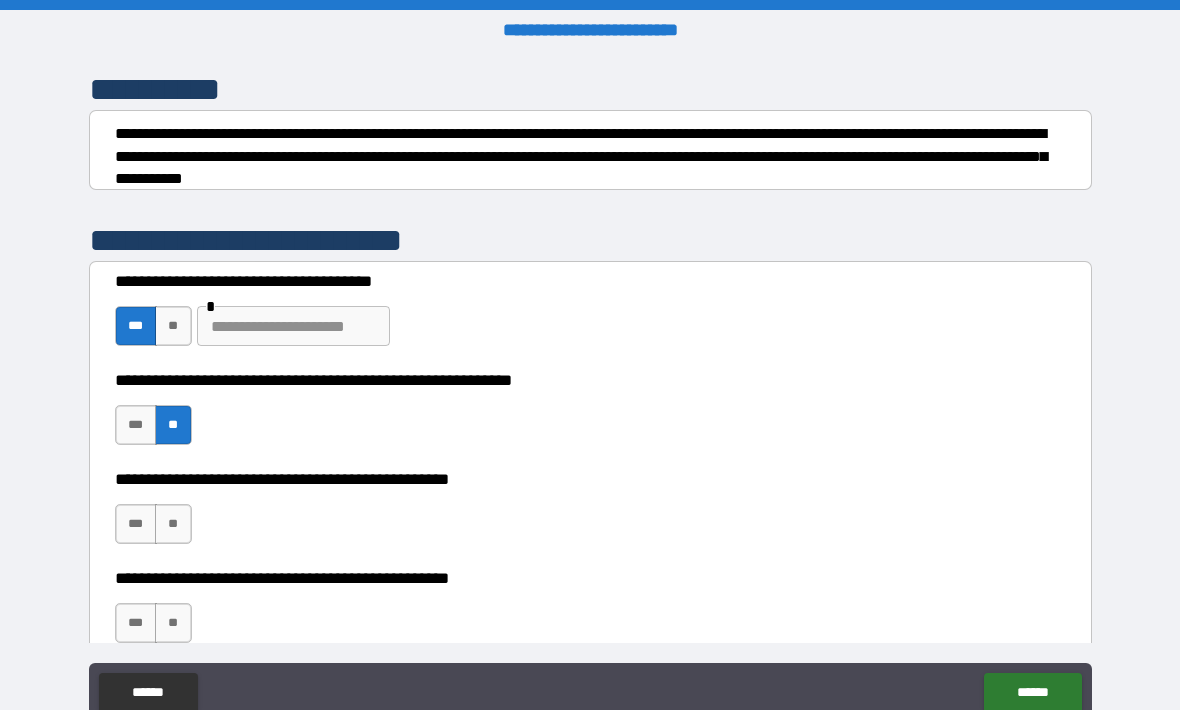 click on "**" at bounding box center [173, 326] 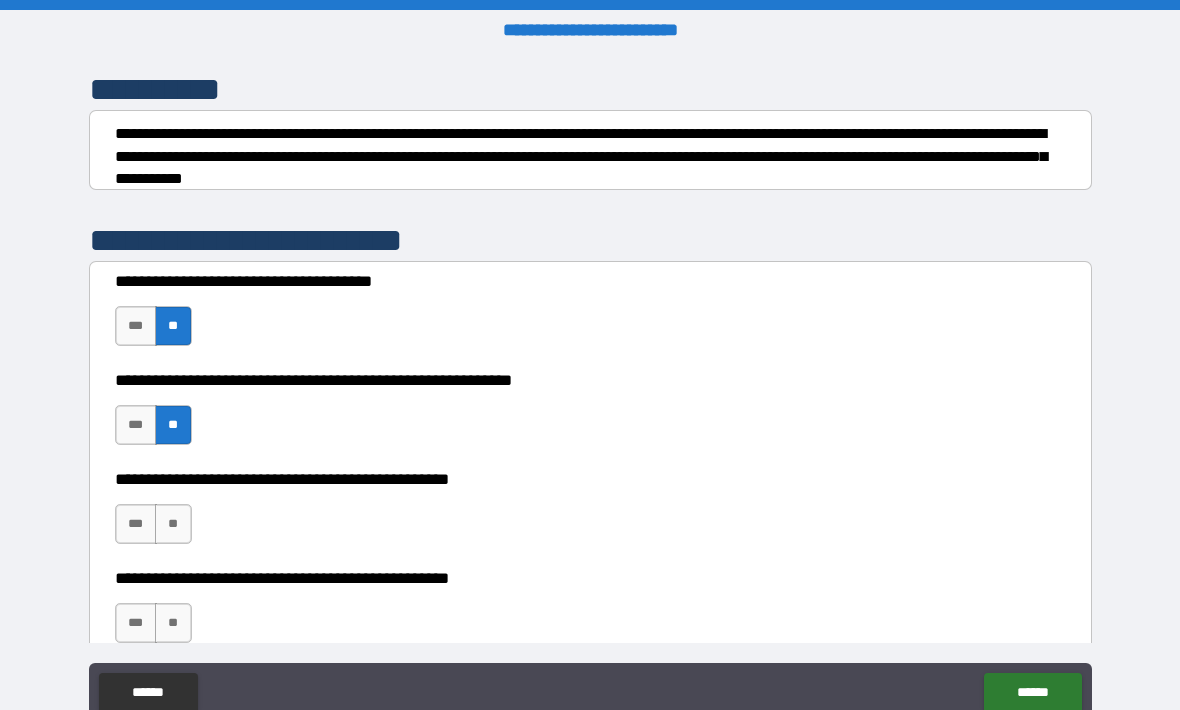 click on "**" at bounding box center (173, 524) 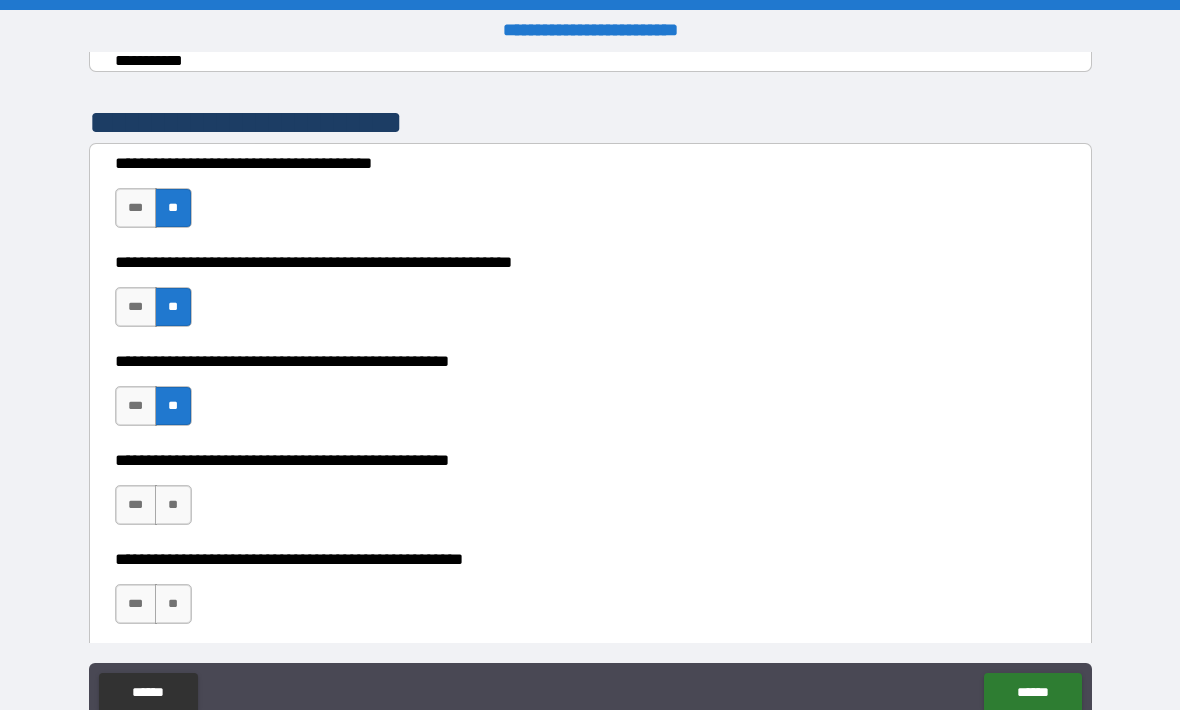 scroll, scrollTop: 388, scrollLeft: 0, axis: vertical 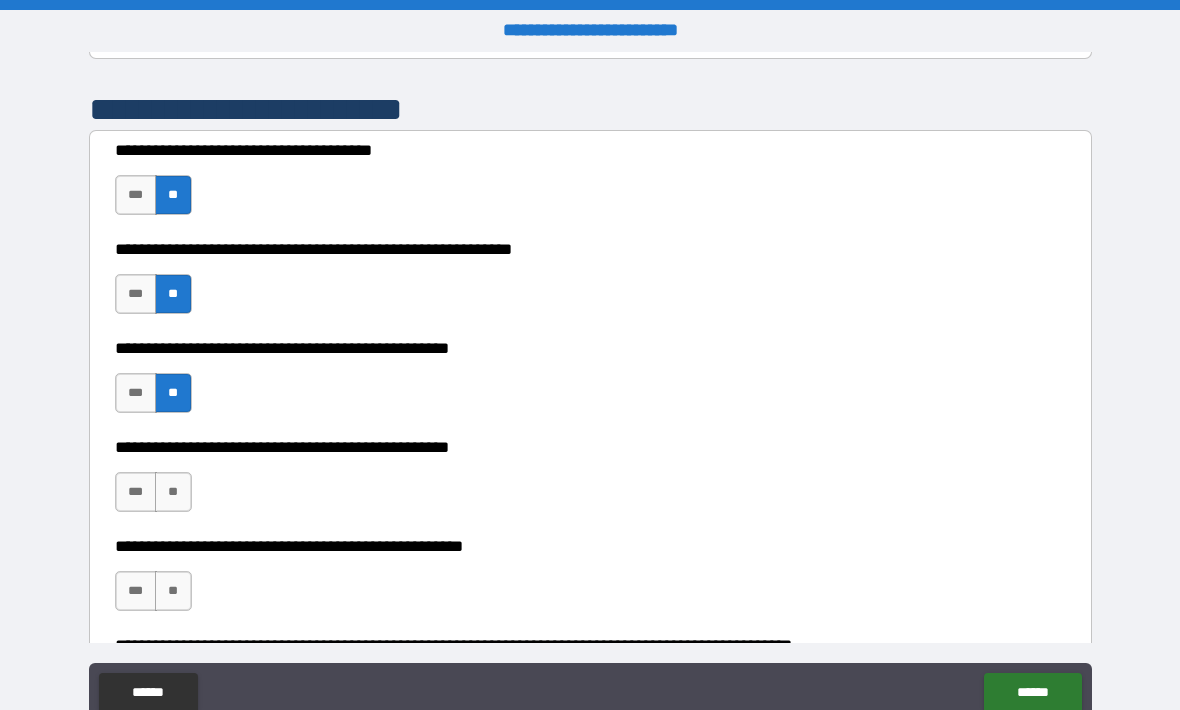 click on "**" at bounding box center [173, 492] 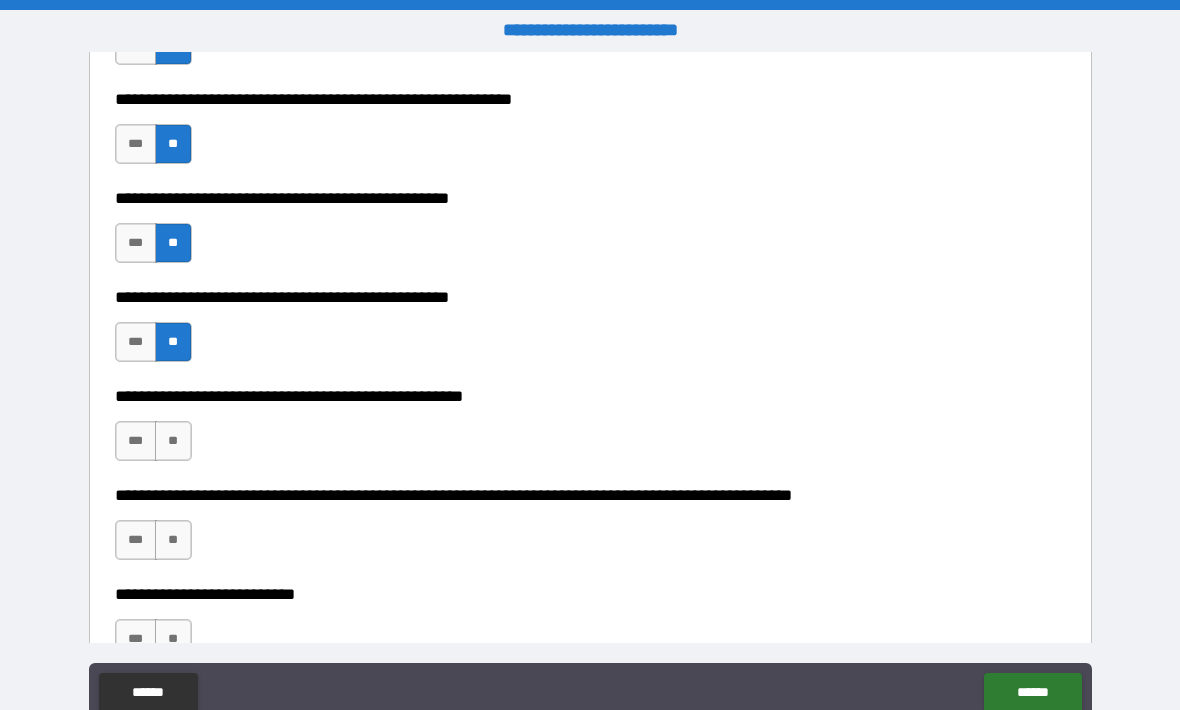 scroll, scrollTop: 544, scrollLeft: 0, axis: vertical 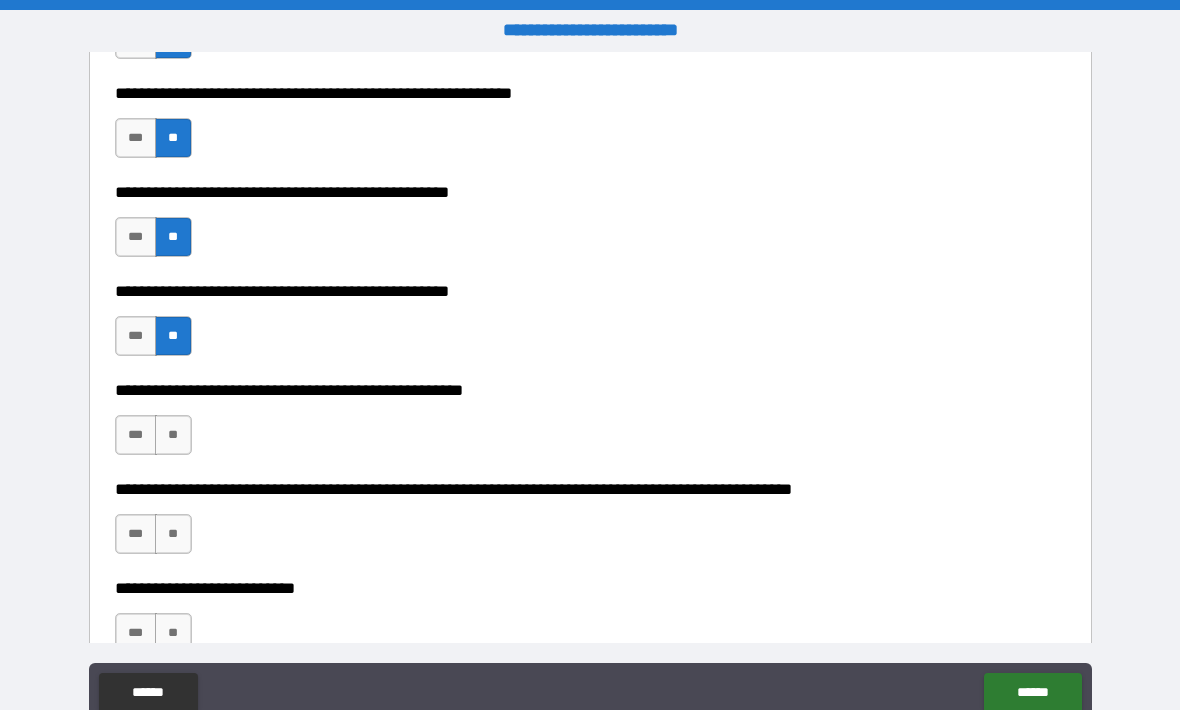 click on "**" at bounding box center (173, 435) 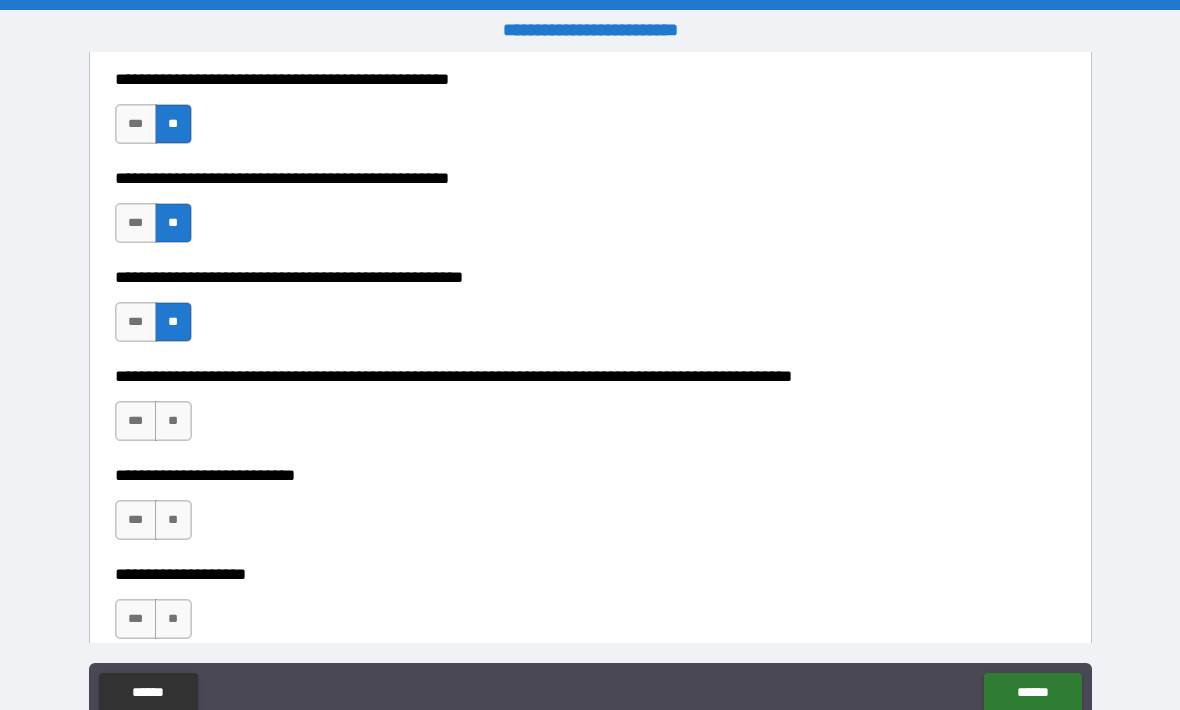 scroll, scrollTop: 658, scrollLeft: 0, axis: vertical 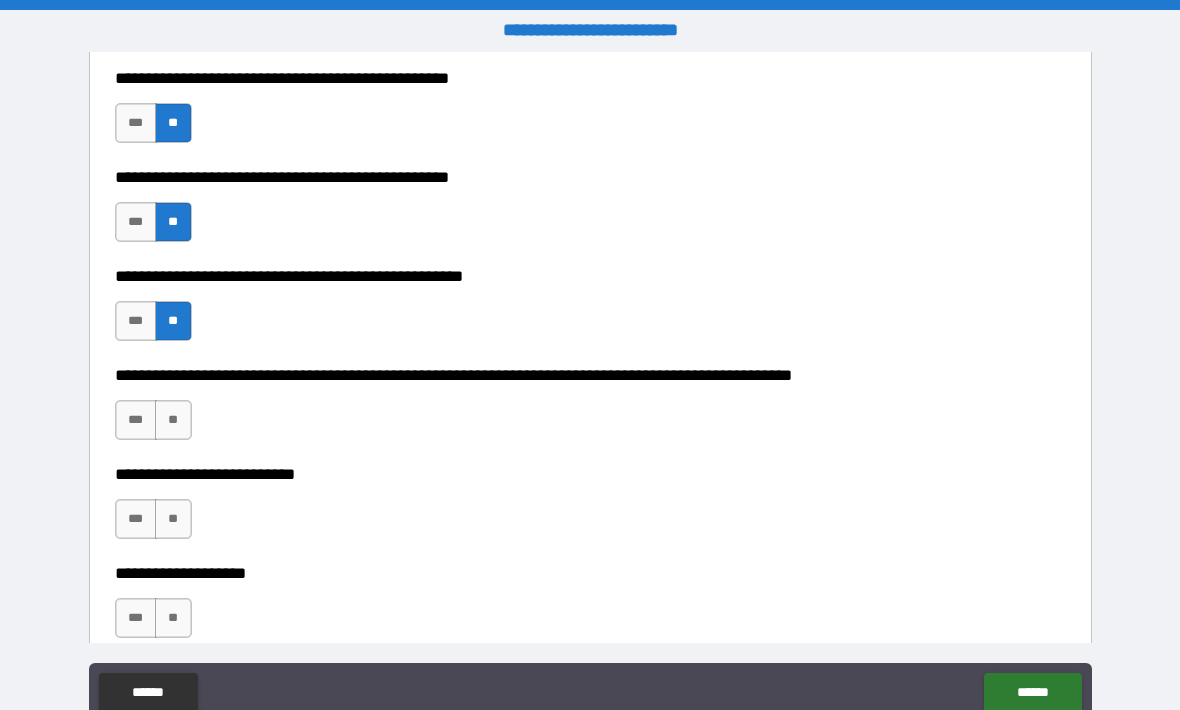 click on "**" at bounding box center (173, 519) 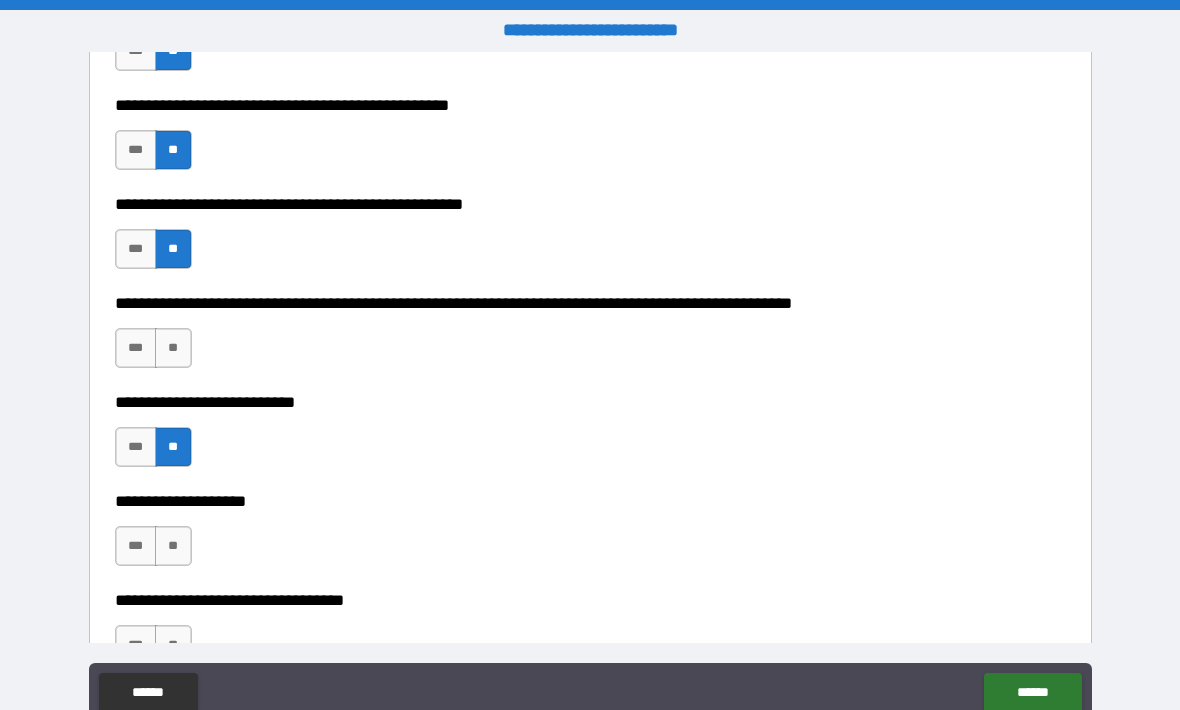 scroll, scrollTop: 780, scrollLeft: 0, axis: vertical 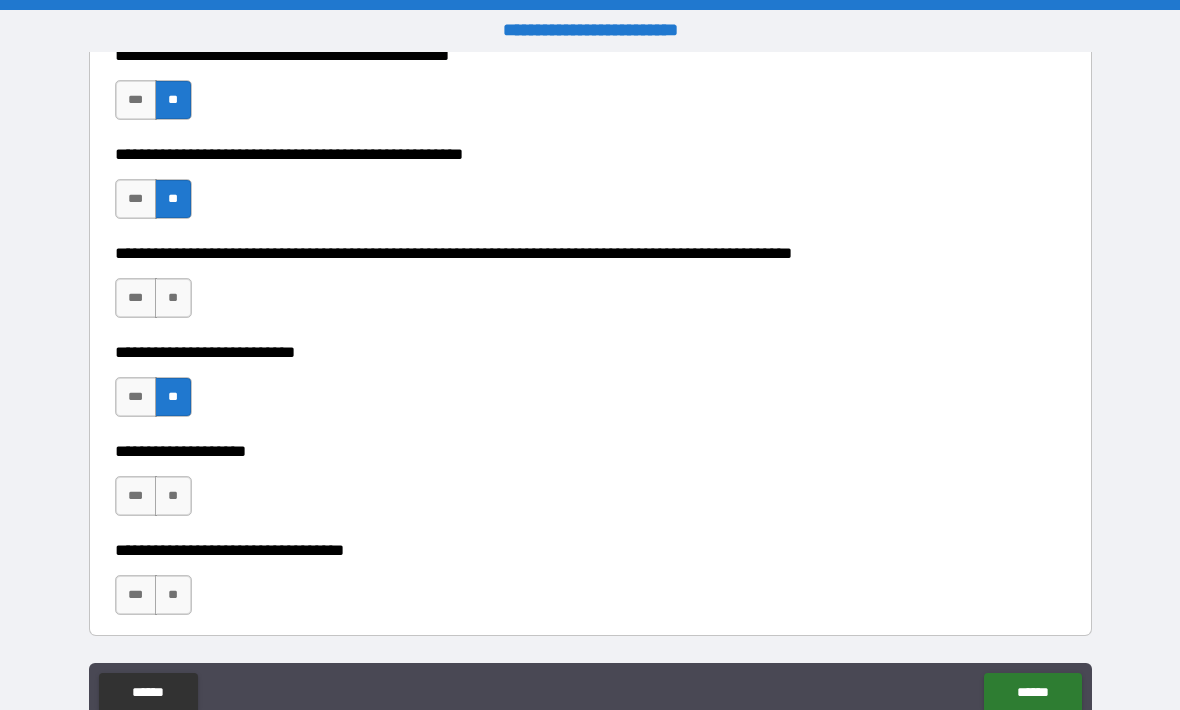 click on "**" at bounding box center (173, 496) 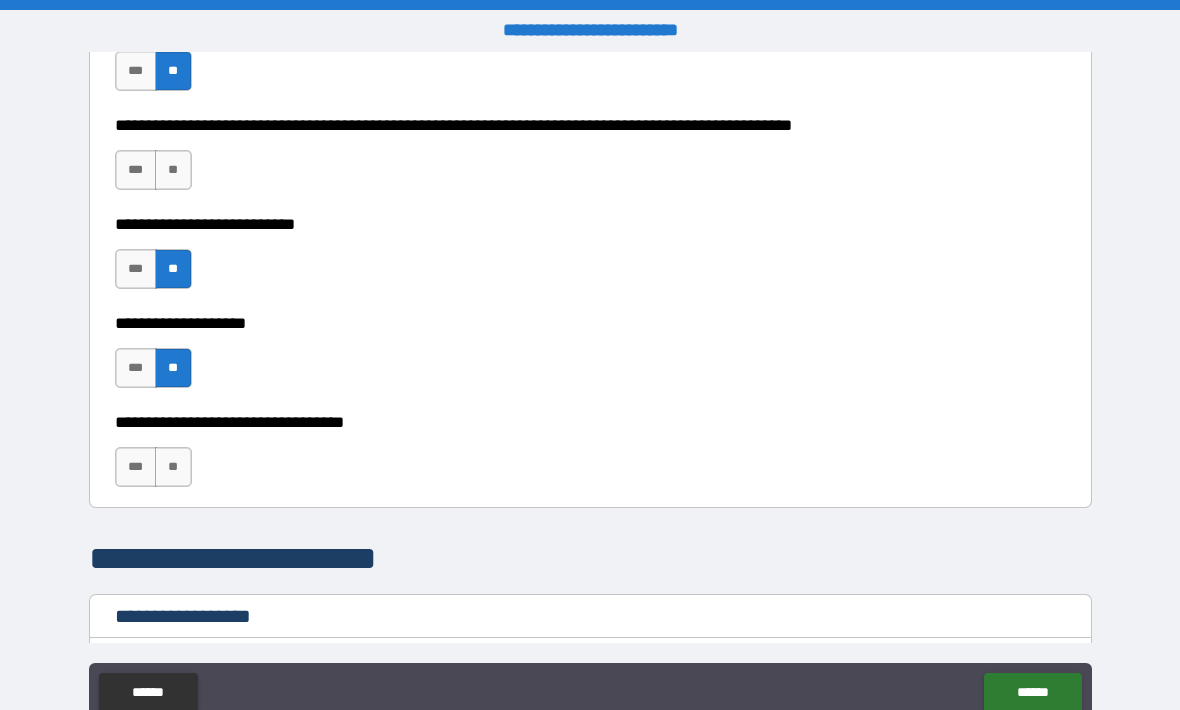 scroll, scrollTop: 916, scrollLeft: 0, axis: vertical 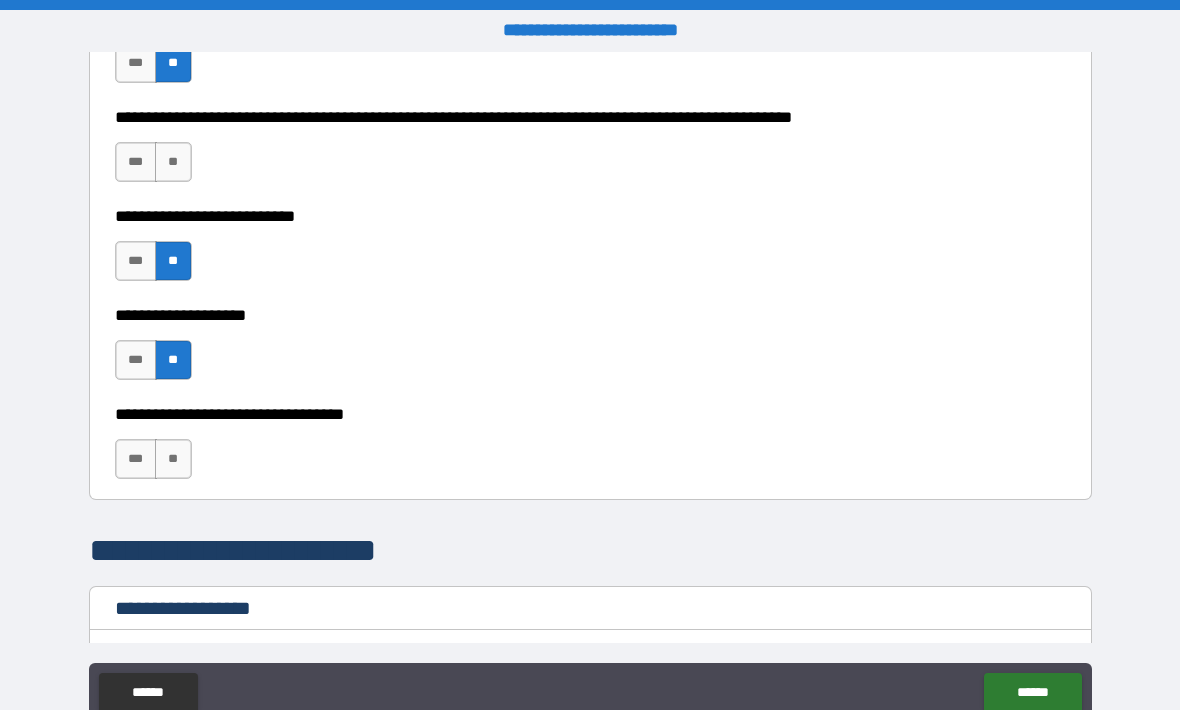 click on "**" at bounding box center [173, 459] 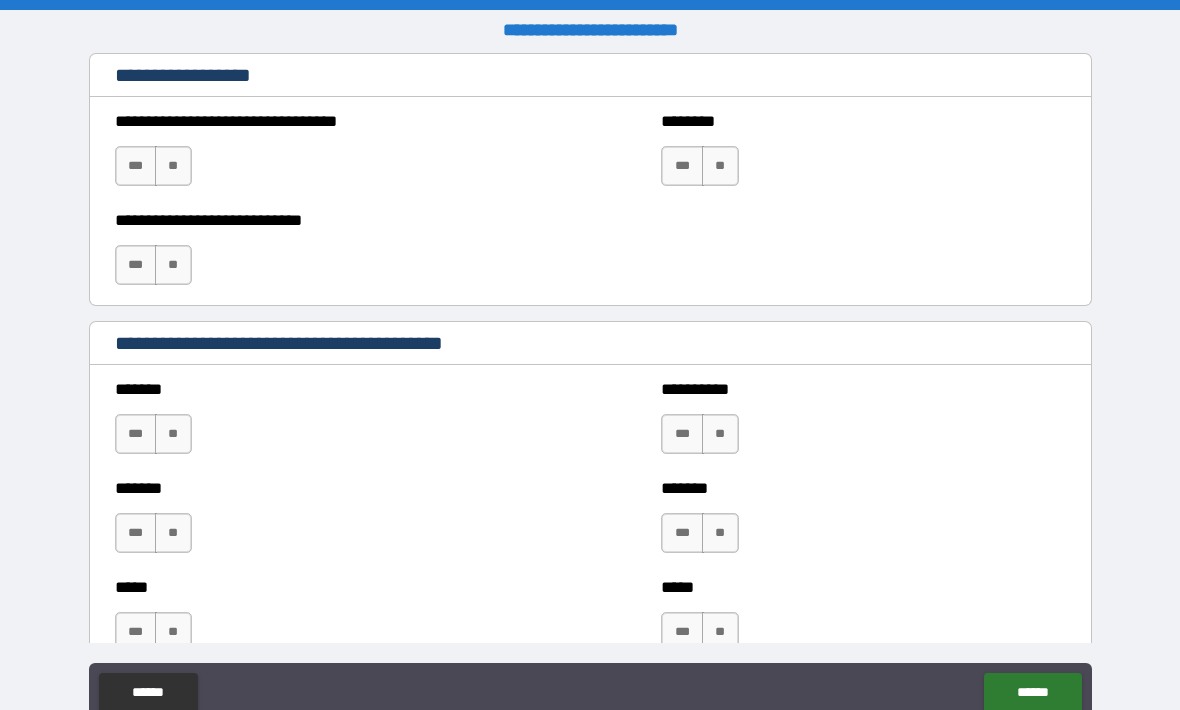scroll, scrollTop: 1452, scrollLeft: 0, axis: vertical 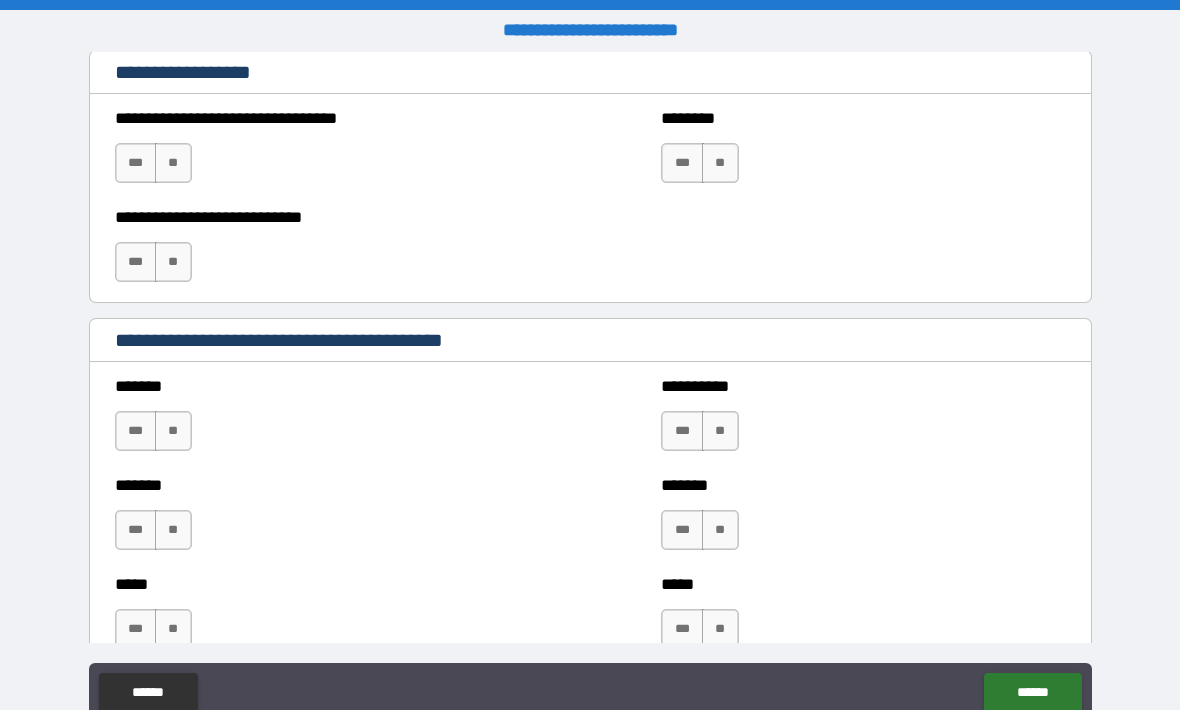 click on "**" at bounding box center [173, 163] 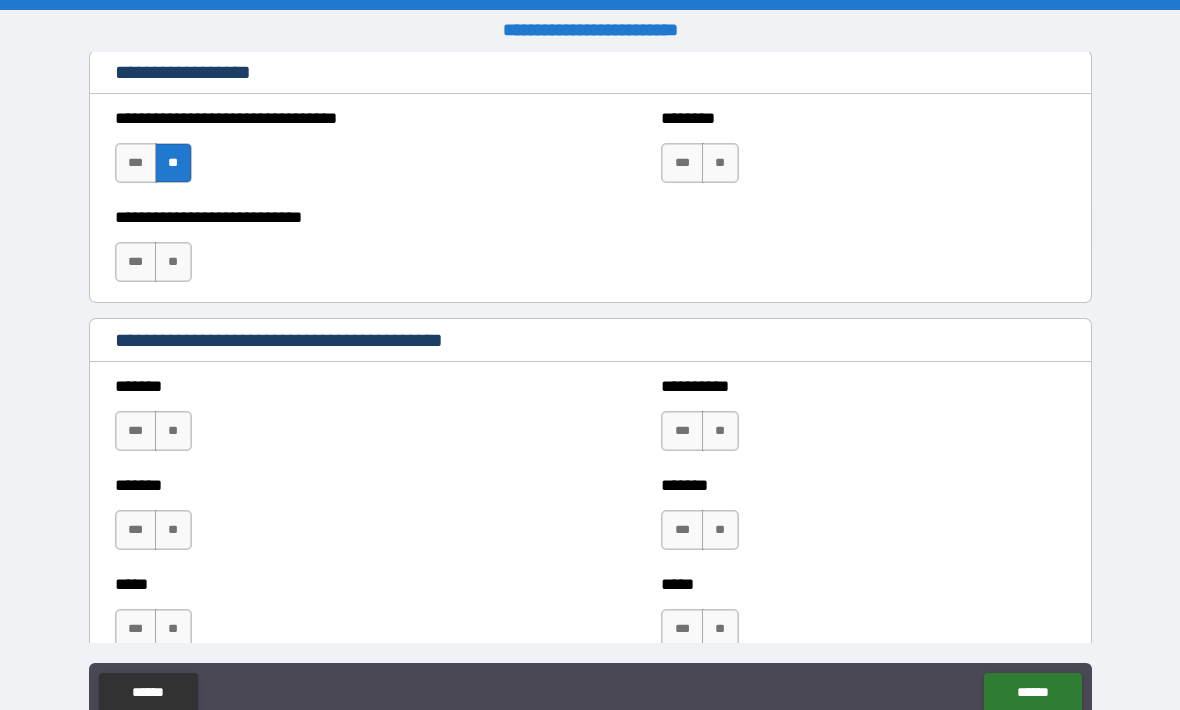 click on "**" at bounding box center (173, 262) 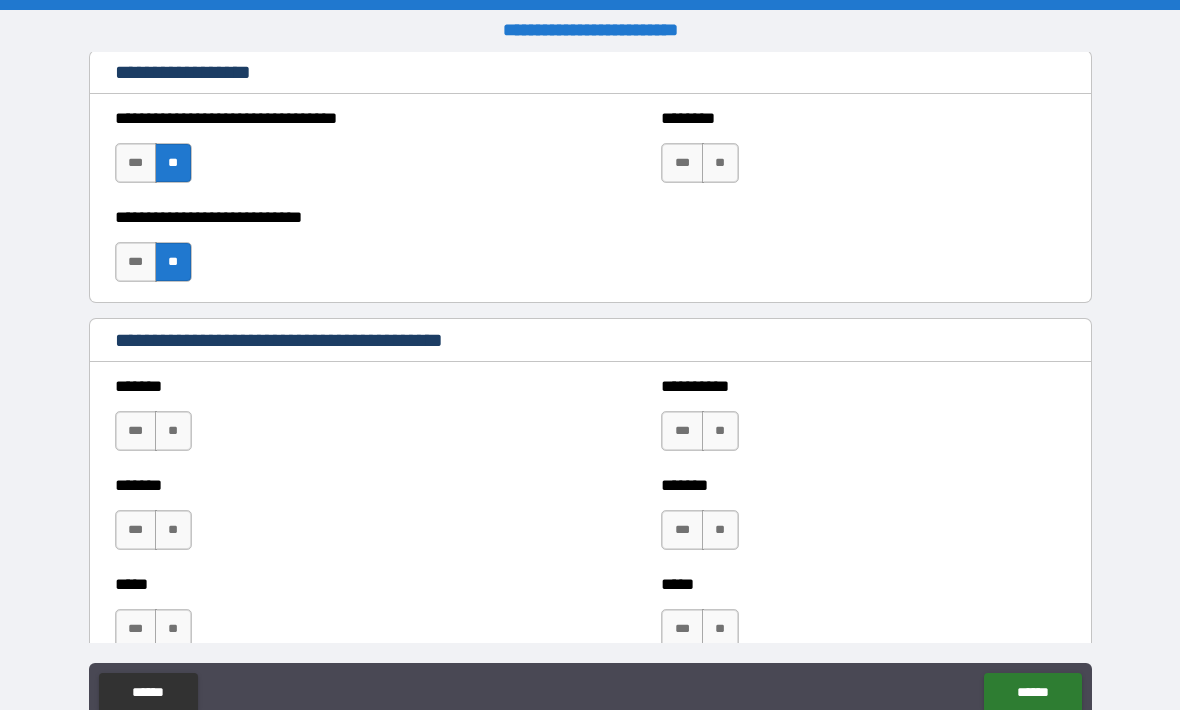 click on "**" at bounding box center (720, 163) 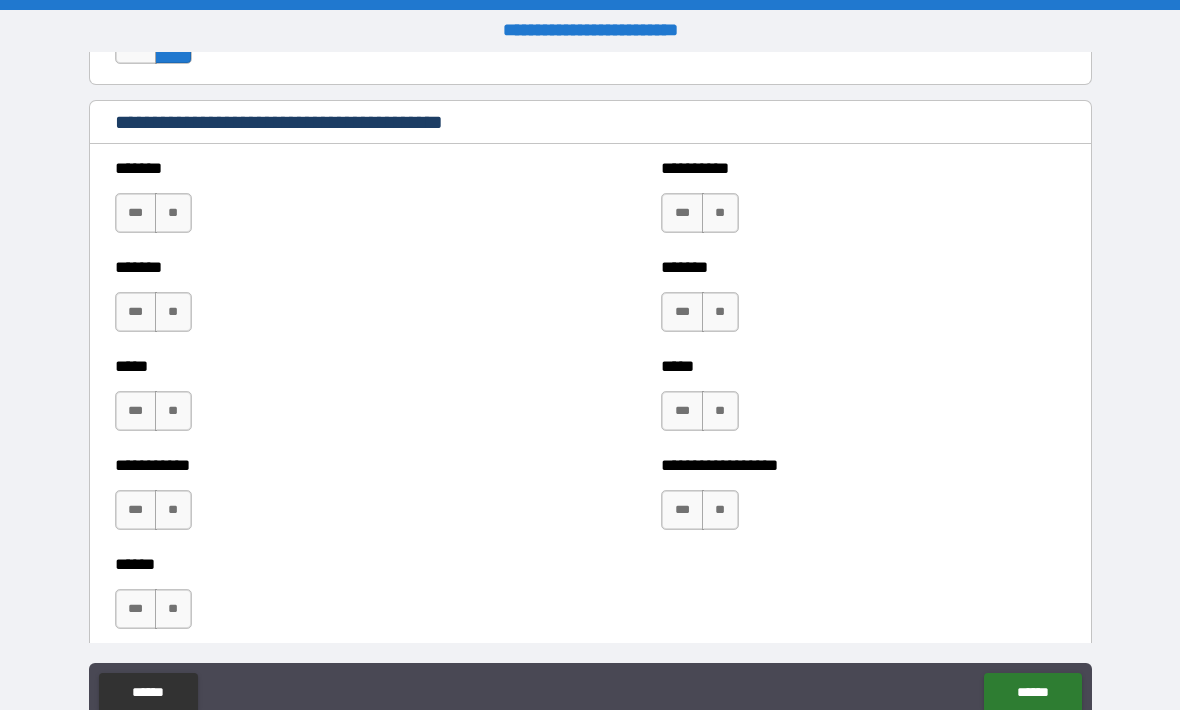 scroll, scrollTop: 1672, scrollLeft: 0, axis: vertical 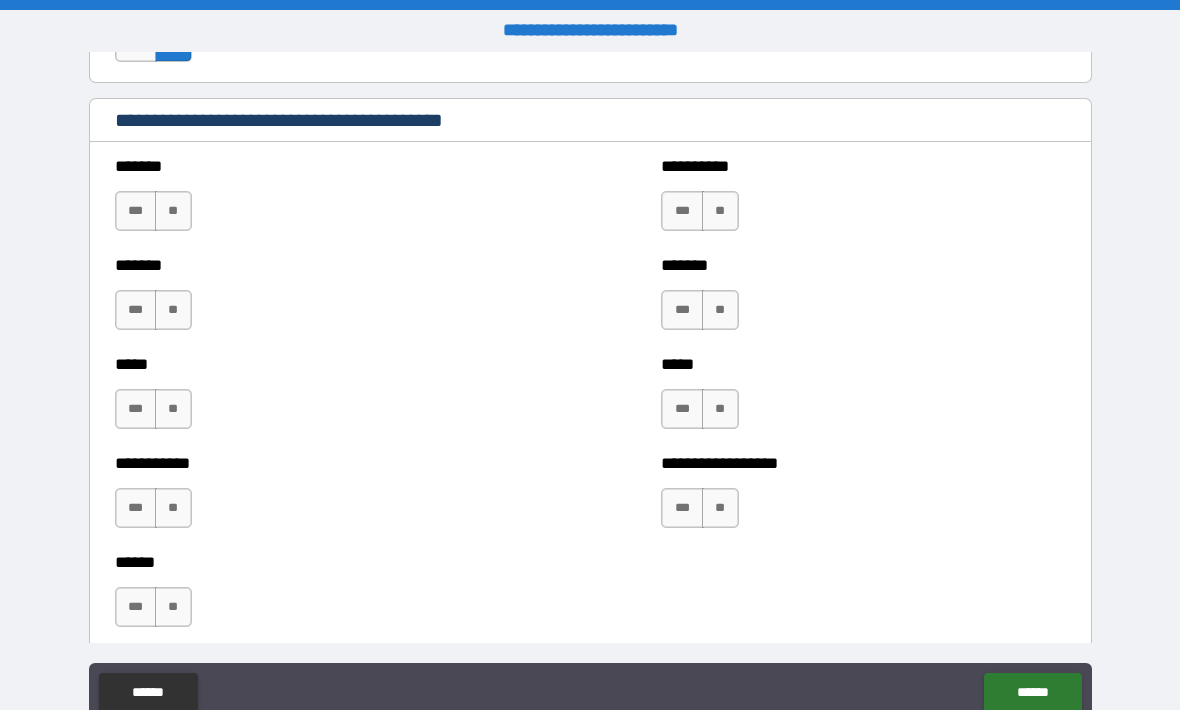 click on "**" at bounding box center (173, 211) 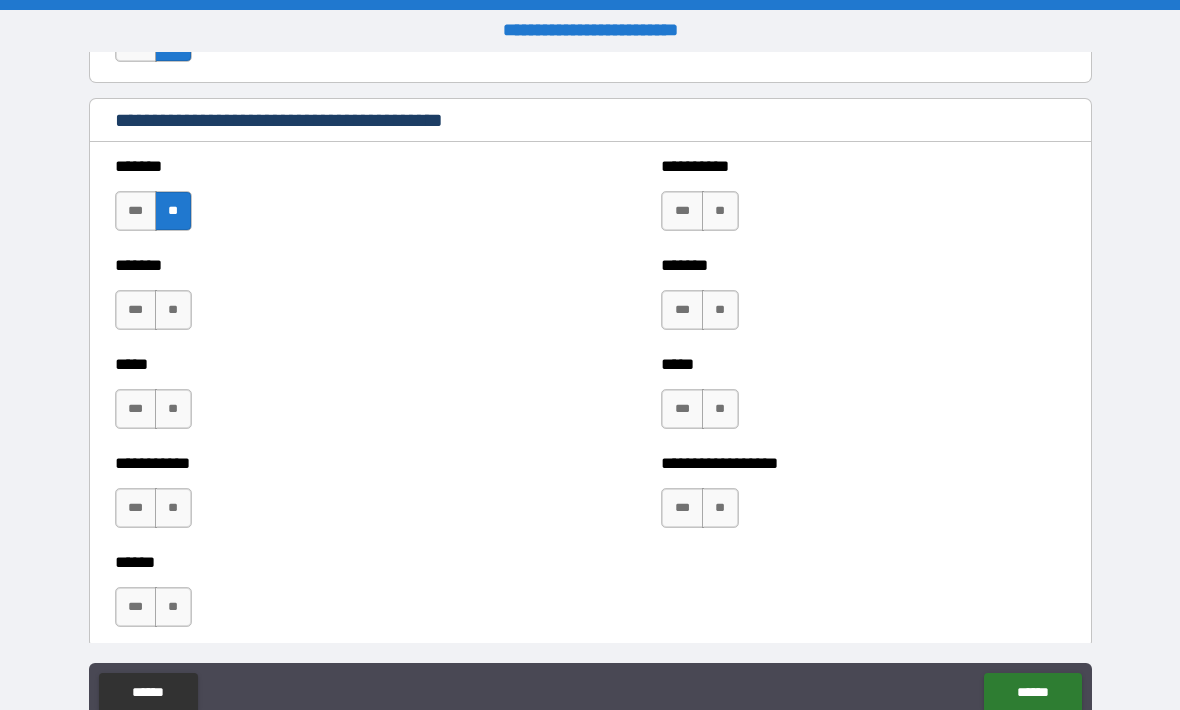 click on "**" at bounding box center (173, 310) 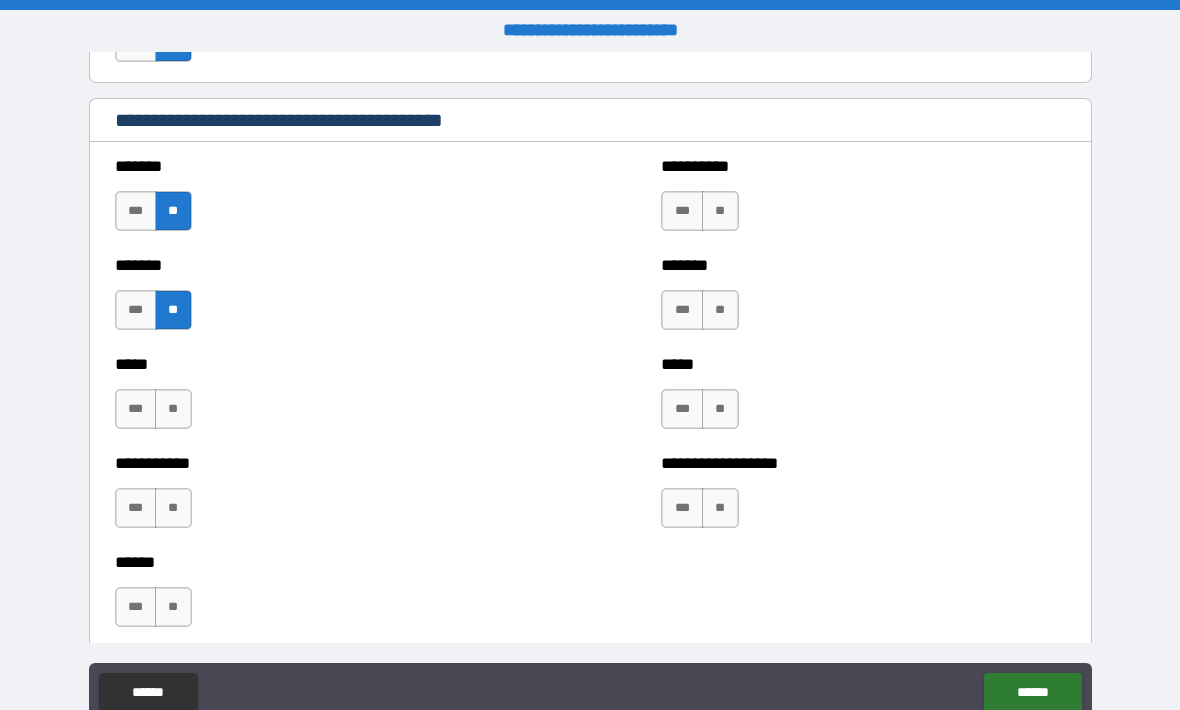 click on "**" at bounding box center (173, 409) 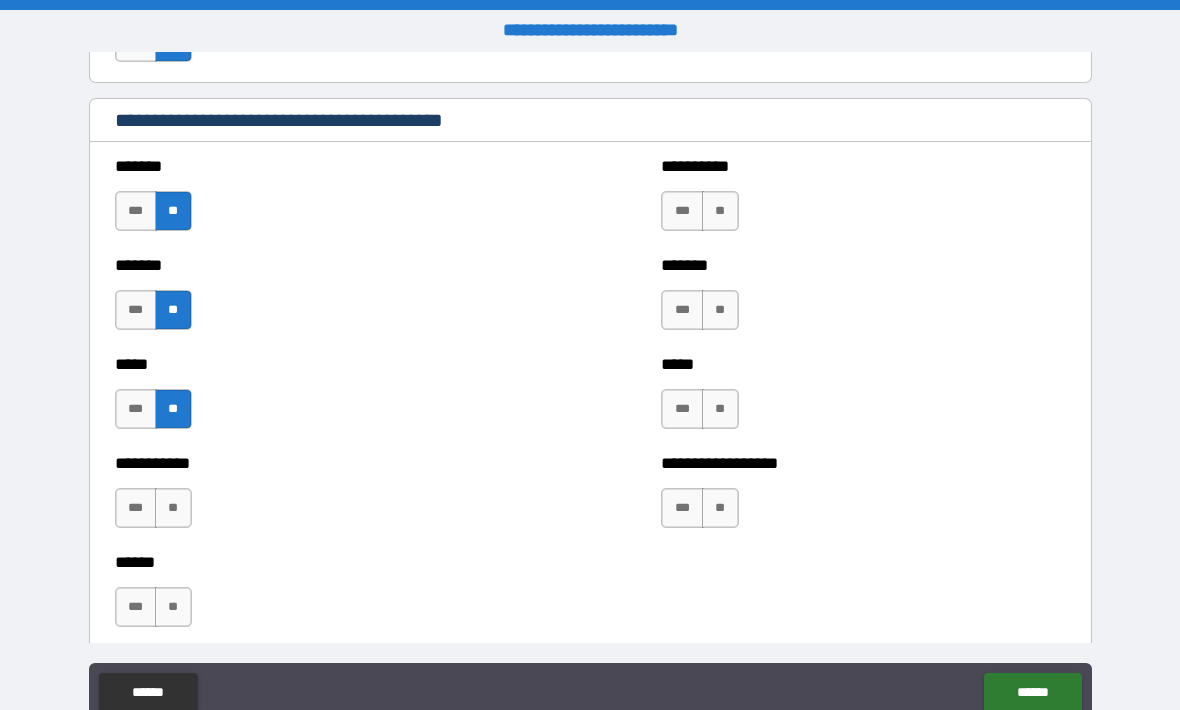 click on "**" at bounding box center (173, 508) 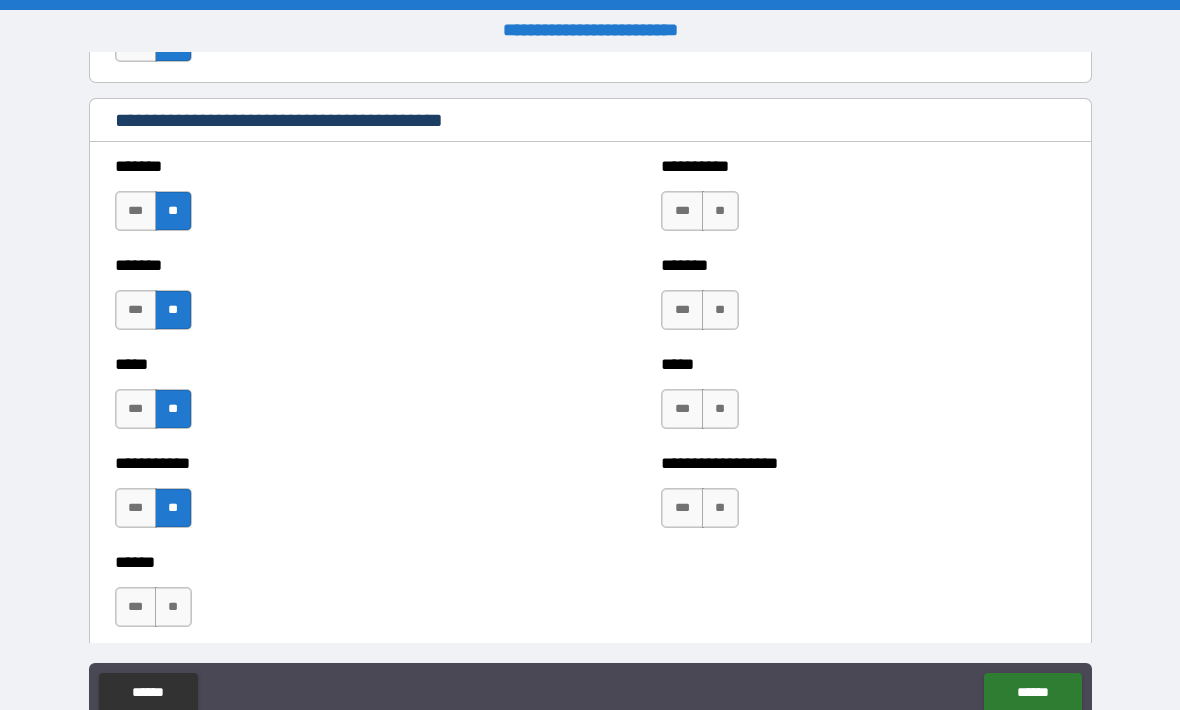 click on "**" at bounding box center [173, 607] 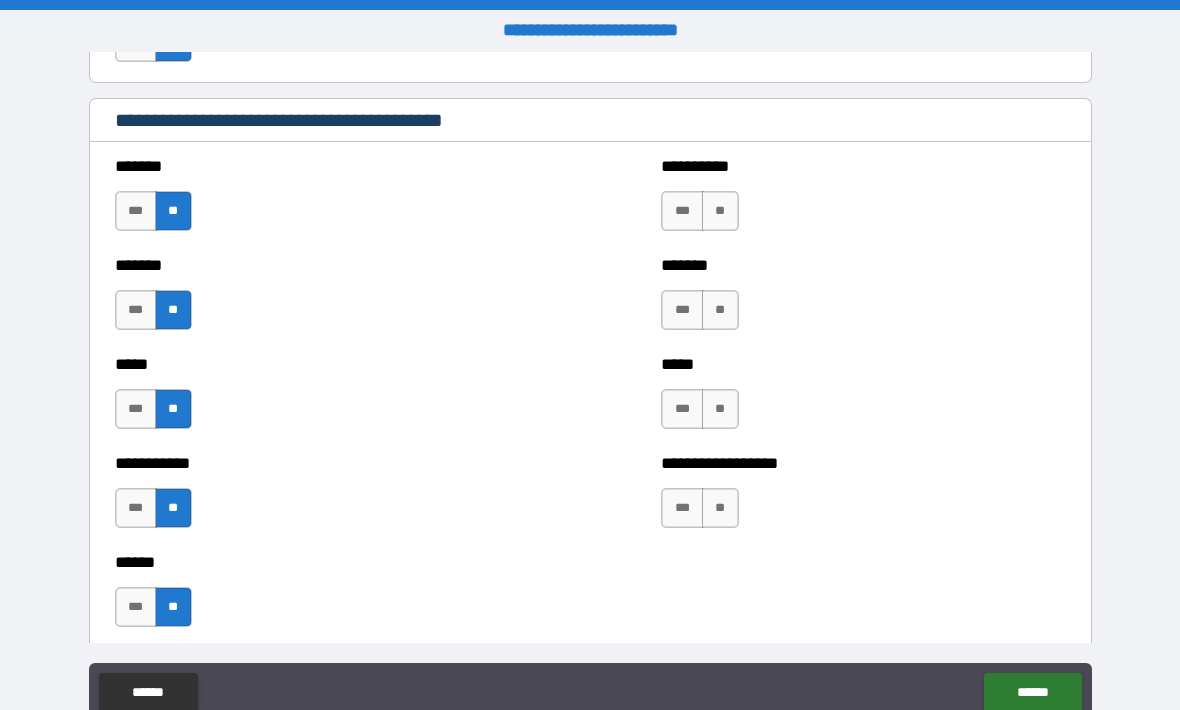 click on "**" at bounding box center (720, 508) 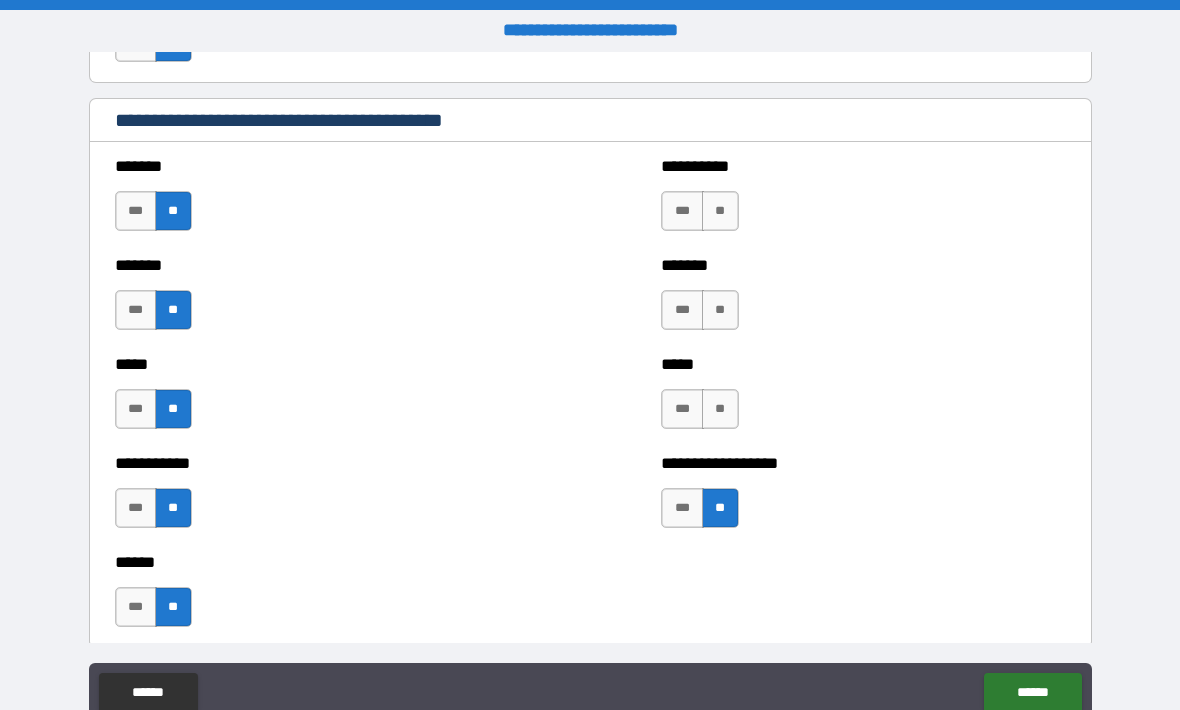click on "**" at bounding box center [720, 409] 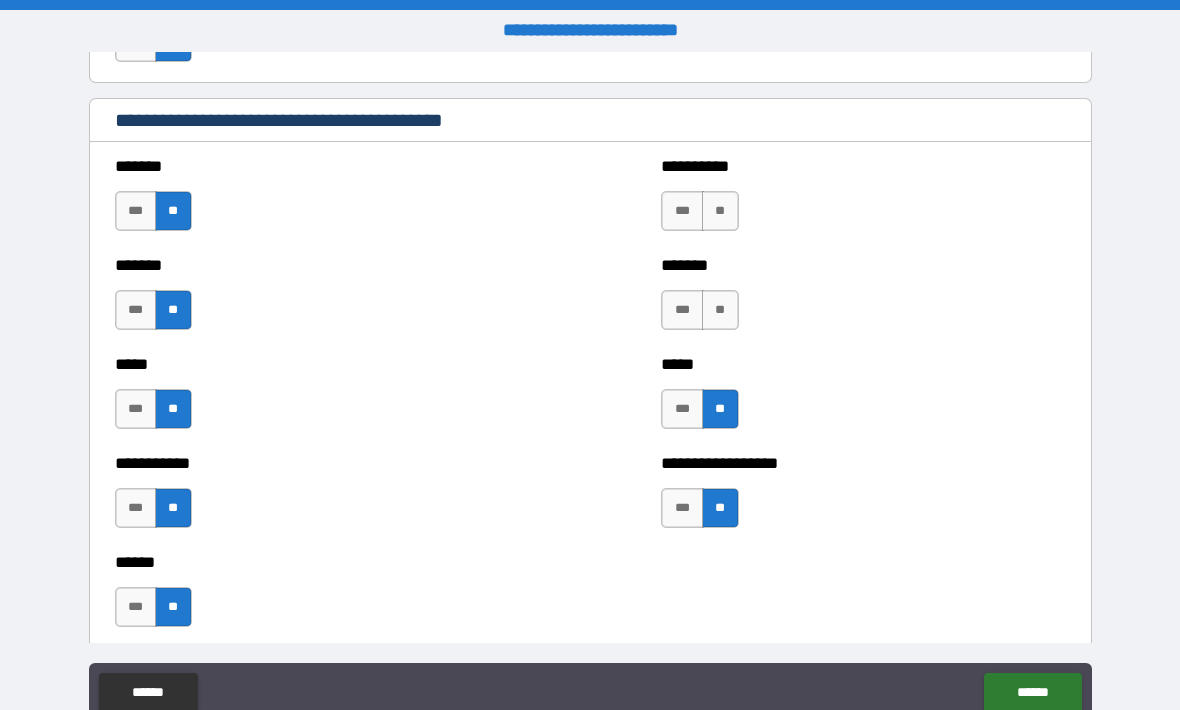 click on "**" at bounding box center (720, 310) 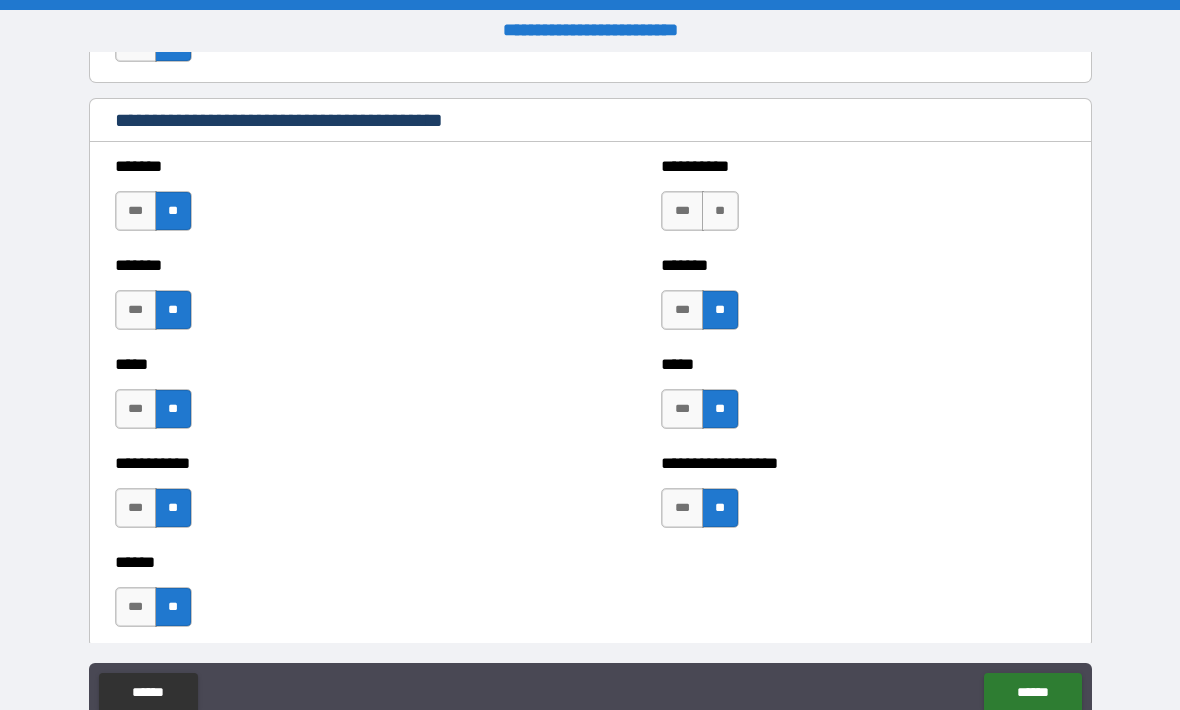 click on "**" at bounding box center (720, 211) 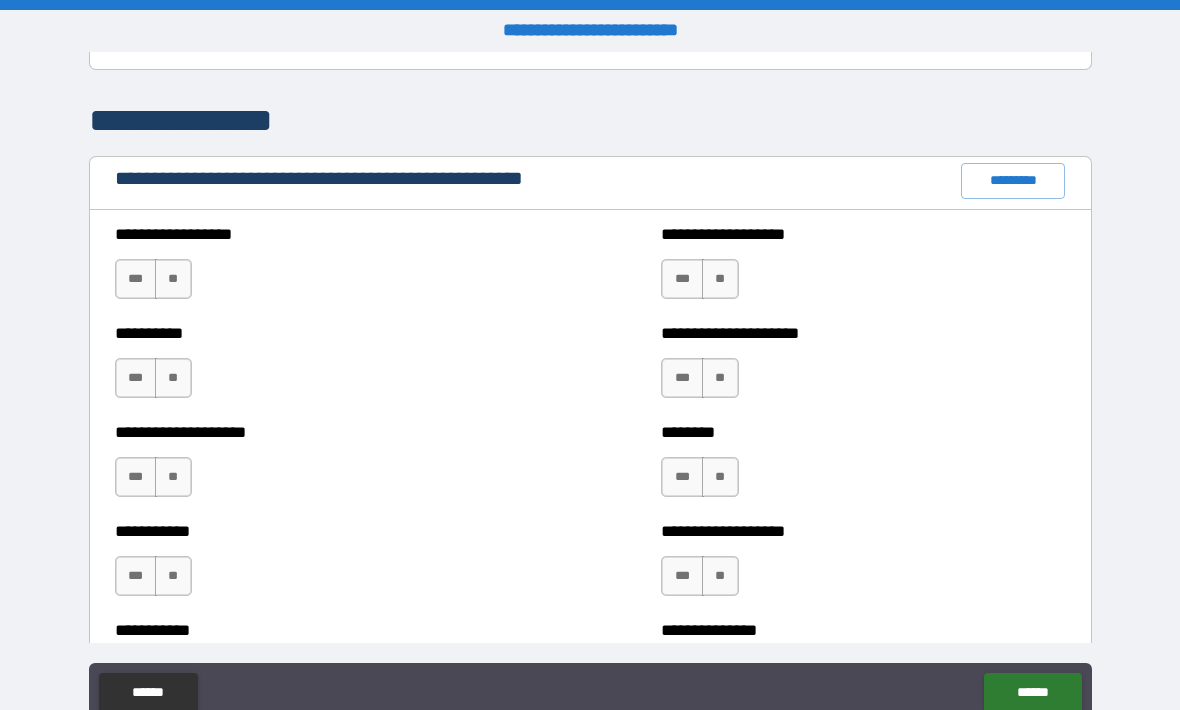 scroll, scrollTop: 2254, scrollLeft: 0, axis: vertical 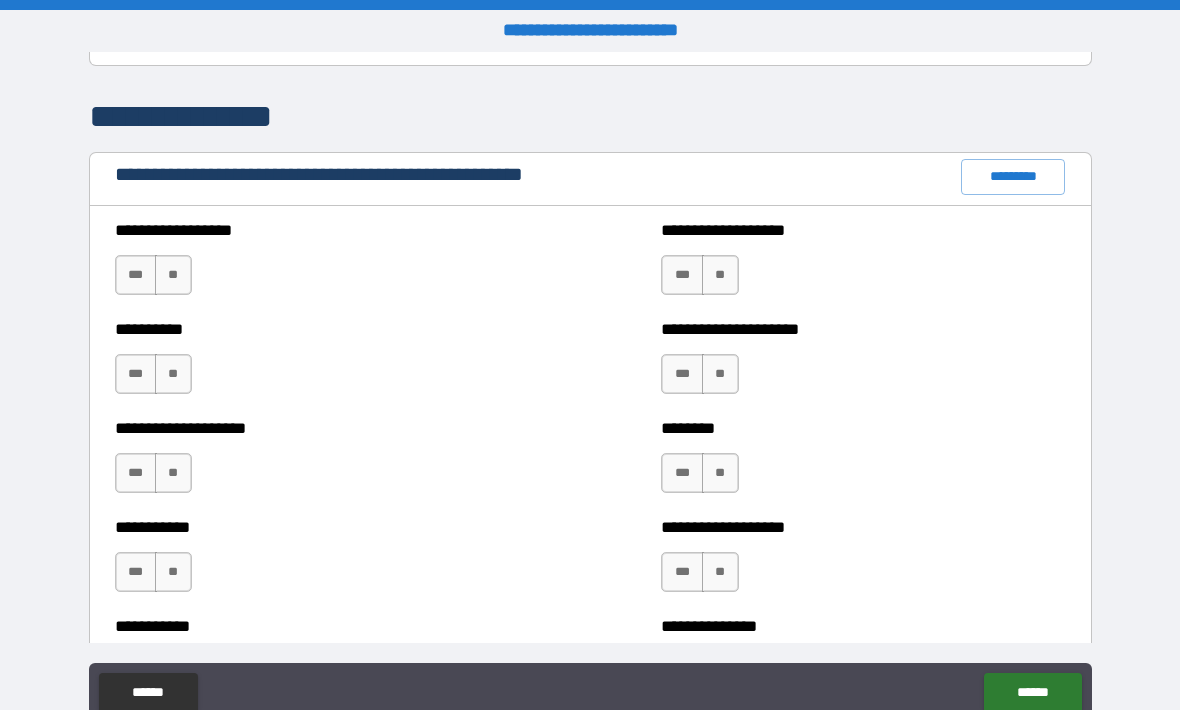 click on "**" at bounding box center [173, 275] 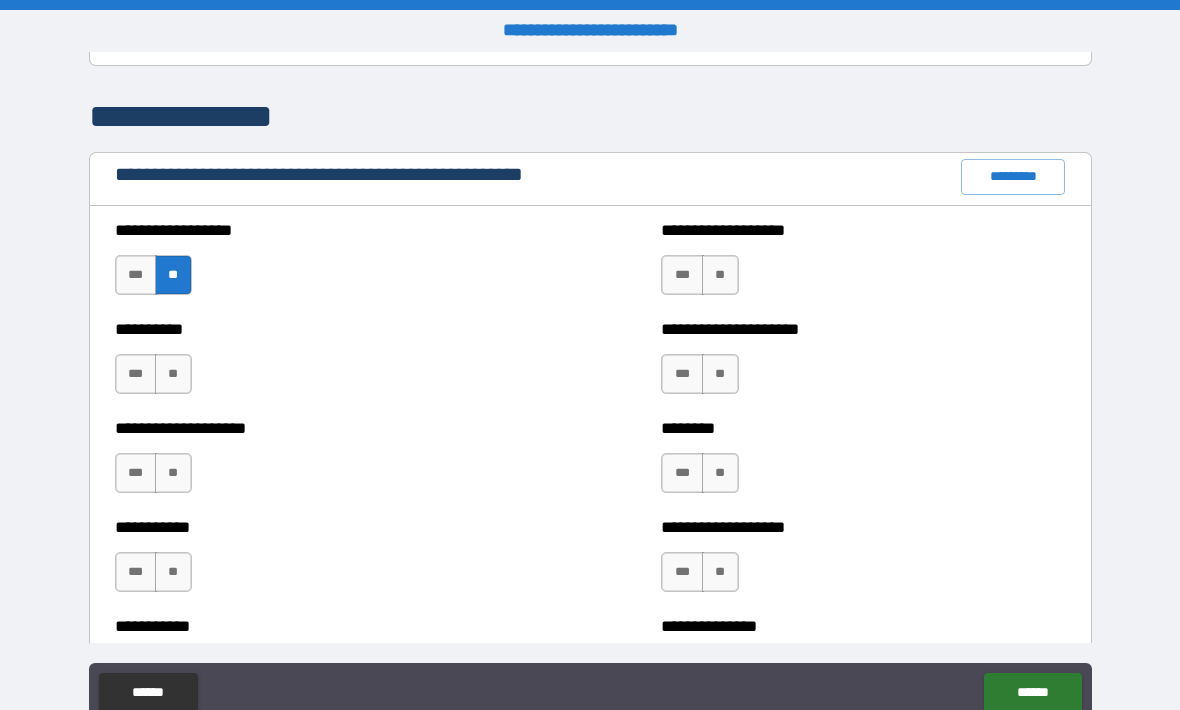 click on "**" at bounding box center (173, 374) 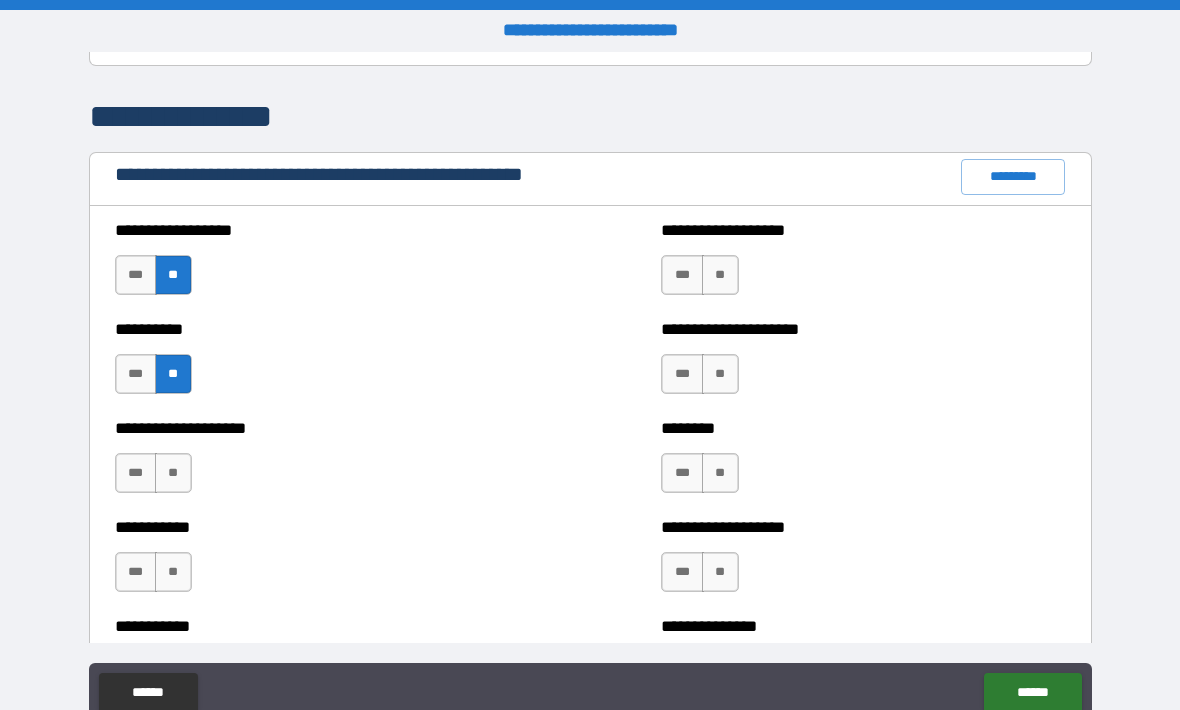 click on "**" at bounding box center [173, 473] 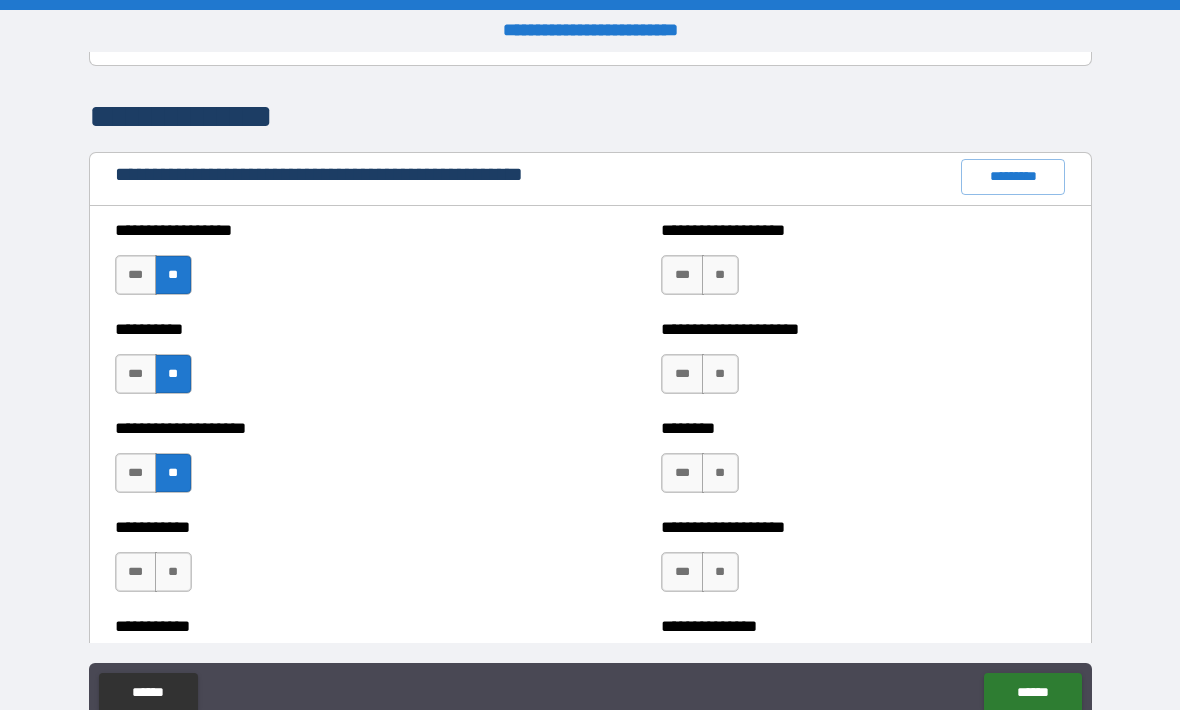 click on "**" at bounding box center (173, 572) 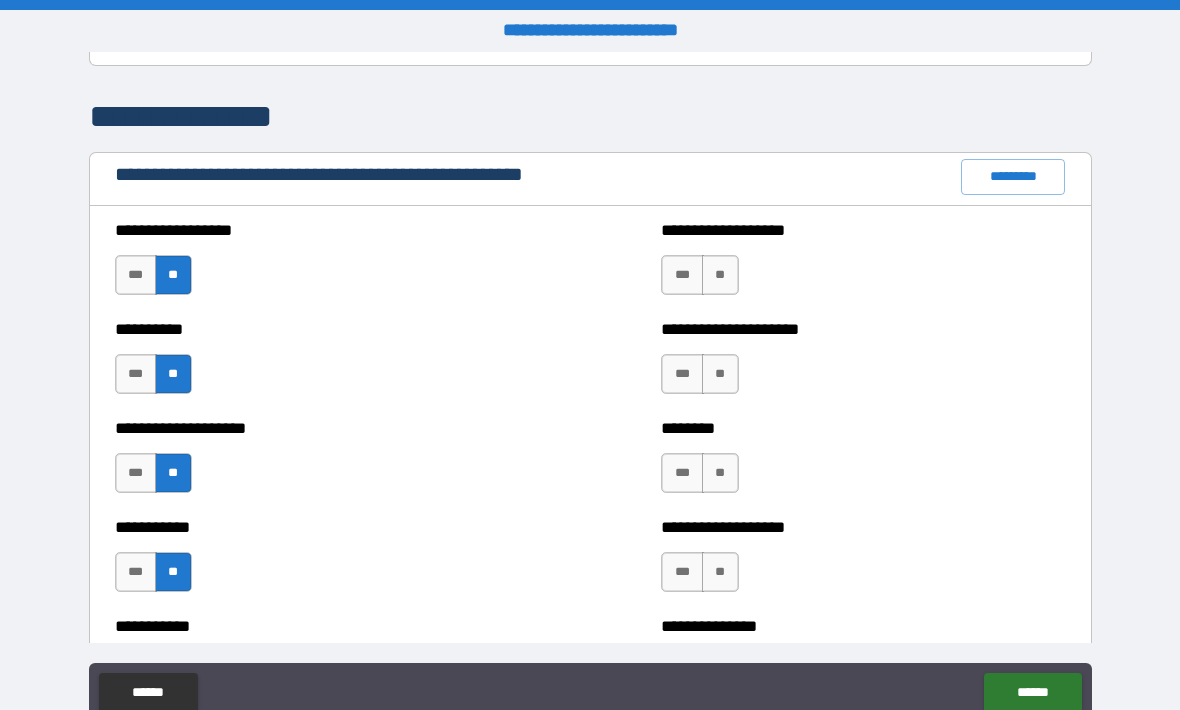 click on "**" at bounding box center [720, 572] 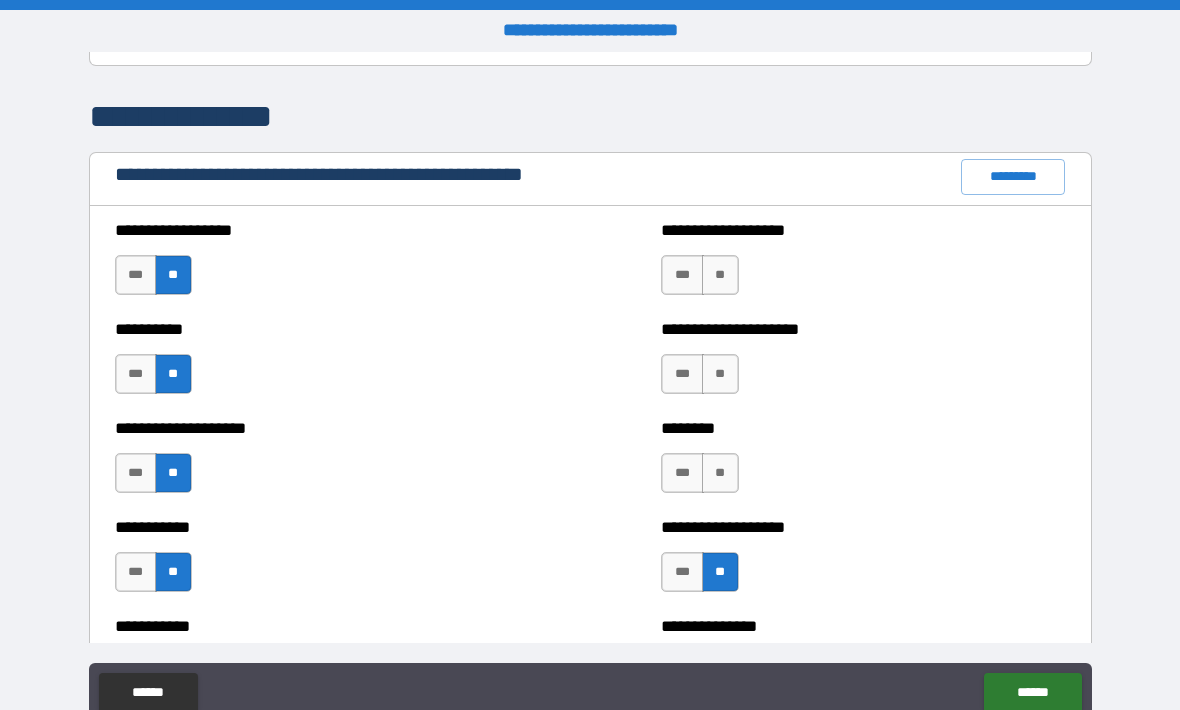click on "**" at bounding box center (720, 473) 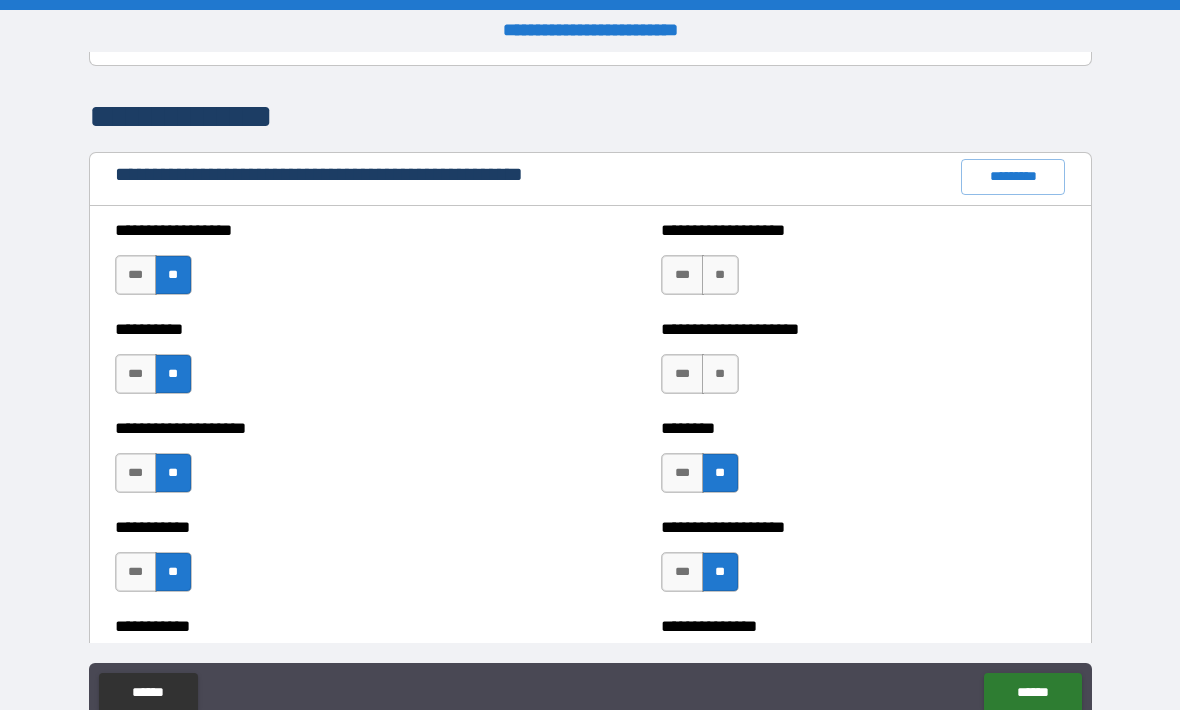 click on "**" at bounding box center (720, 374) 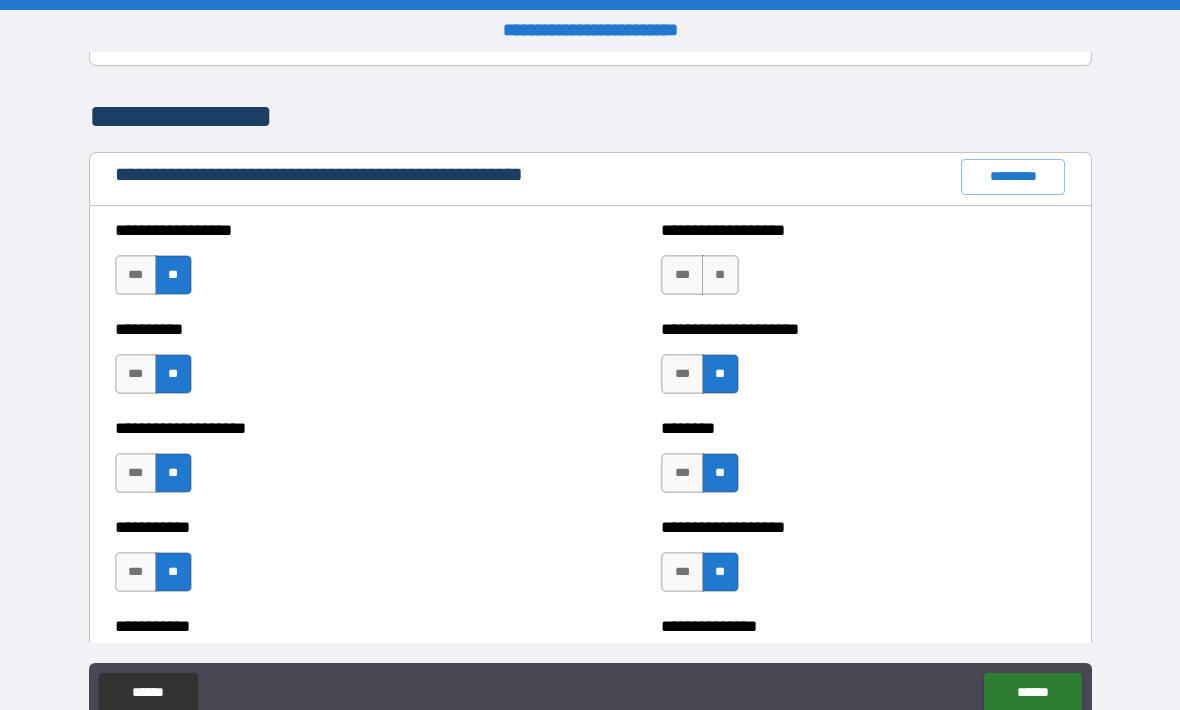 click on "**" at bounding box center (720, 275) 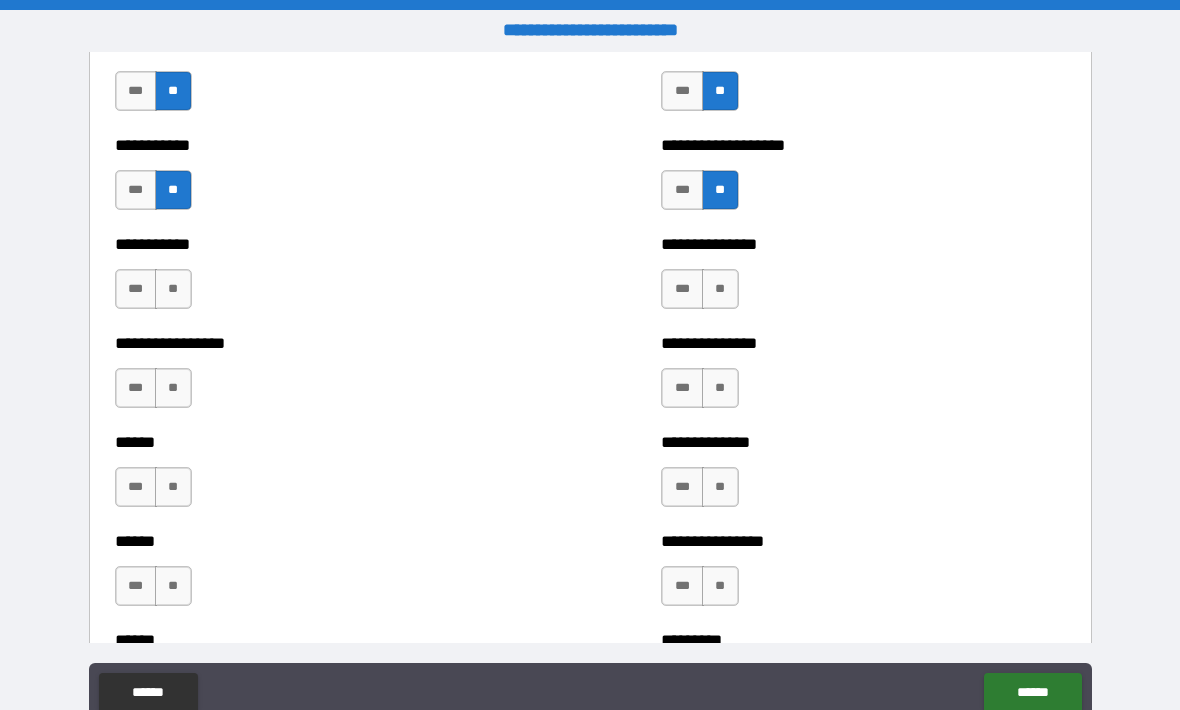 scroll, scrollTop: 2638, scrollLeft: 0, axis: vertical 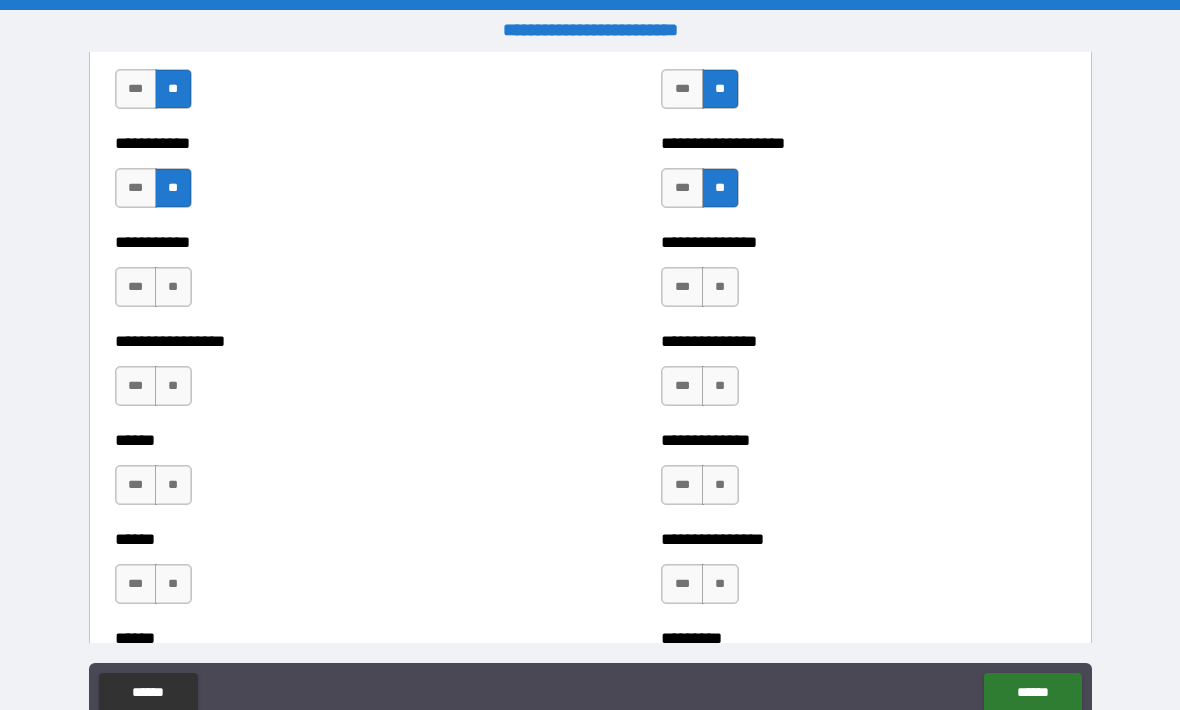 click on "**" at bounding box center (720, 287) 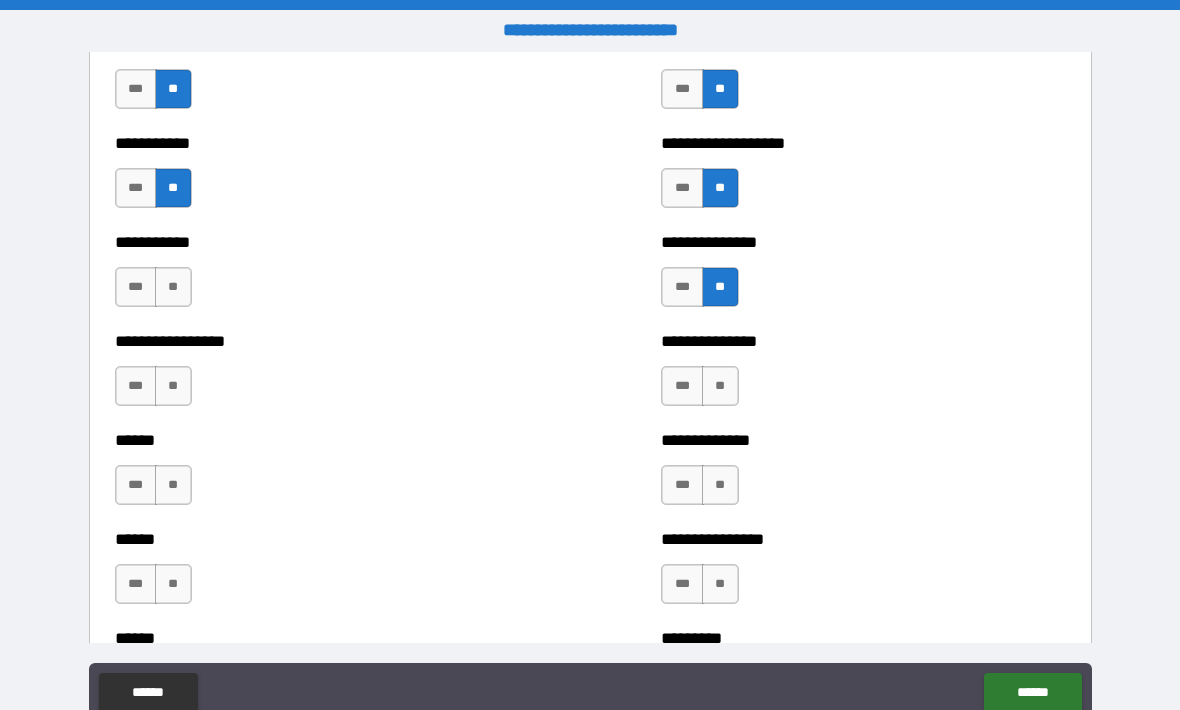 click on "**" at bounding box center [720, 386] 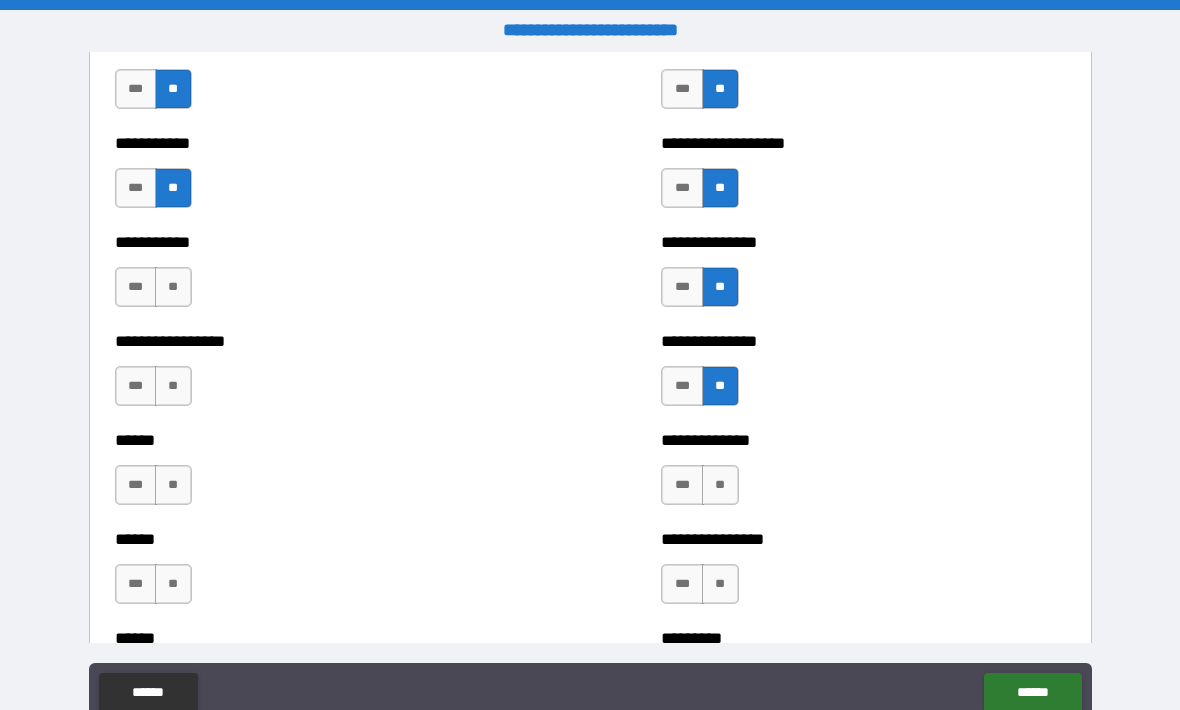 click on "**" at bounding box center (720, 485) 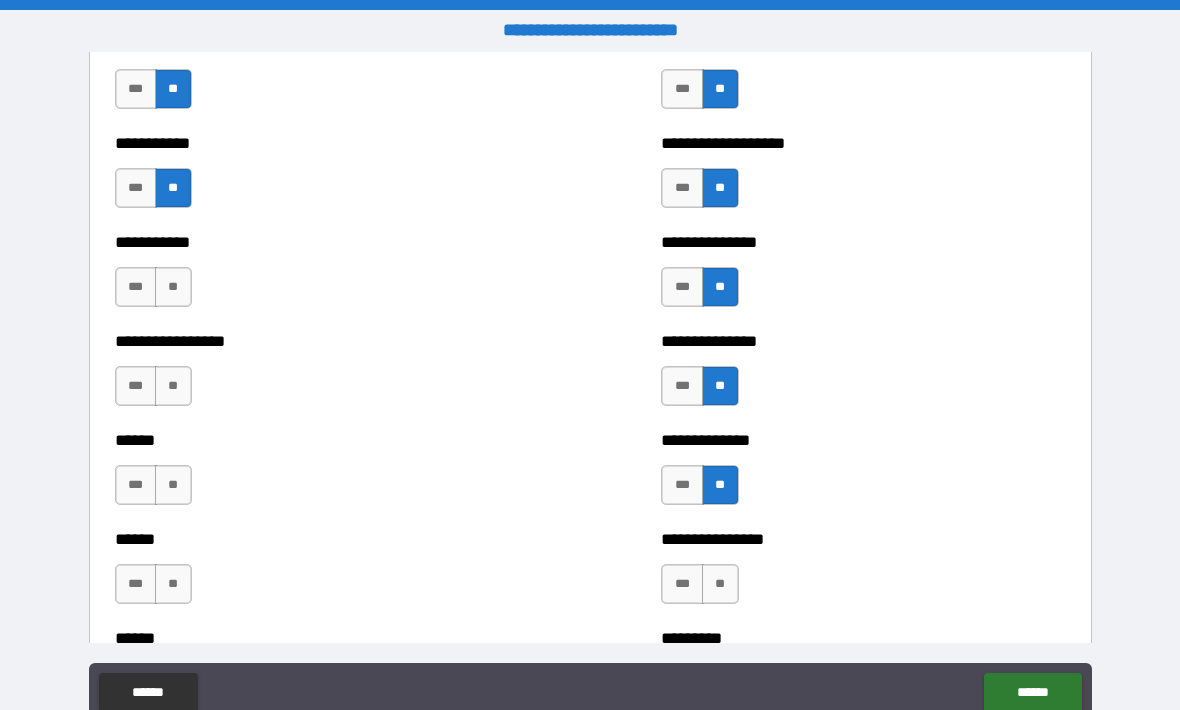 click on "**" at bounding box center (720, 584) 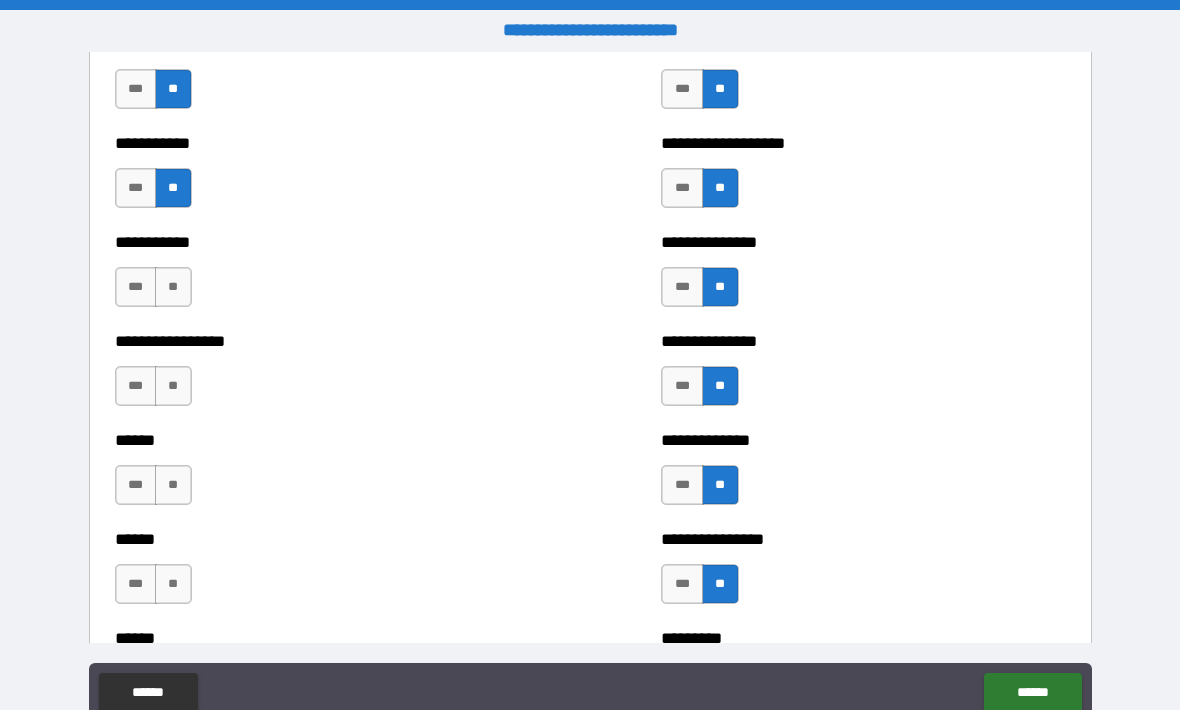 click on "**" at bounding box center (173, 584) 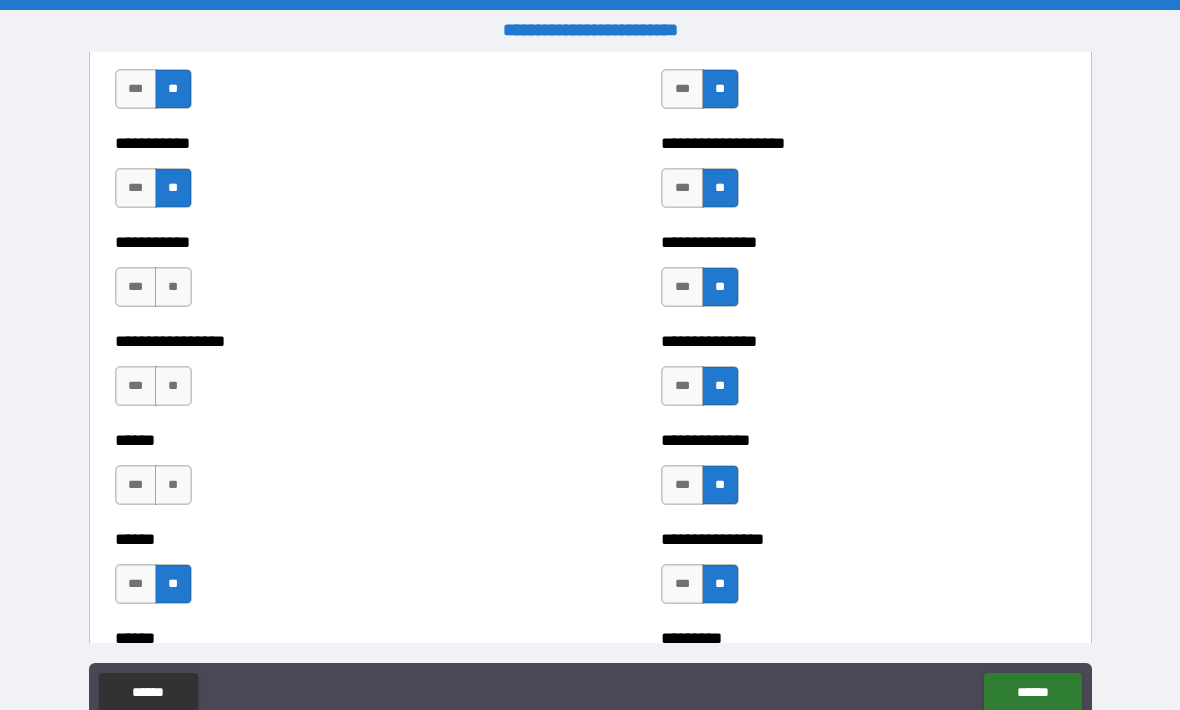 click on "**" at bounding box center [173, 485] 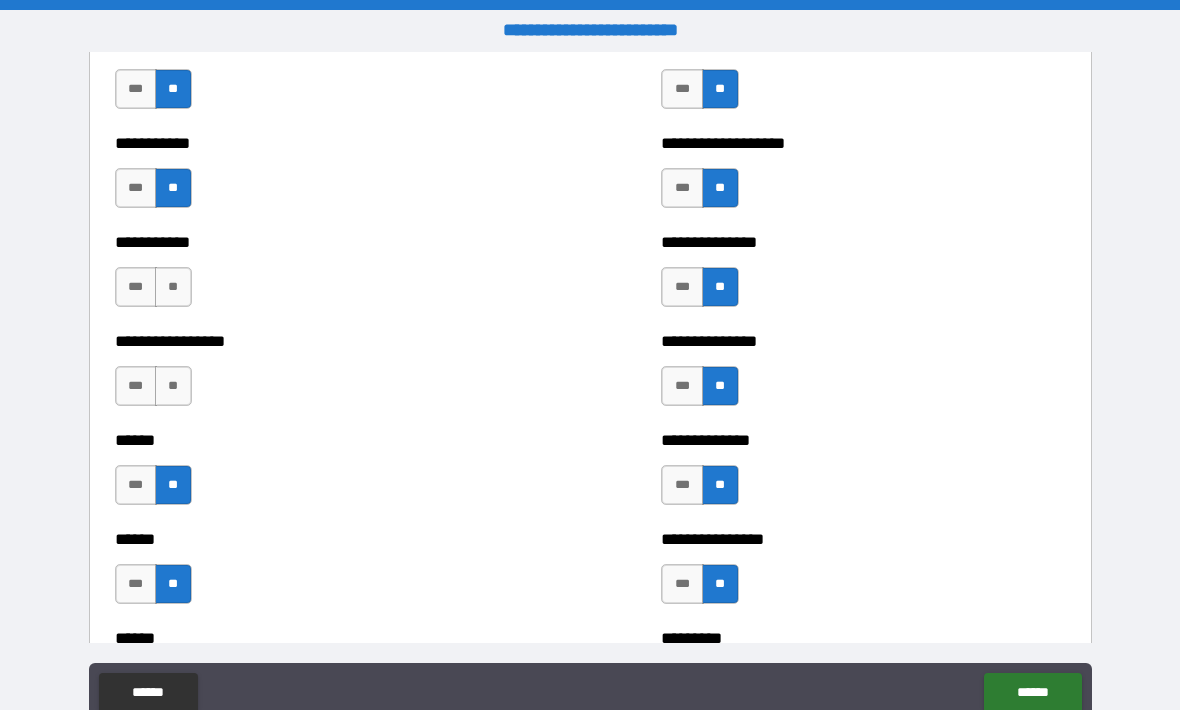 click on "**" at bounding box center [173, 386] 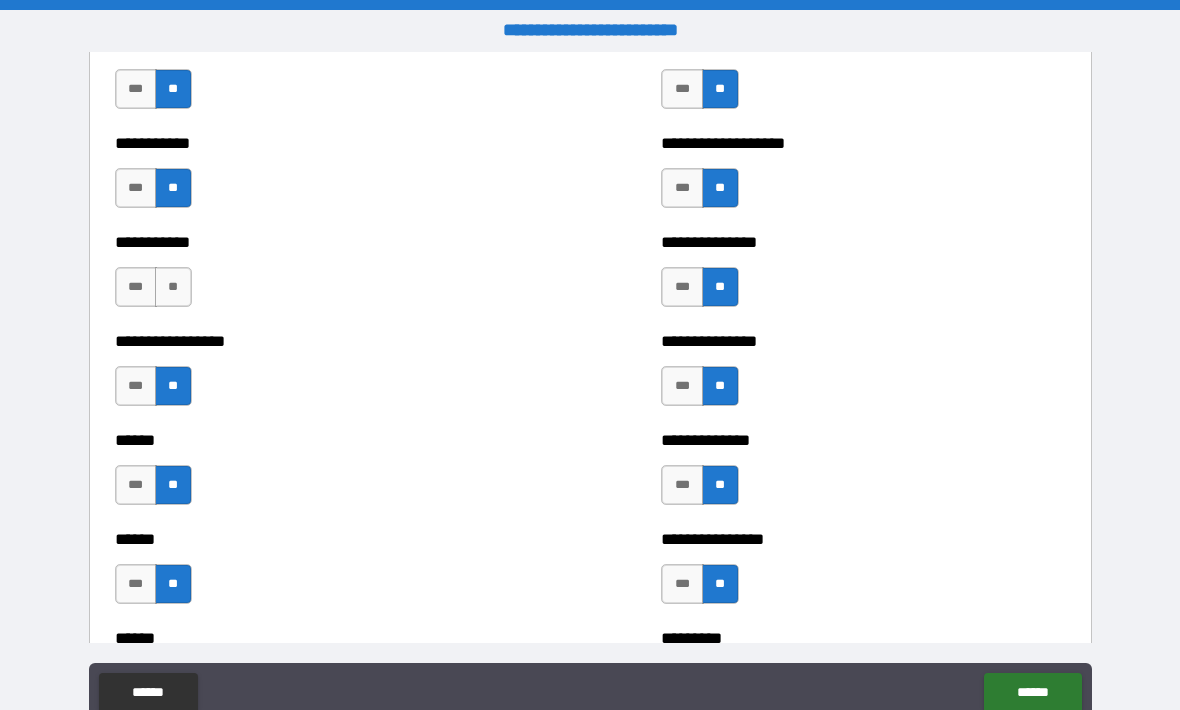 click on "**" at bounding box center [173, 287] 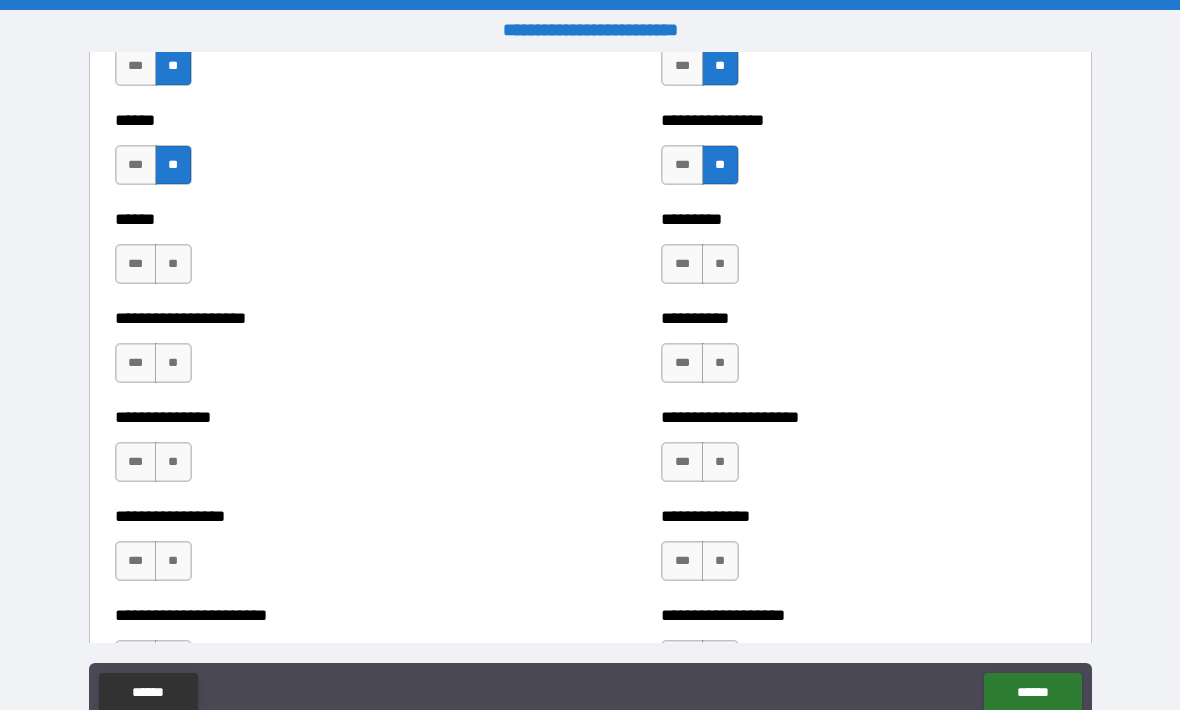 scroll, scrollTop: 3055, scrollLeft: 0, axis: vertical 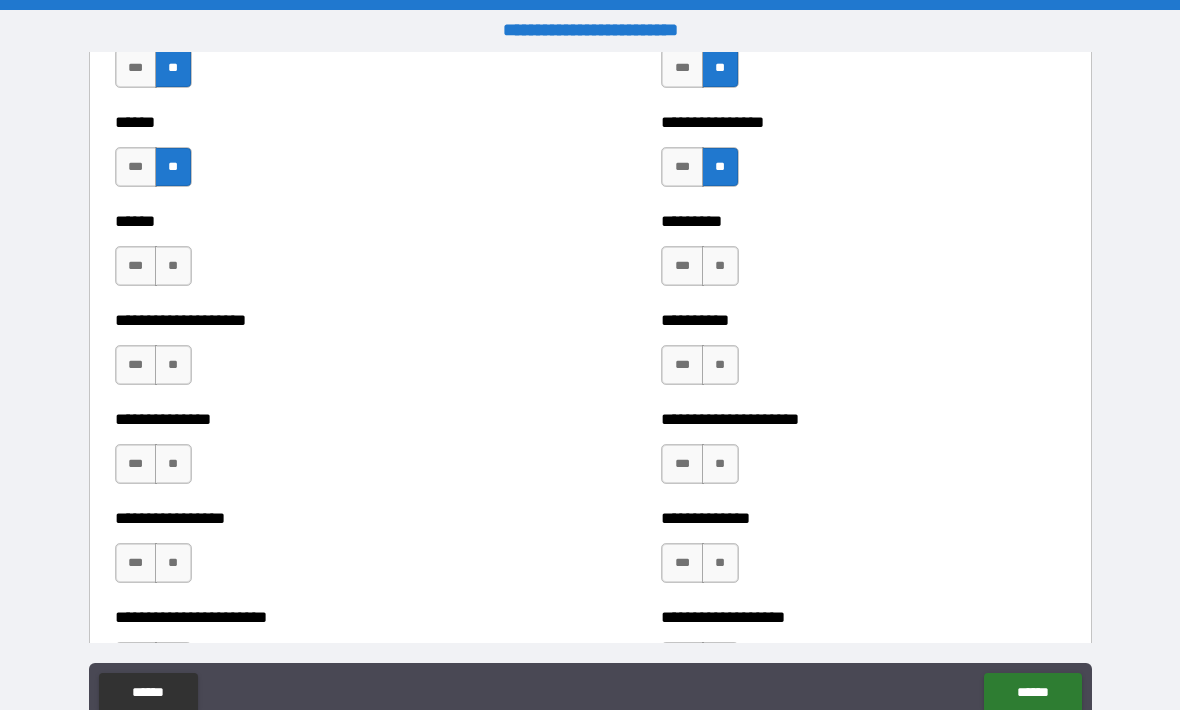 click on "**" at bounding box center (173, 266) 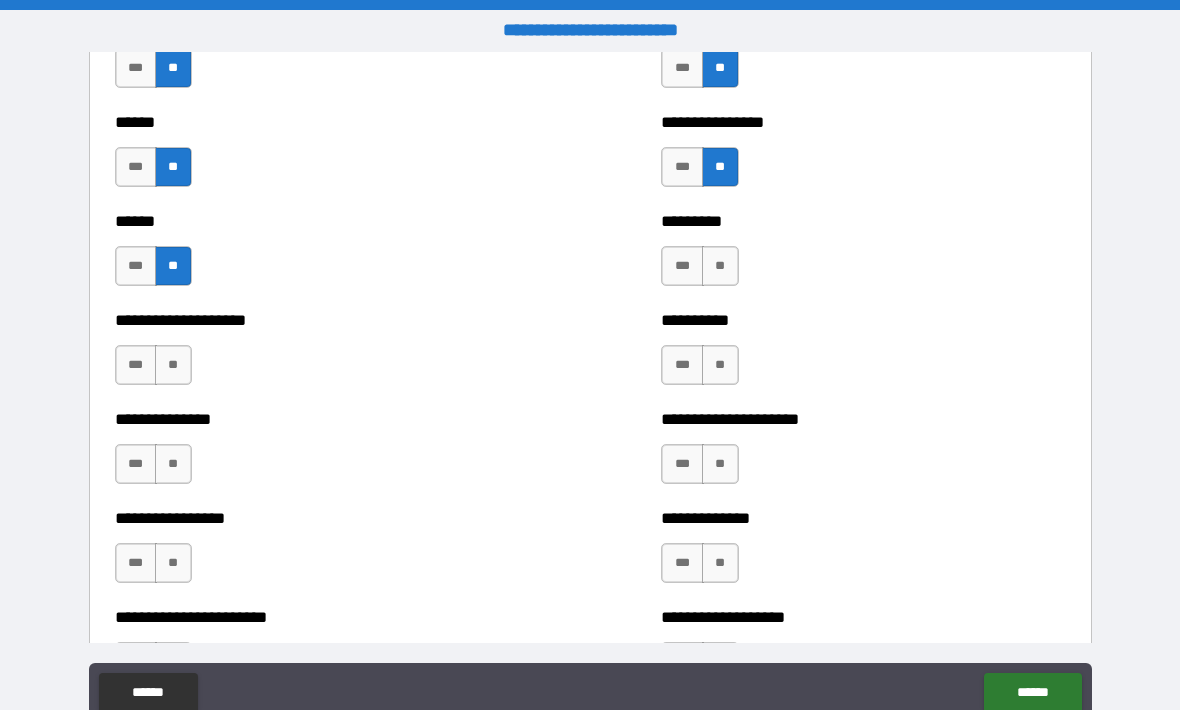 click on "**" at bounding box center (173, 365) 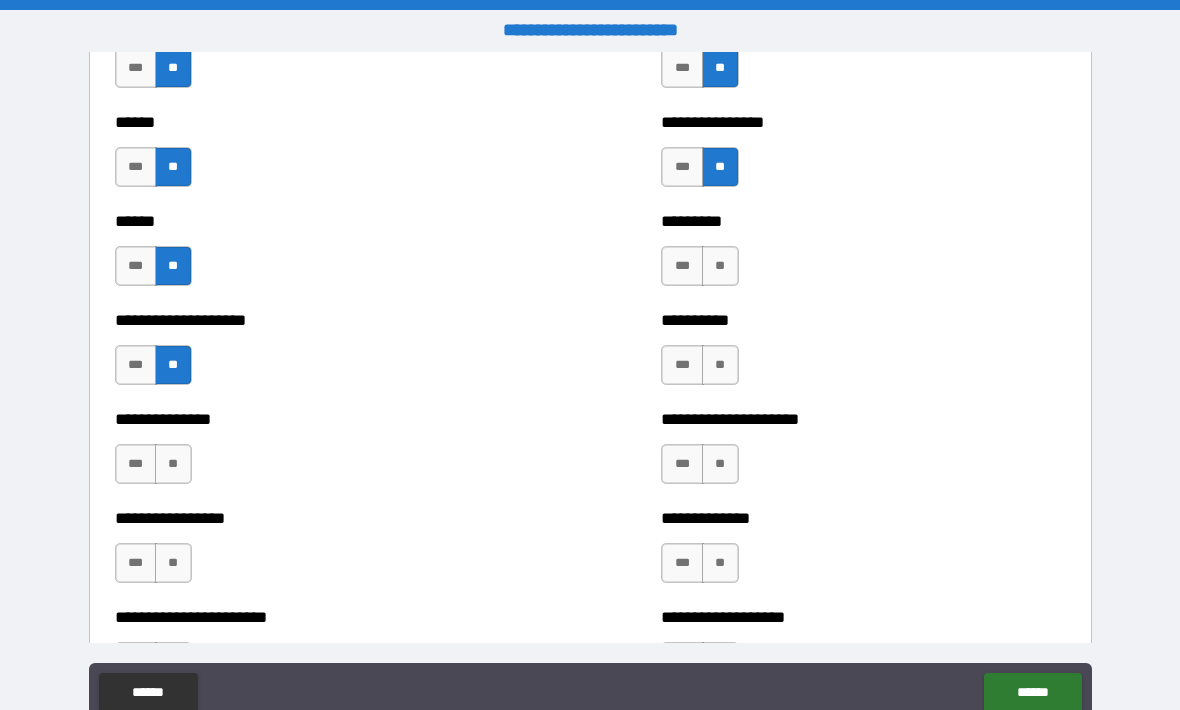 click on "**" at bounding box center (173, 464) 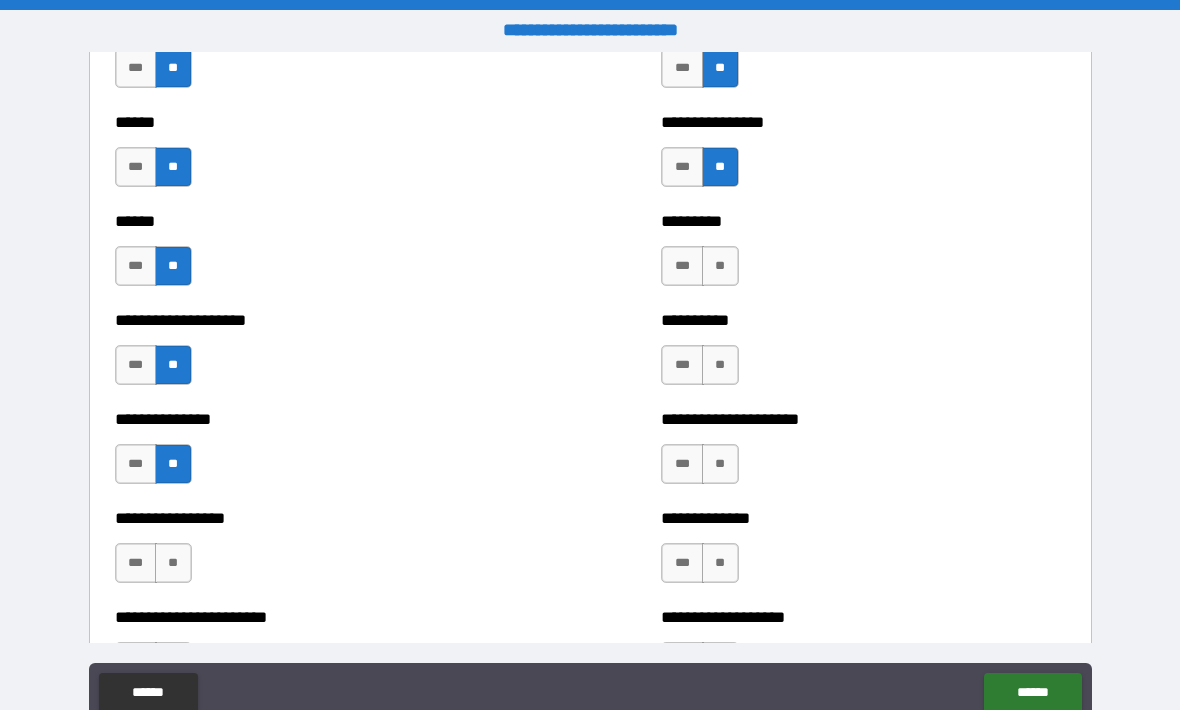 click on "**" at bounding box center [173, 563] 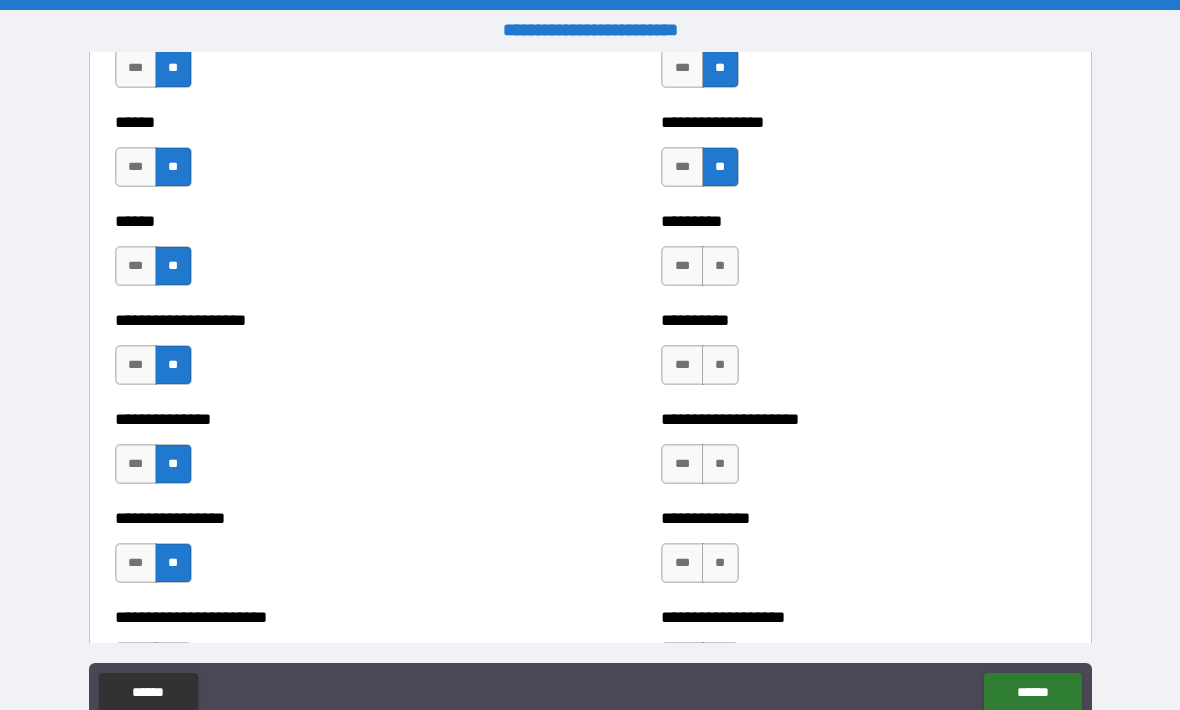 click on "**" at bounding box center [720, 563] 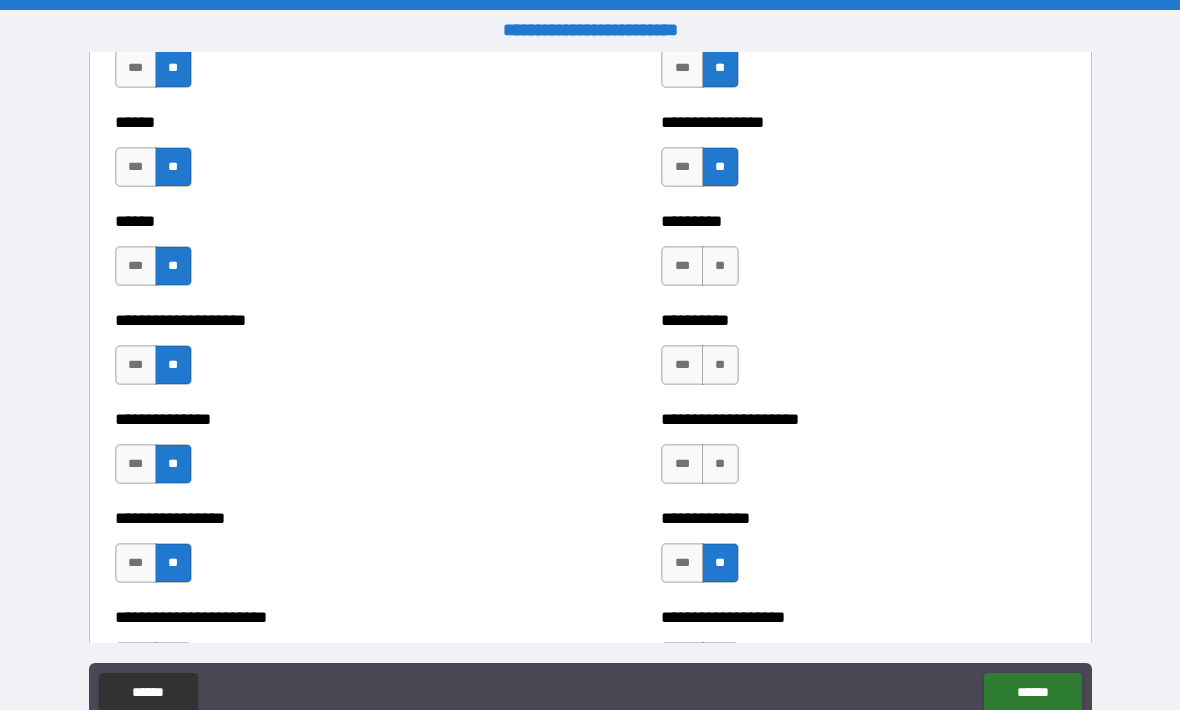 click on "**********" at bounding box center (863, 454) 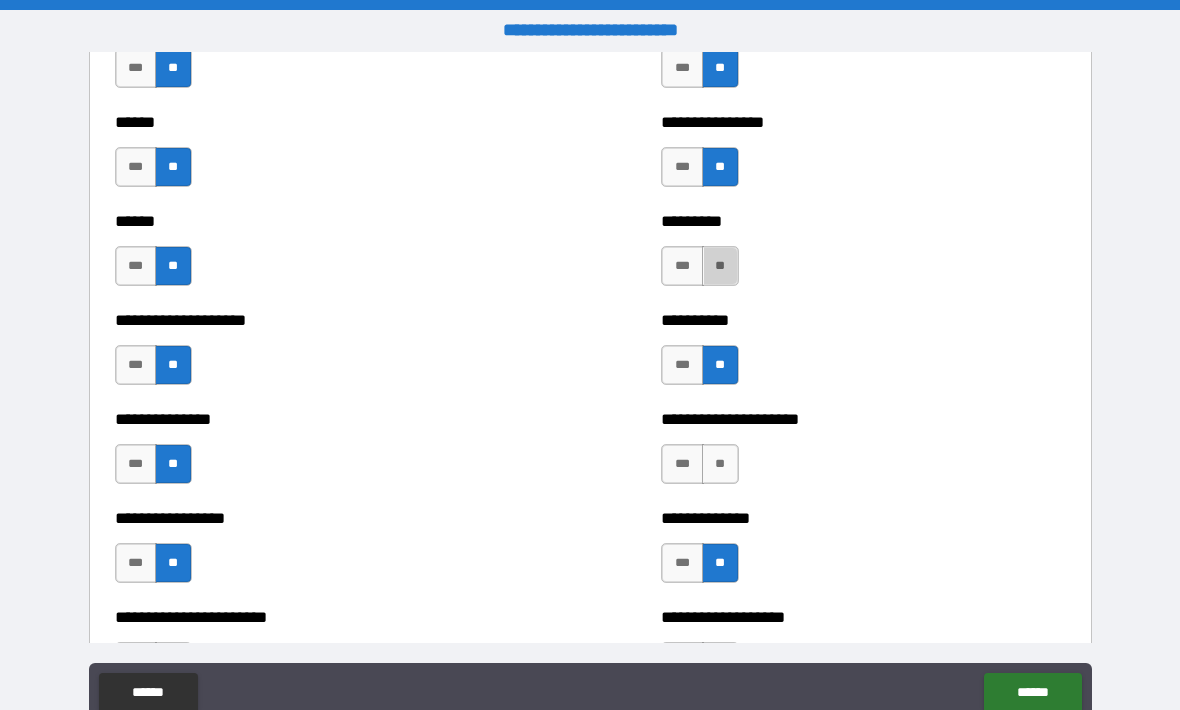 click on "**" at bounding box center (720, 266) 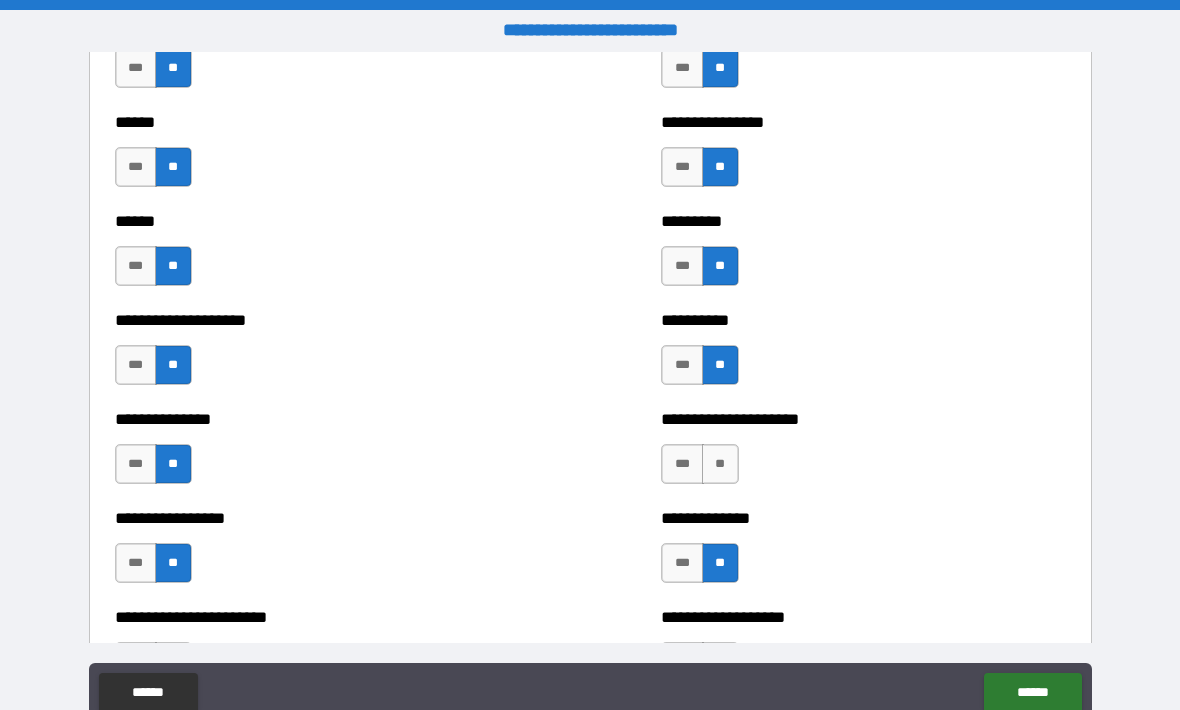 click on "**" at bounding box center [720, 464] 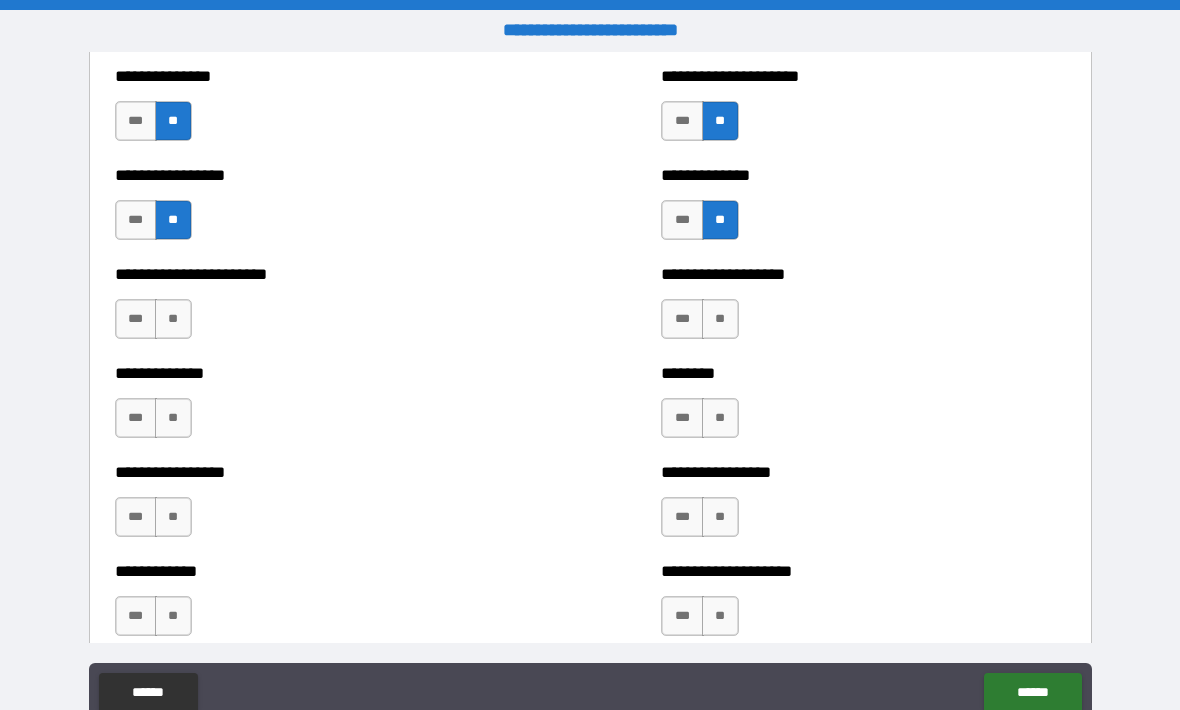scroll, scrollTop: 3402, scrollLeft: 0, axis: vertical 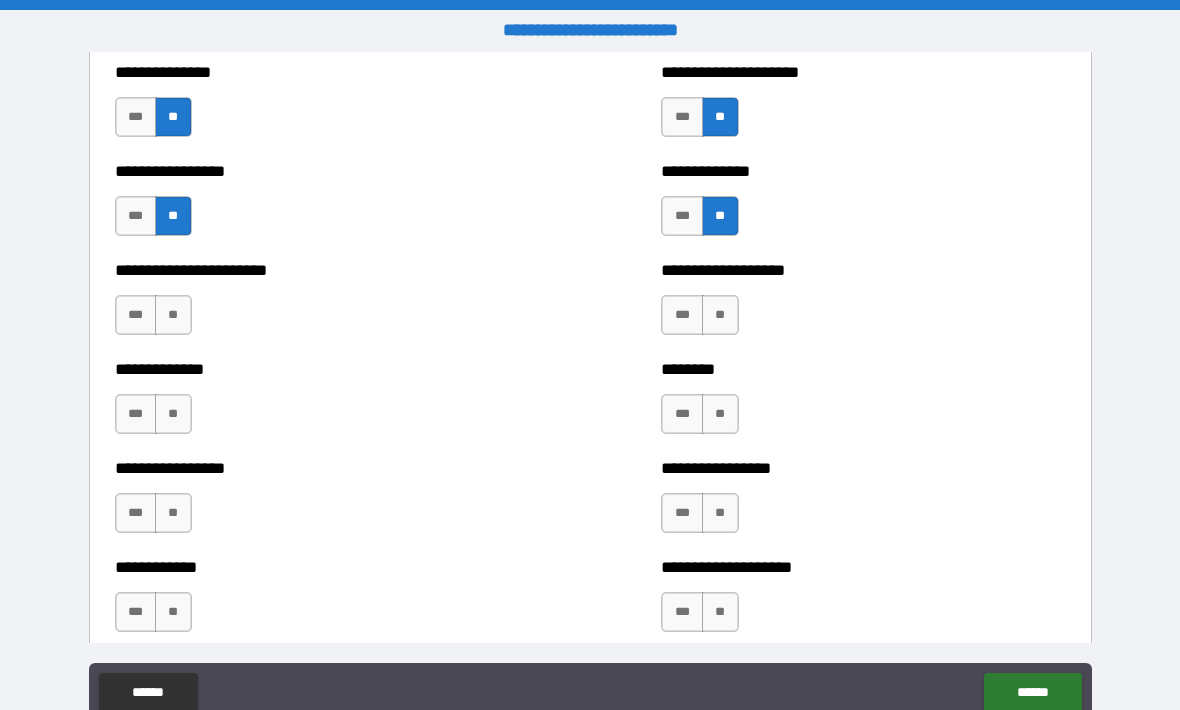 click on "**" at bounding box center (173, 315) 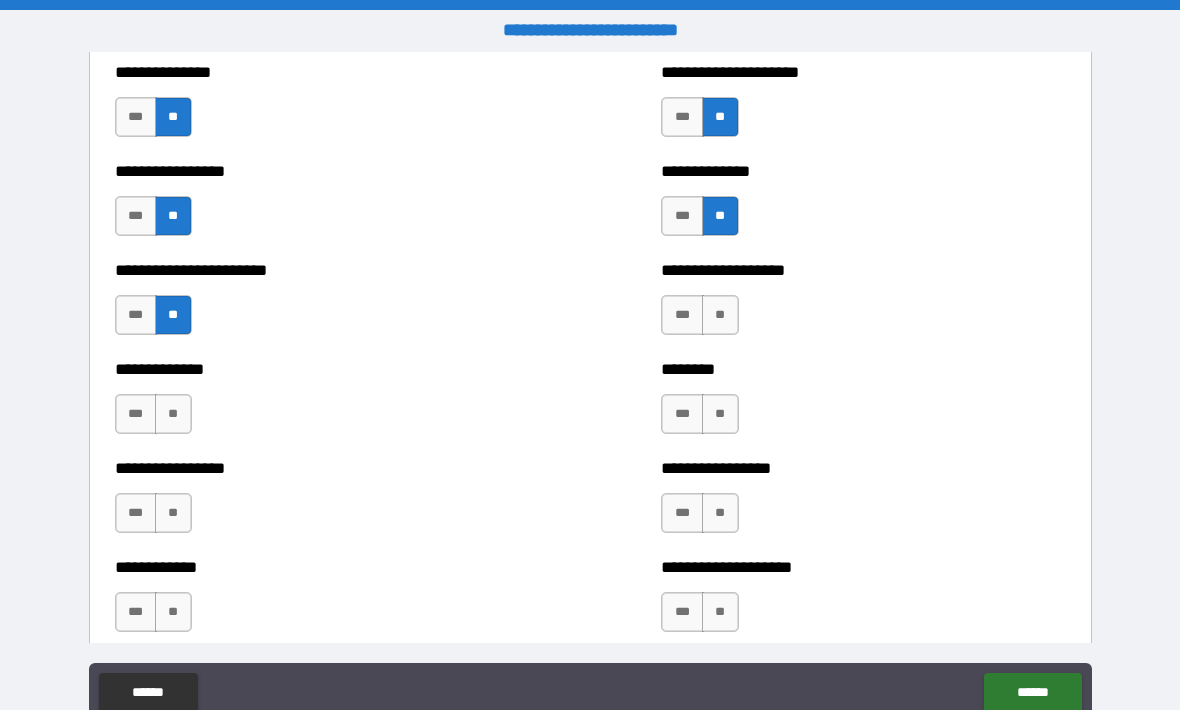 click on "**" at bounding box center [173, 414] 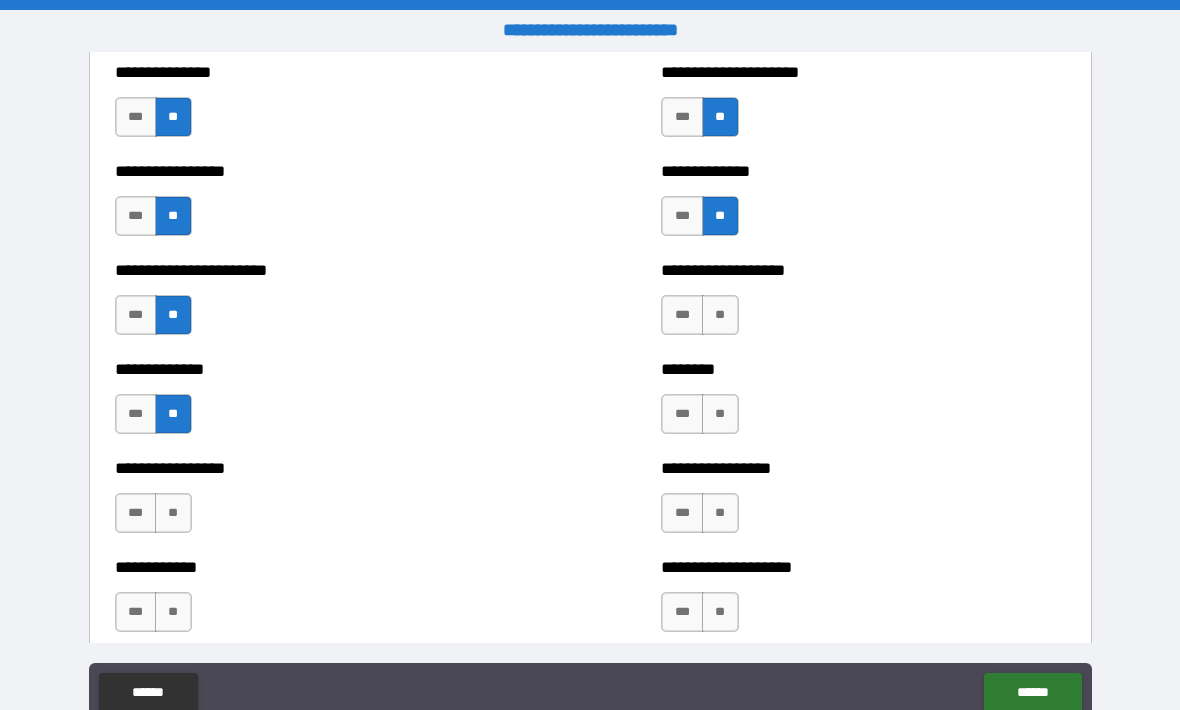click on "**" at bounding box center [173, 513] 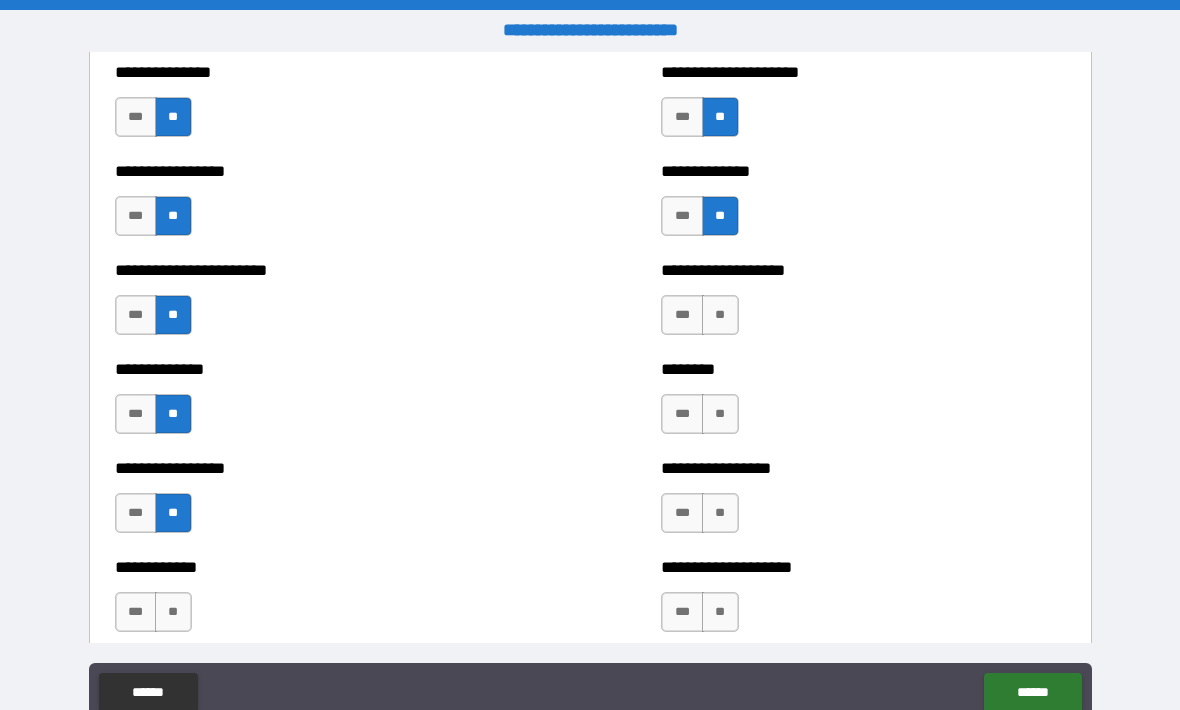 click on "**" at bounding box center [173, 612] 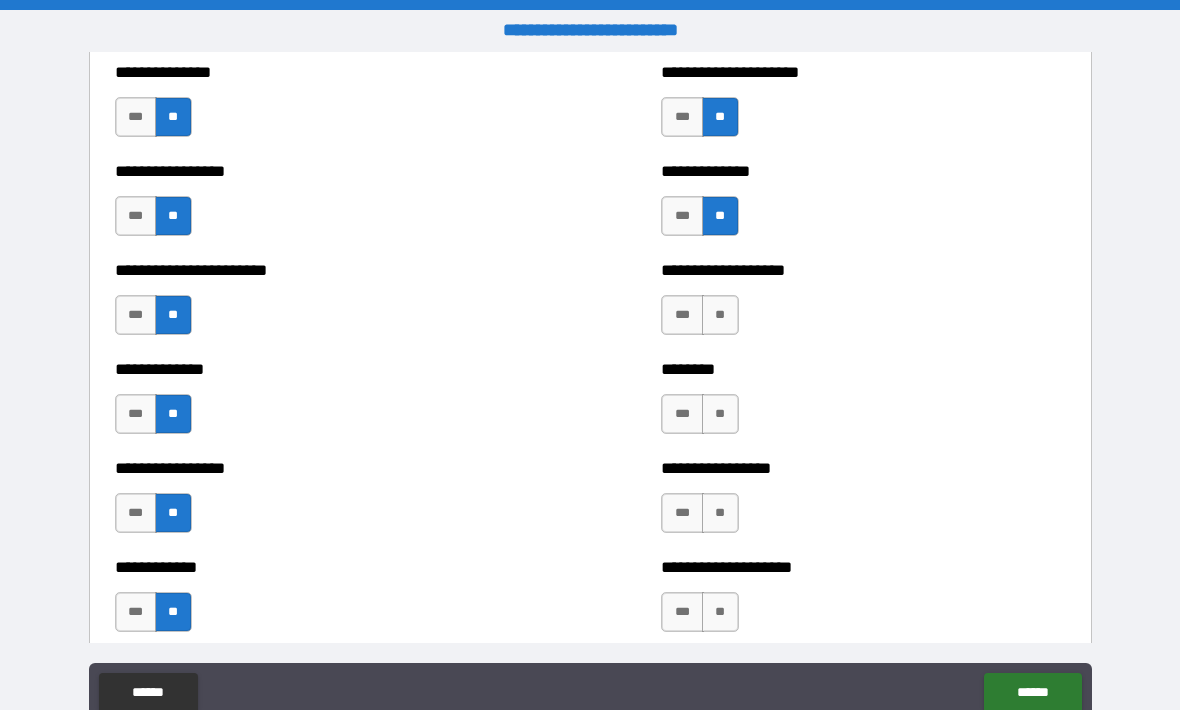click on "**" at bounding box center [720, 612] 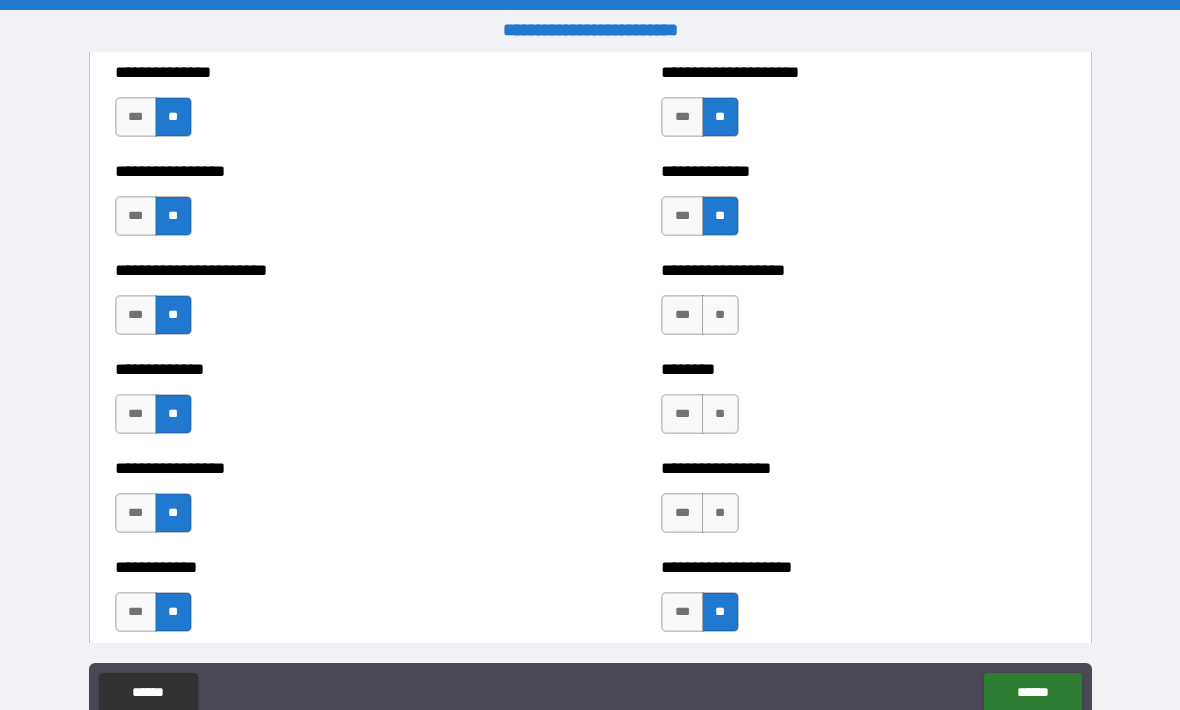 click on "**" at bounding box center [720, 513] 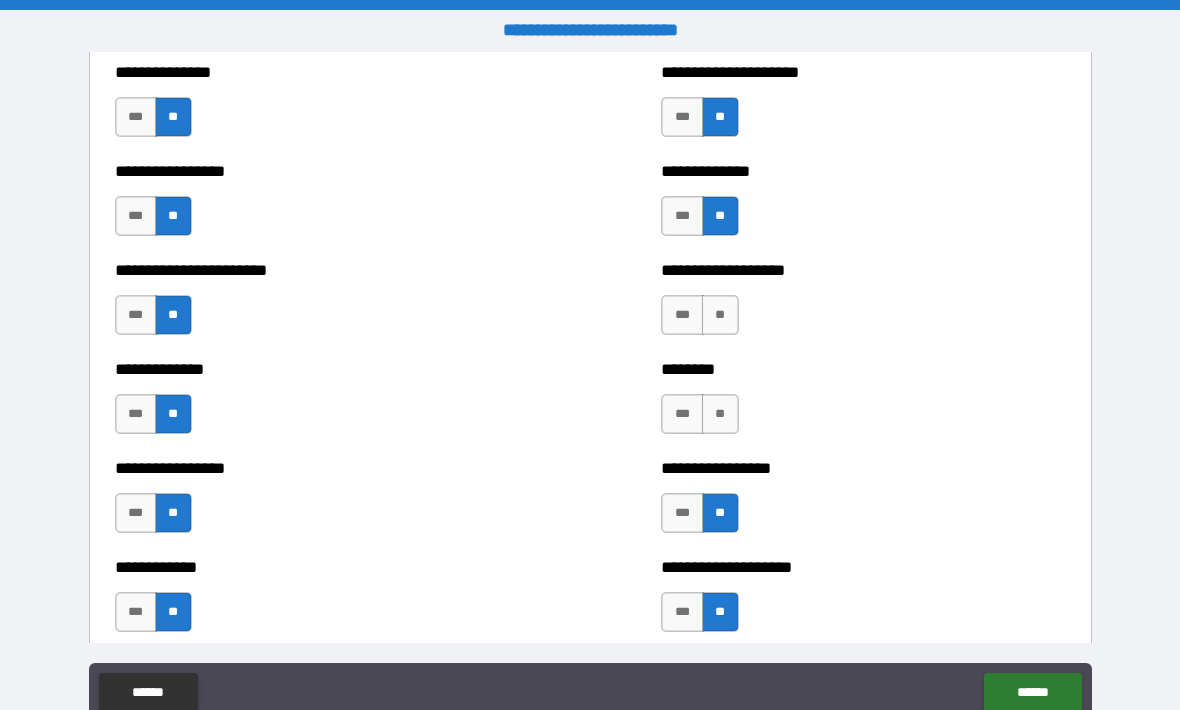 click on "**" at bounding box center [720, 414] 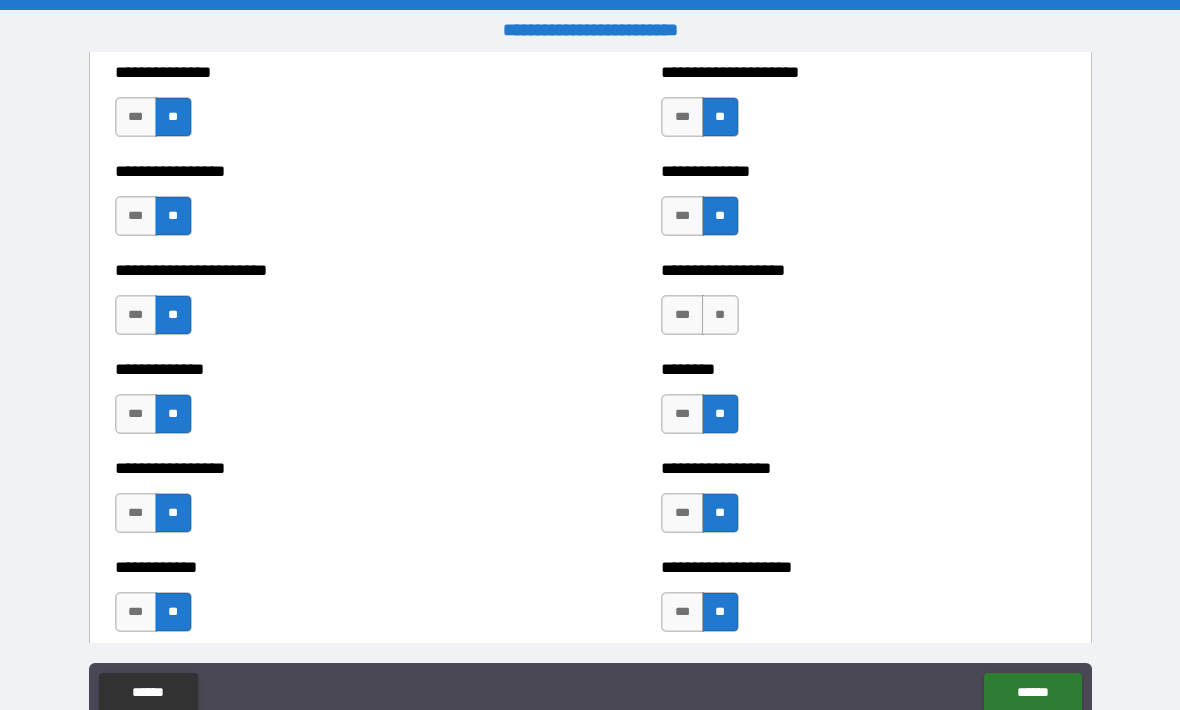 click on "**" at bounding box center (720, 315) 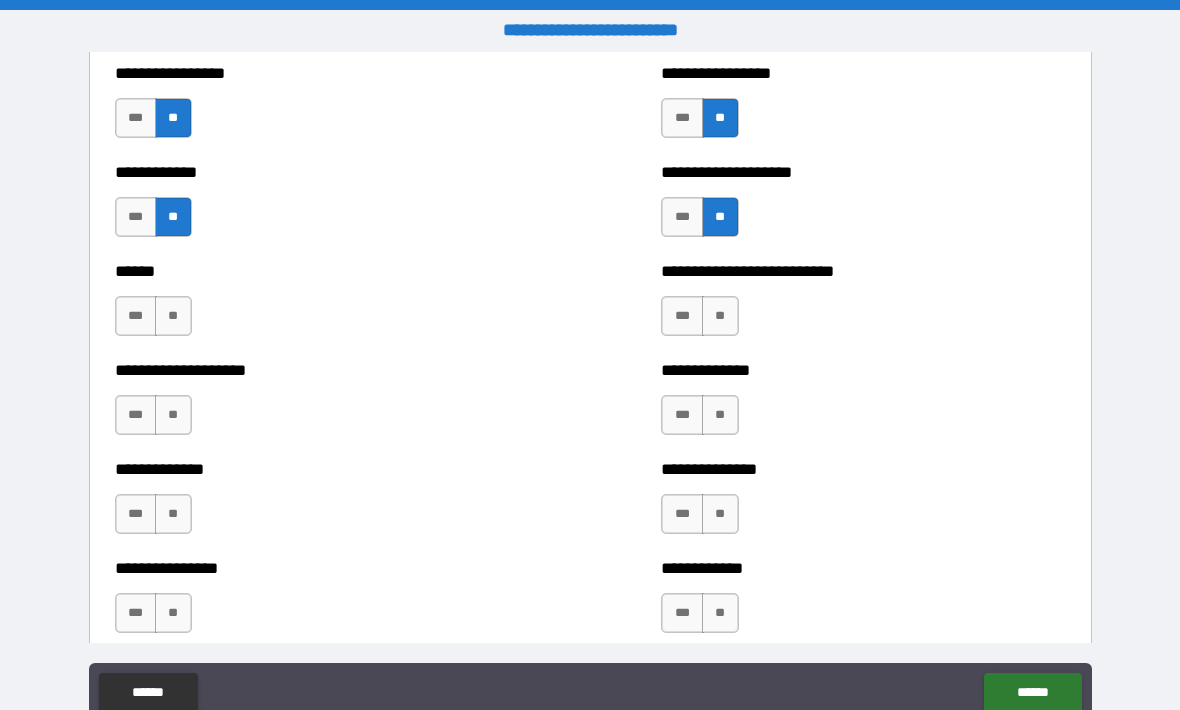 scroll, scrollTop: 3802, scrollLeft: 0, axis: vertical 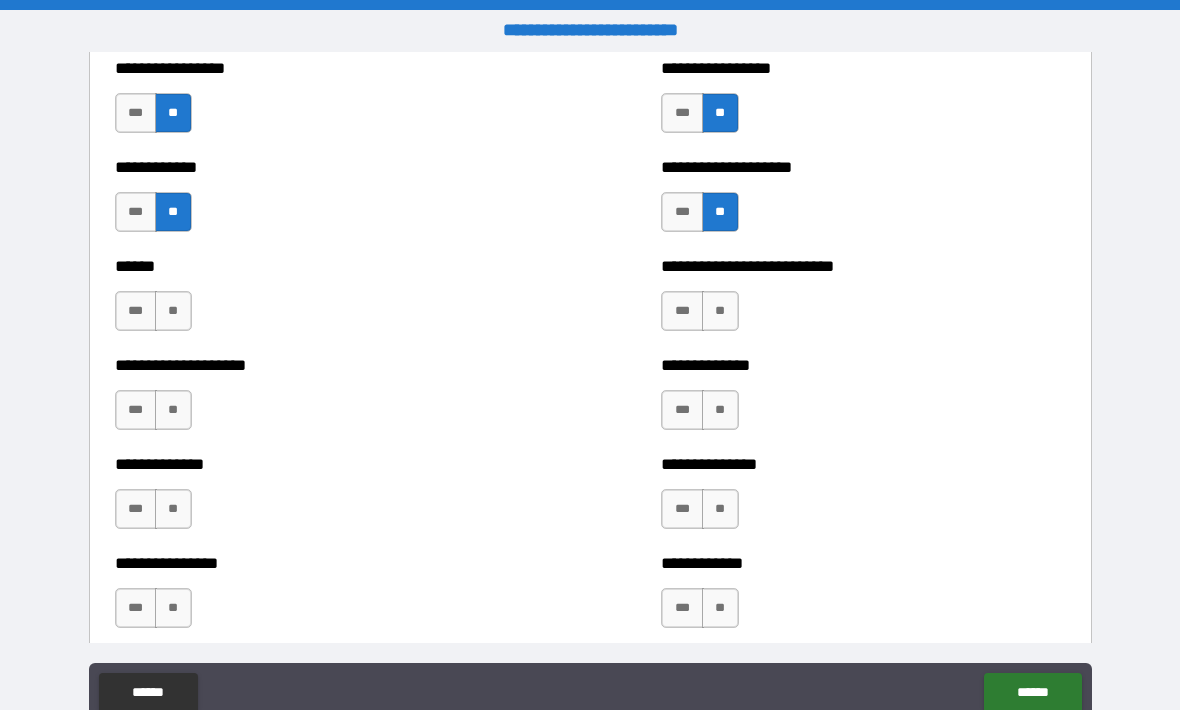 click on "**" at bounding box center [173, 410] 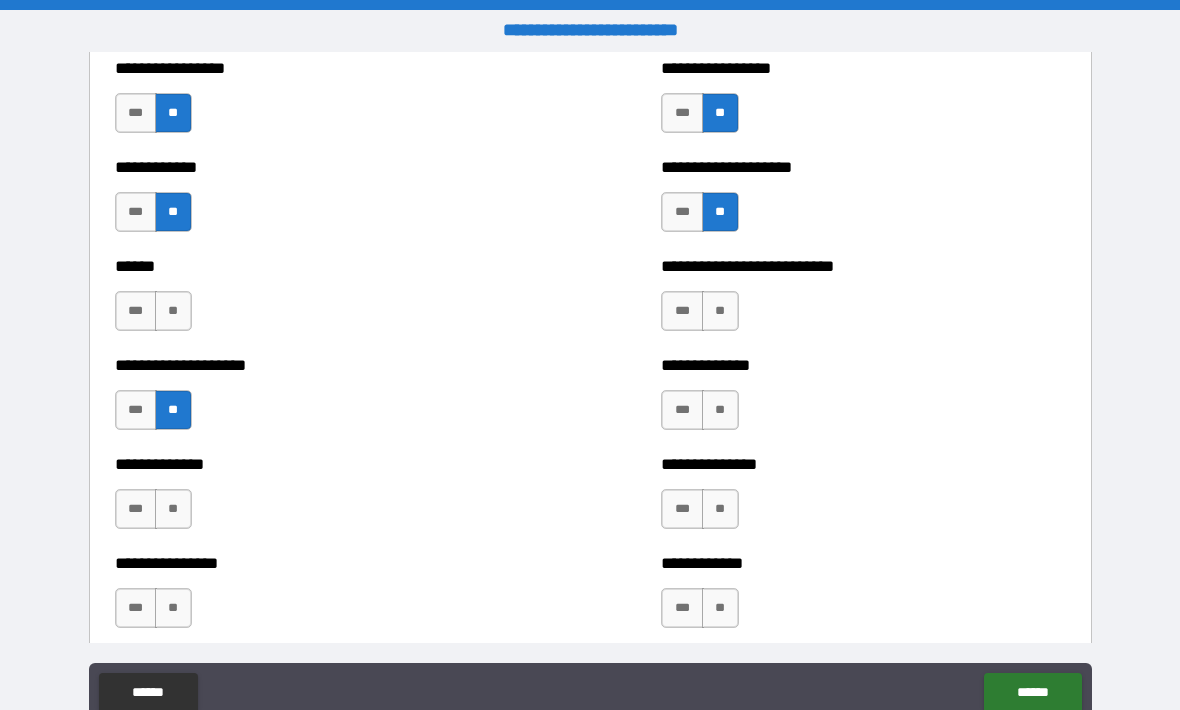 click on "**" at bounding box center (173, 311) 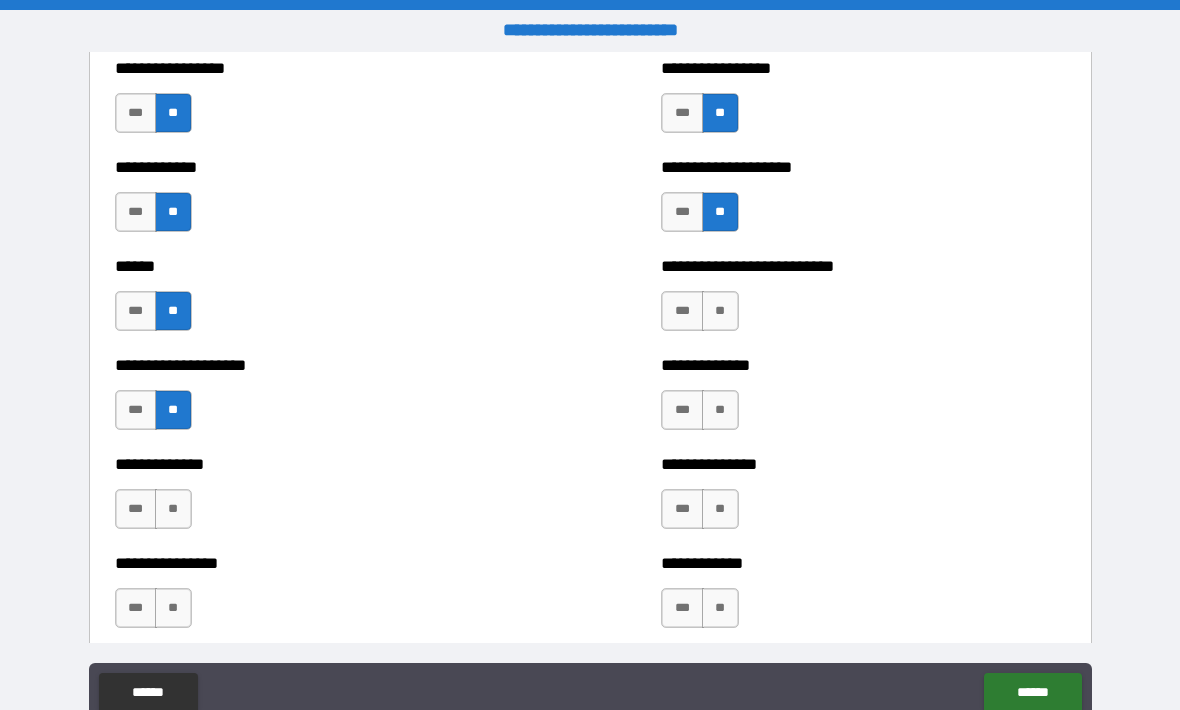 click on "**********" at bounding box center (317, 499) 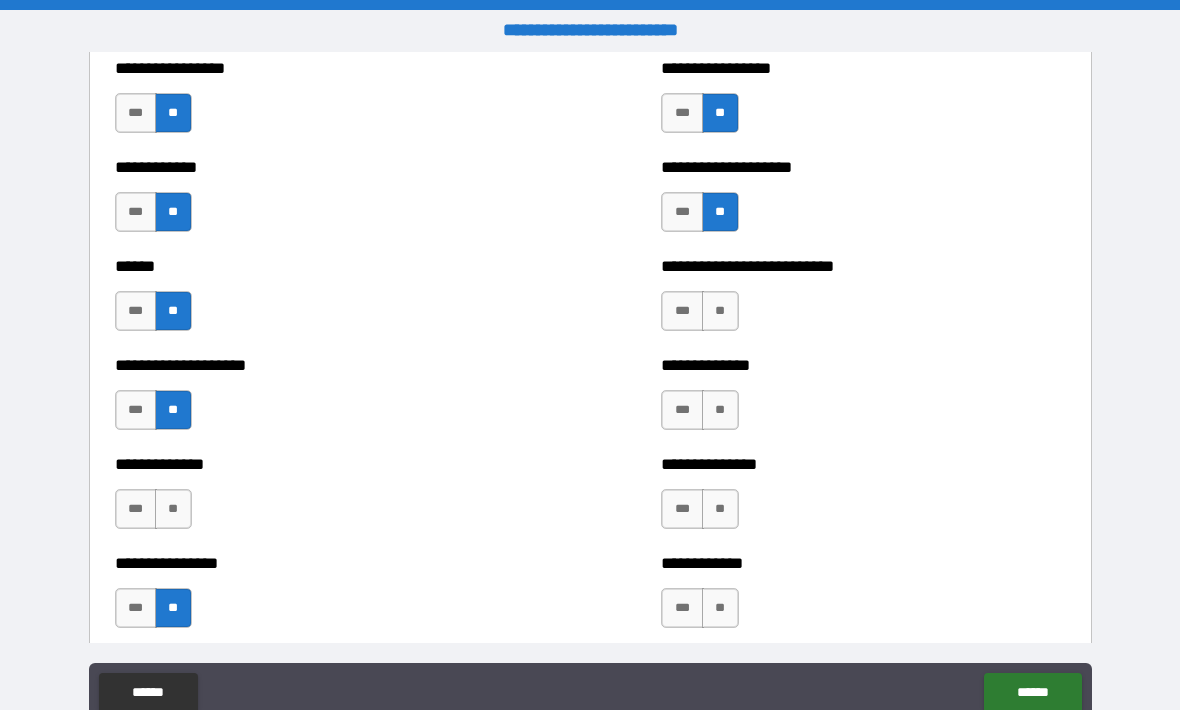 click on "**" at bounding box center (173, 509) 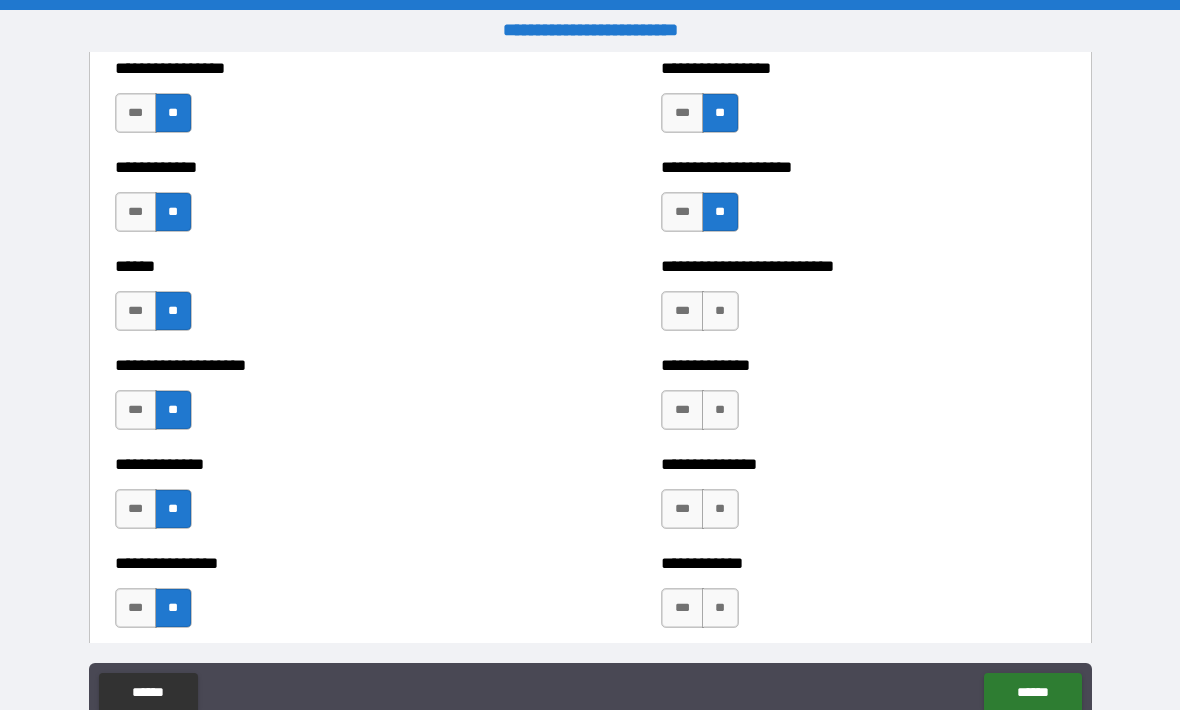 click on "**" at bounding box center (720, 608) 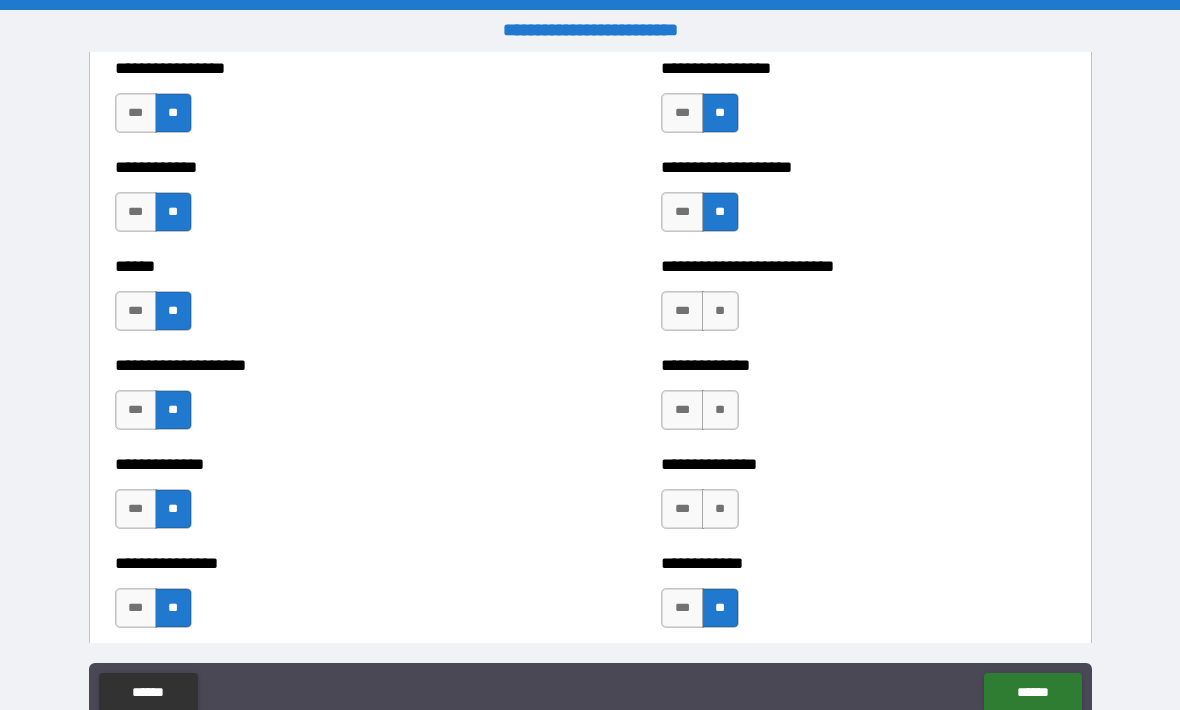 click on "**" at bounding box center [720, 509] 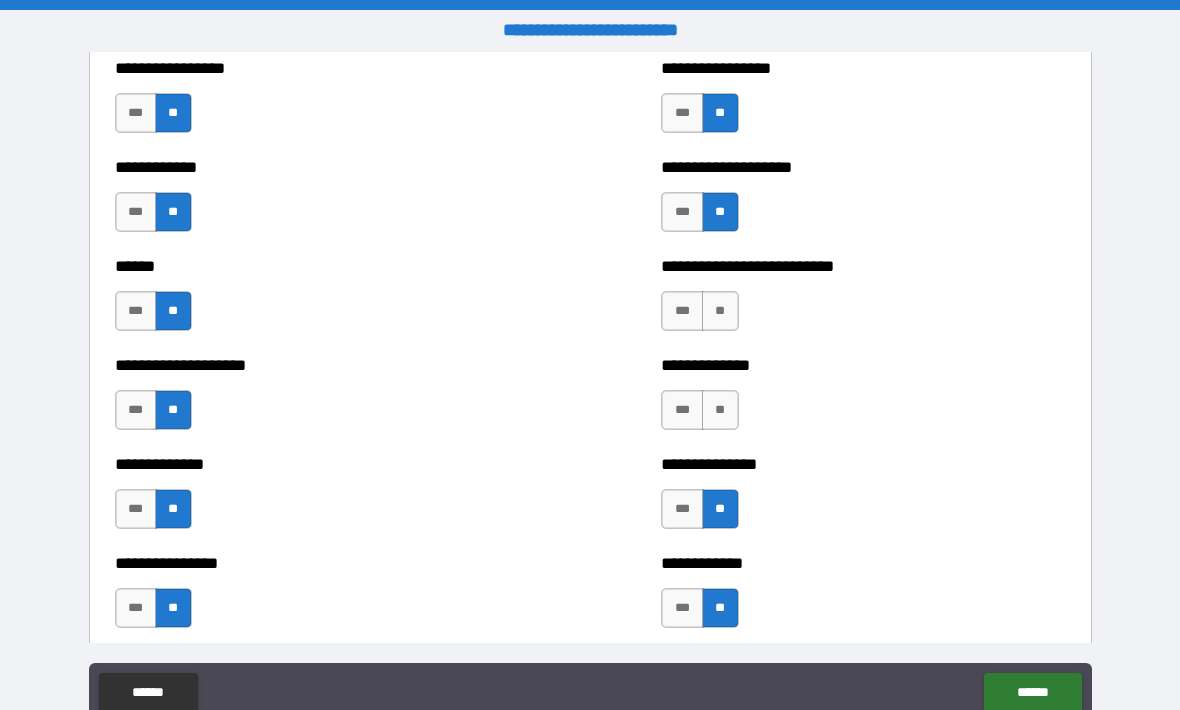 click on "**" at bounding box center [720, 410] 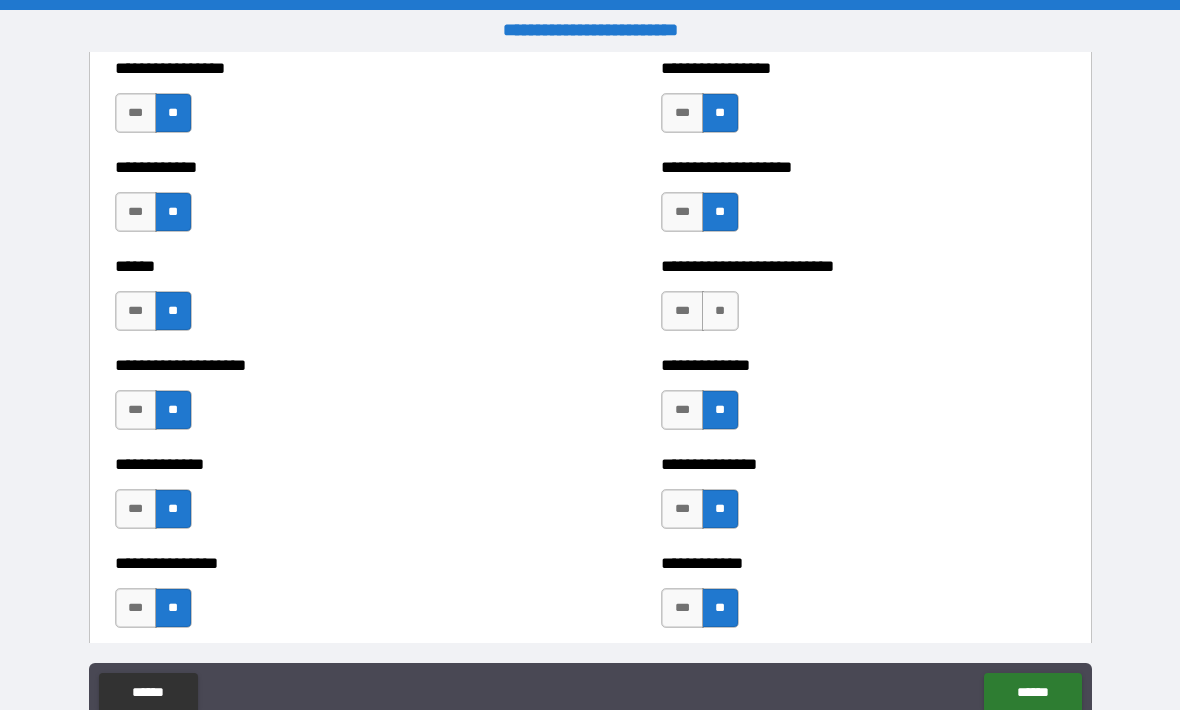 click on "**" at bounding box center [720, 311] 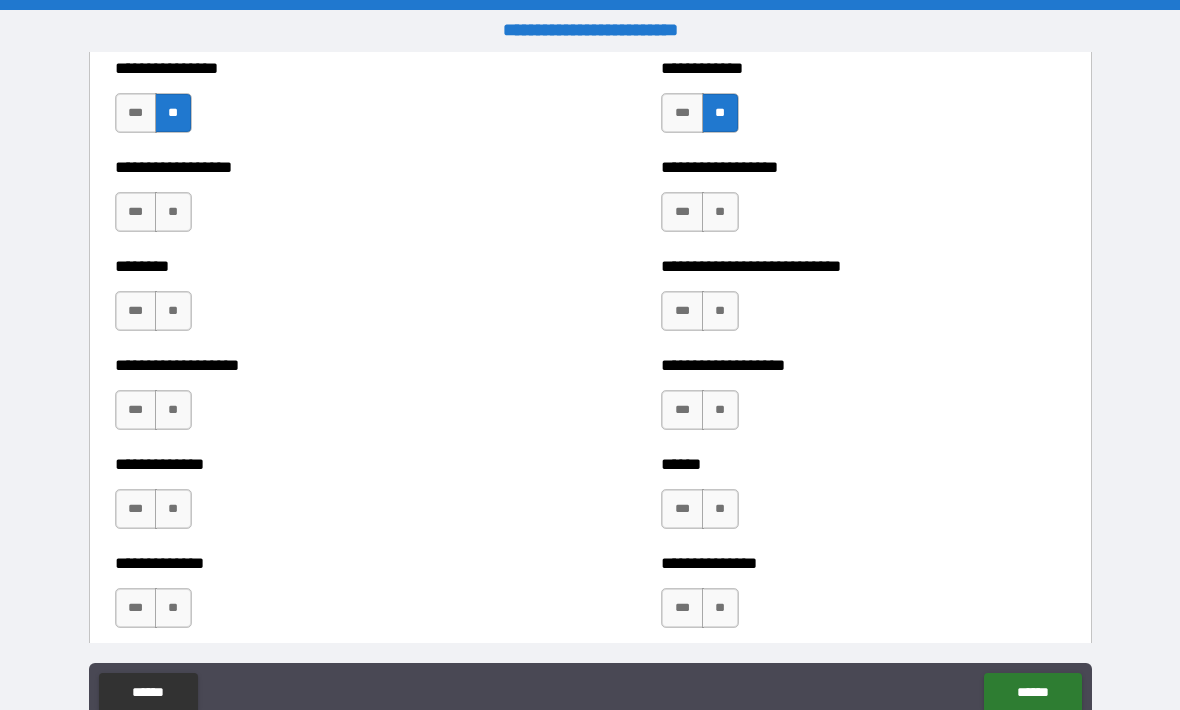 scroll, scrollTop: 4297, scrollLeft: 0, axis: vertical 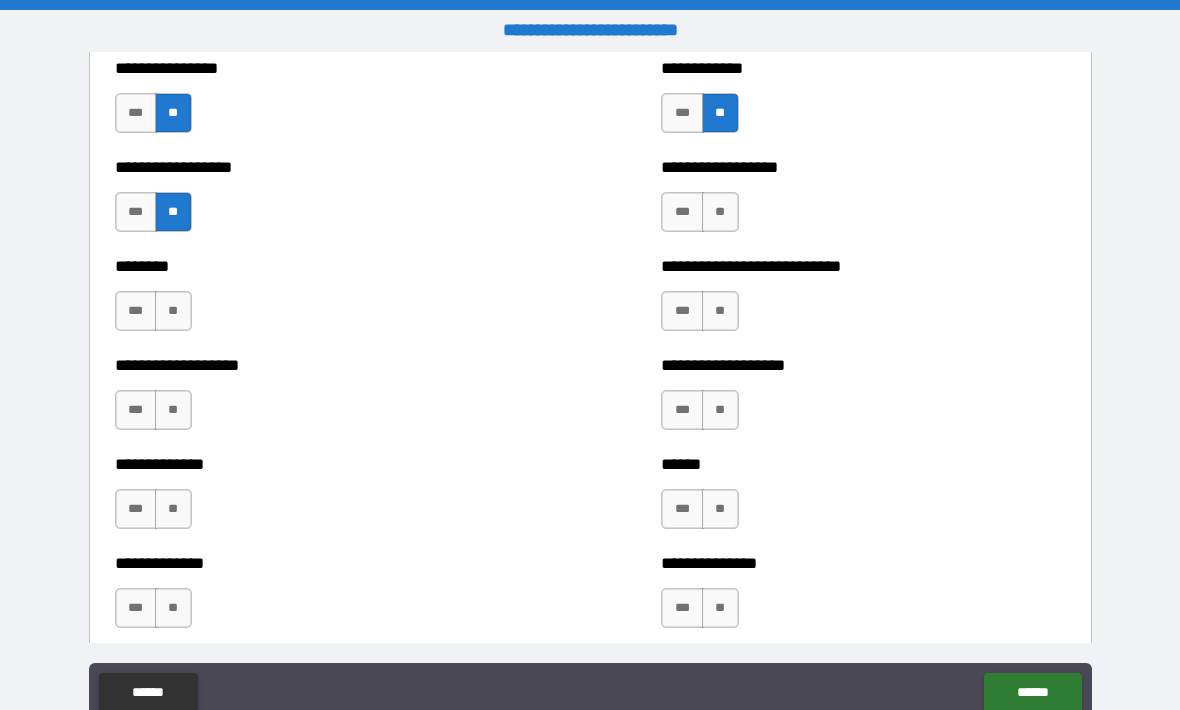 click on "**" at bounding box center (173, 311) 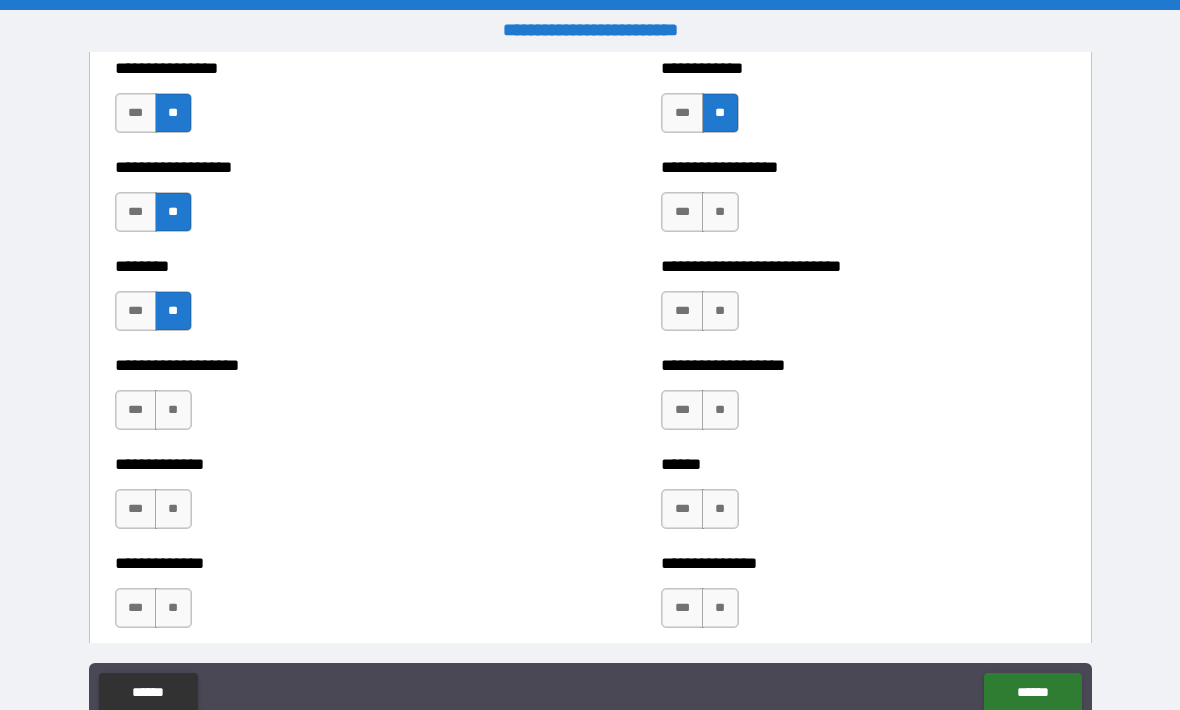 click on "**" at bounding box center [173, 410] 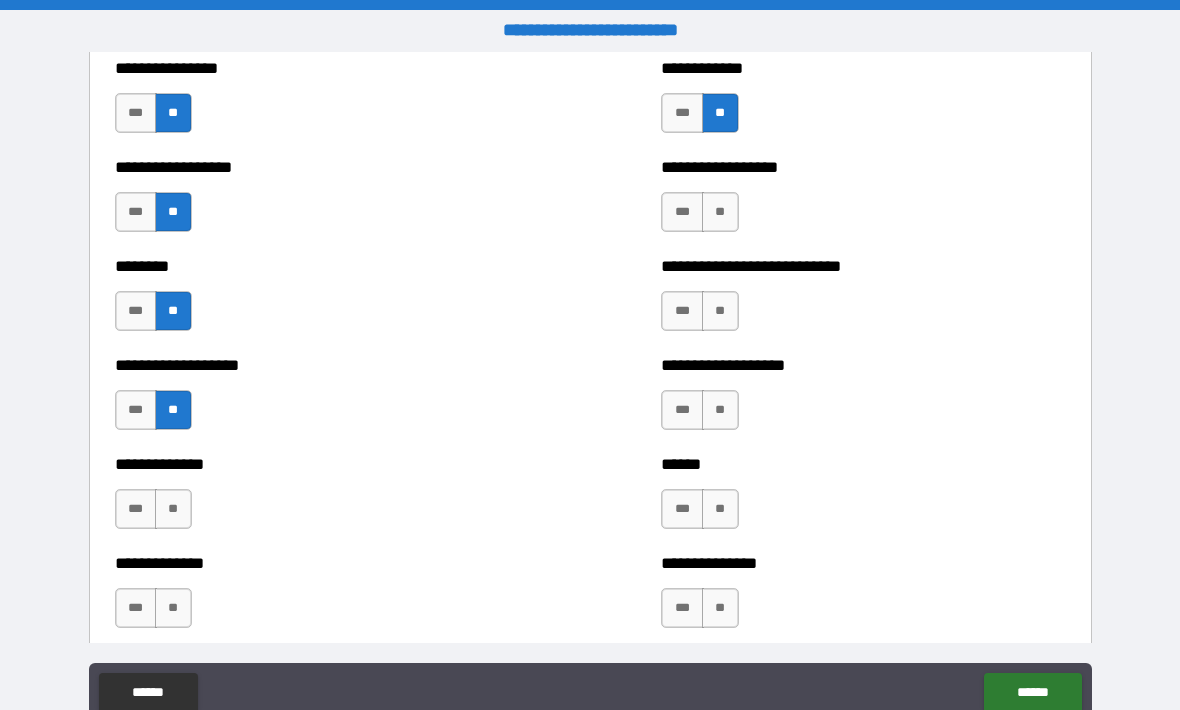 click on "**" at bounding box center [173, 509] 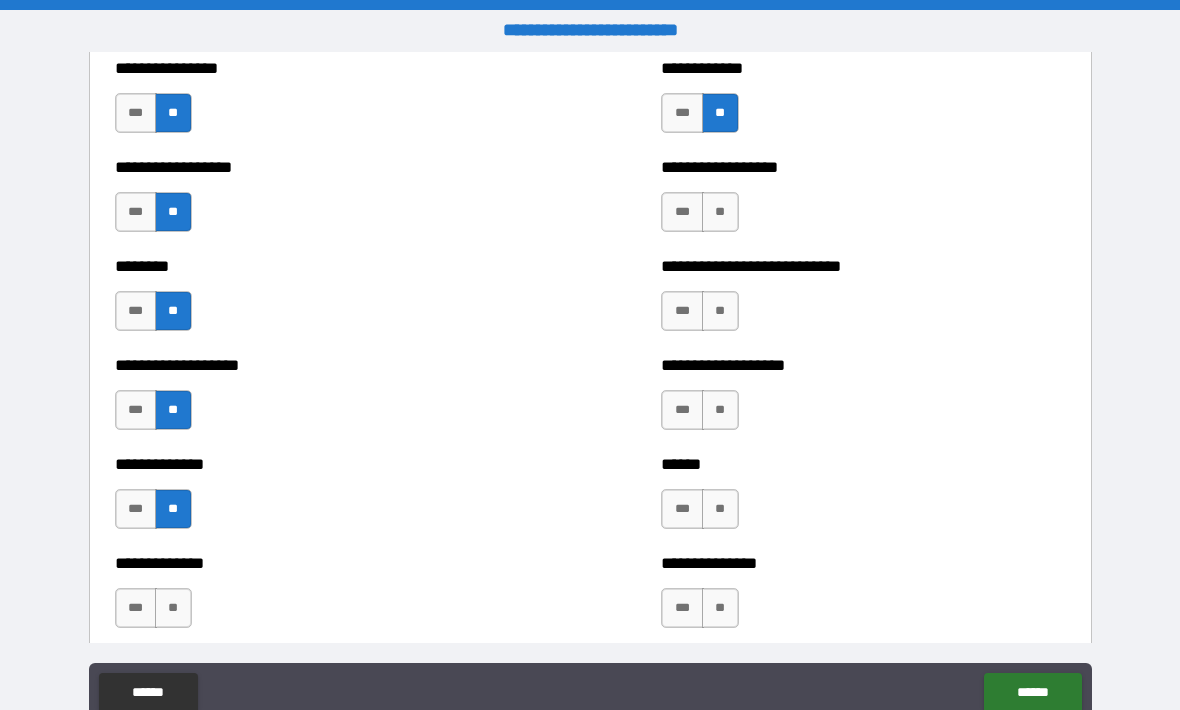 click on "**" at bounding box center (173, 608) 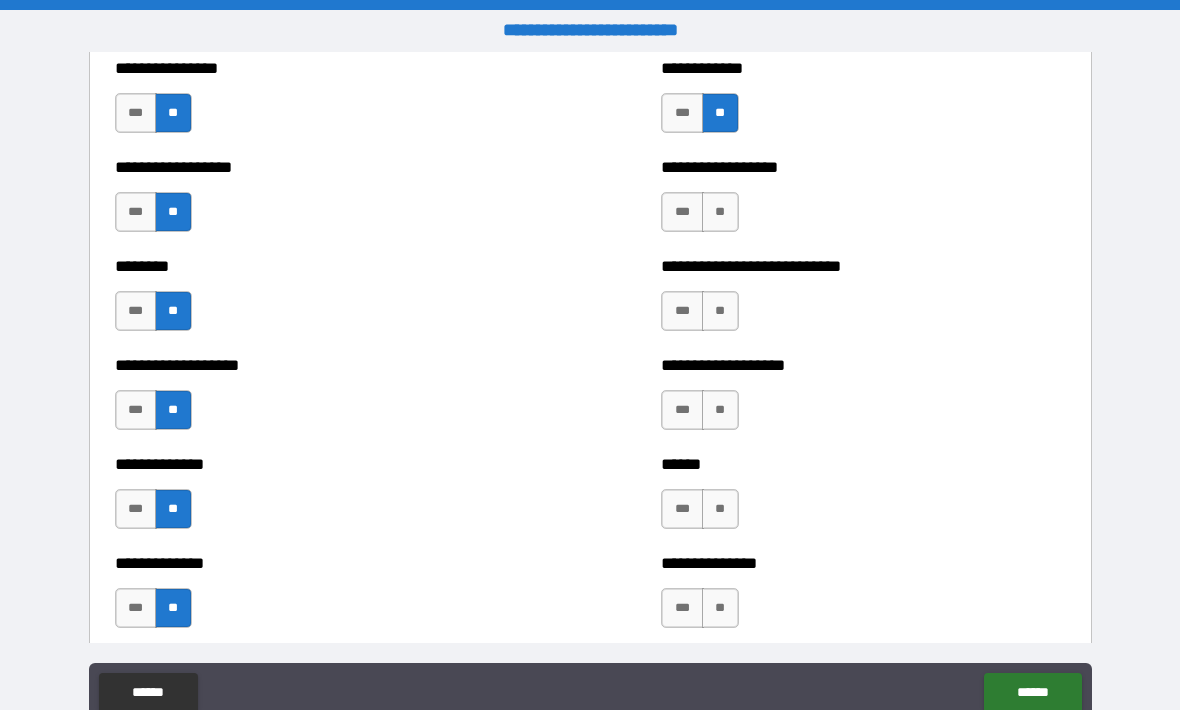 click on "**" at bounding box center (720, 608) 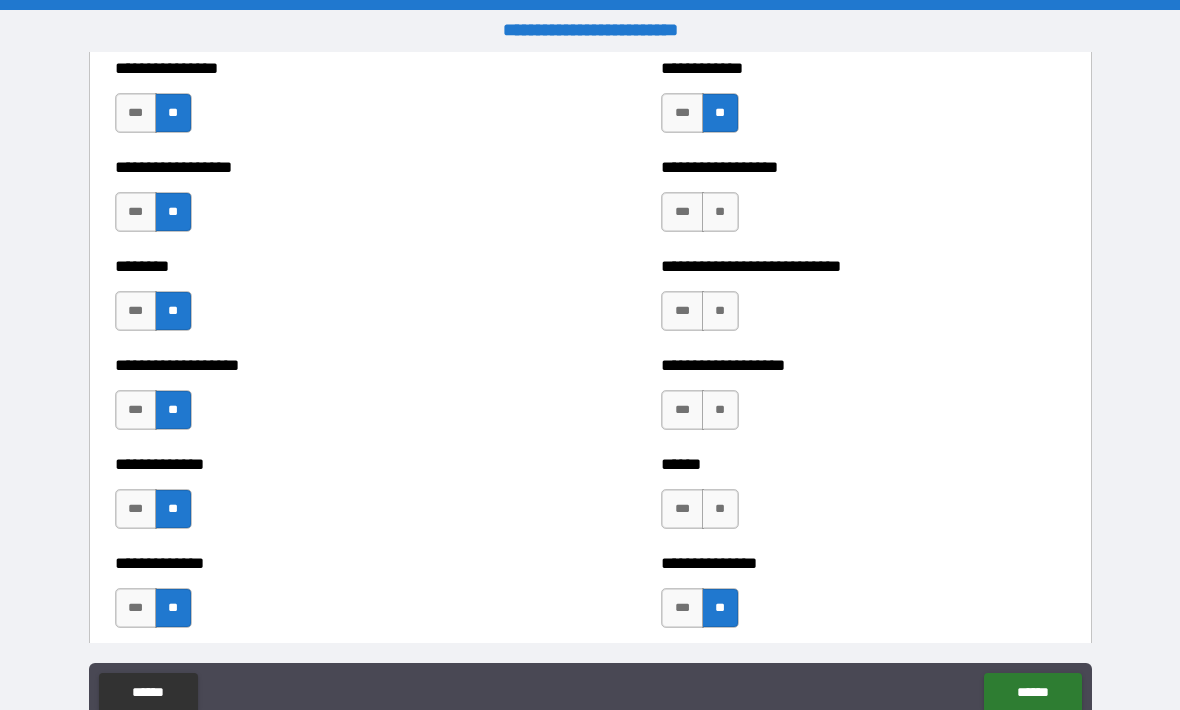 click on "**" at bounding box center [720, 509] 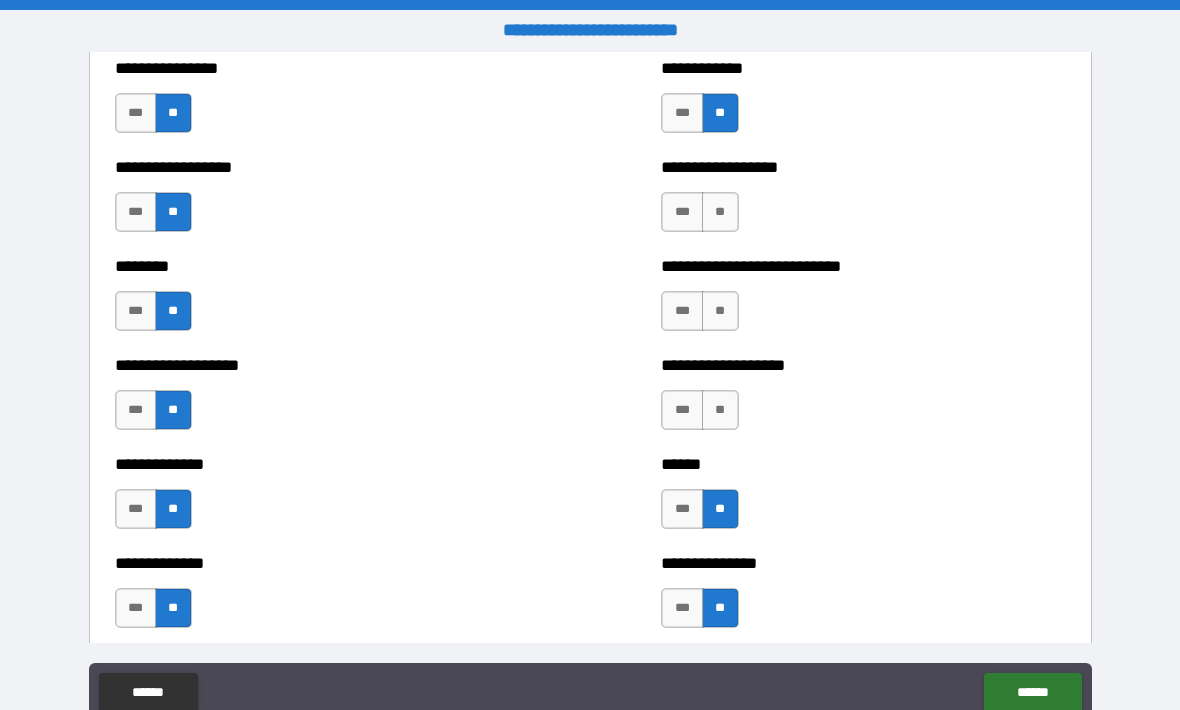 click on "**" at bounding box center [720, 410] 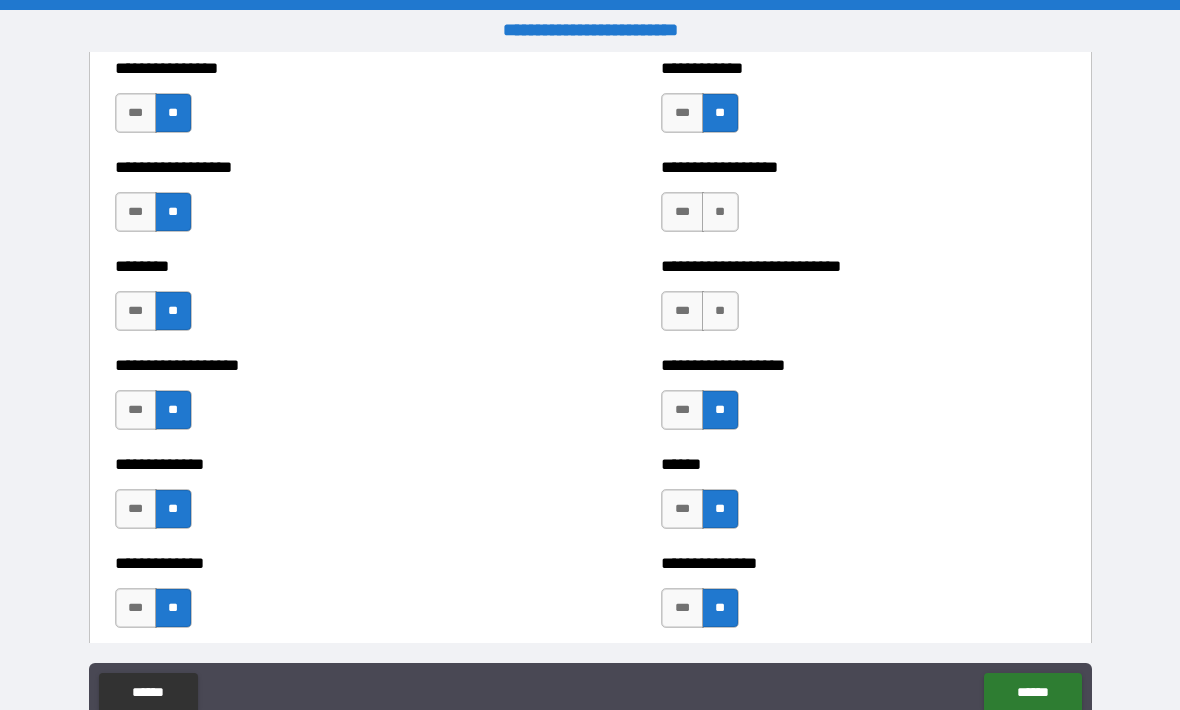 click on "**" at bounding box center (720, 311) 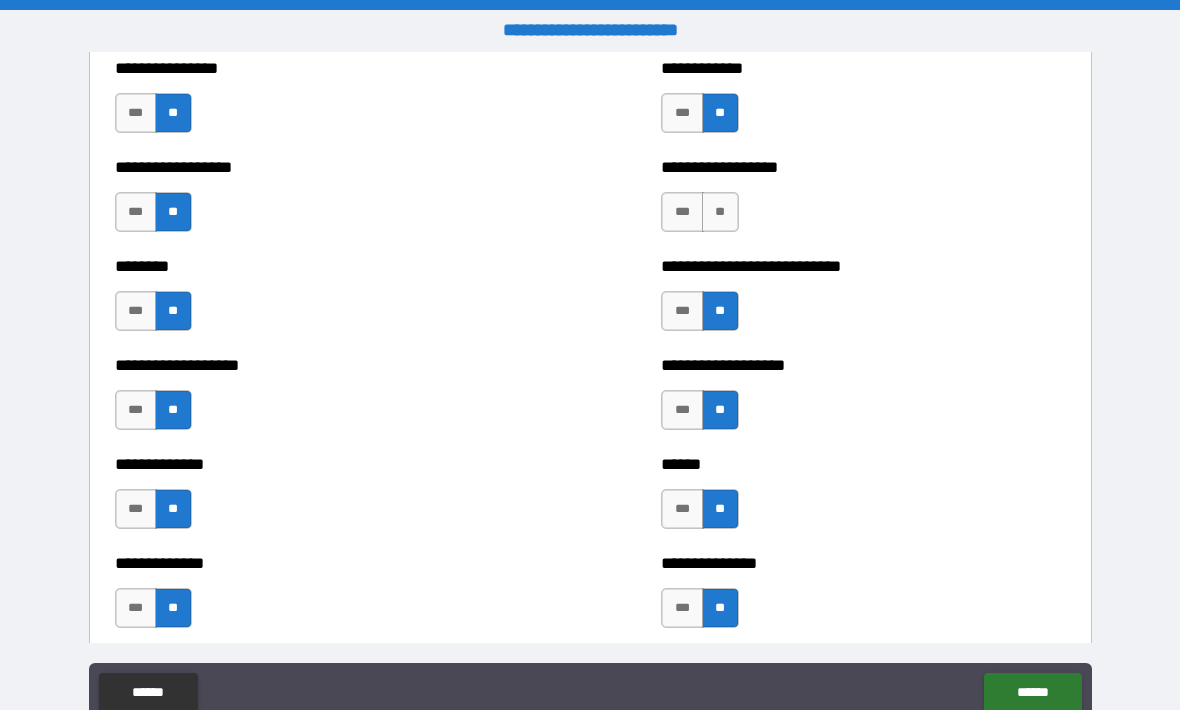 click on "**" at bounding box center (720, 212) 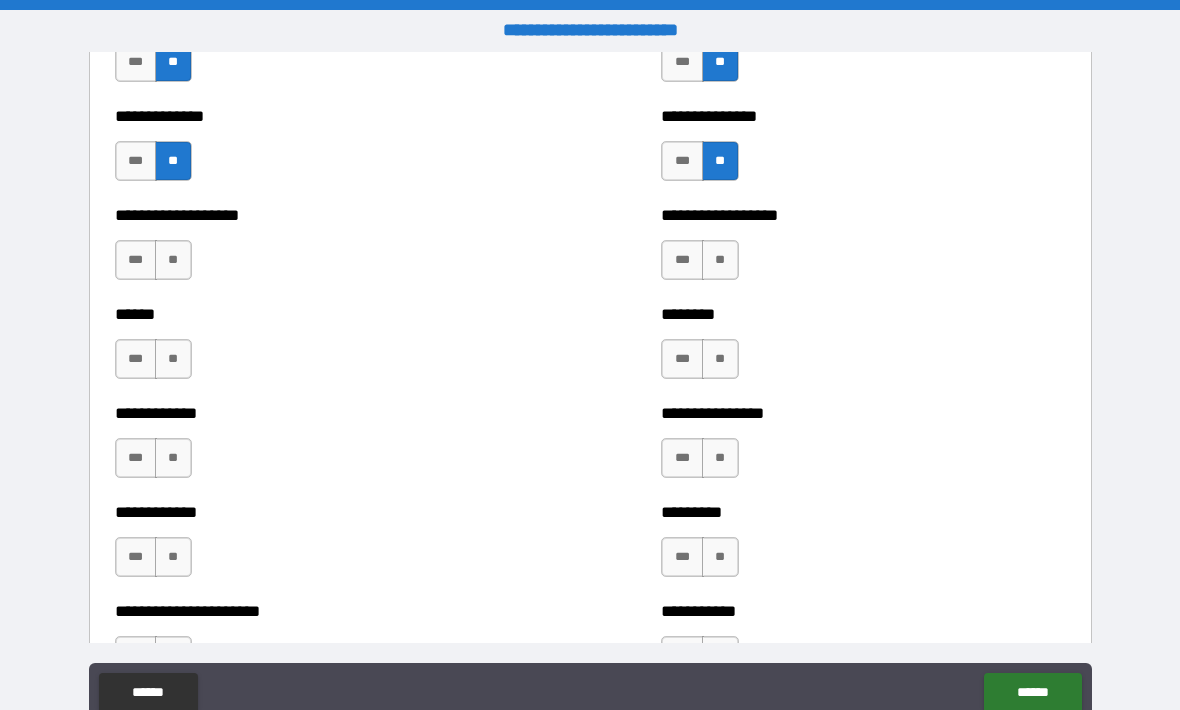 scroll, scrollTop: 4742, scrollLeft: 0, axis: vertical 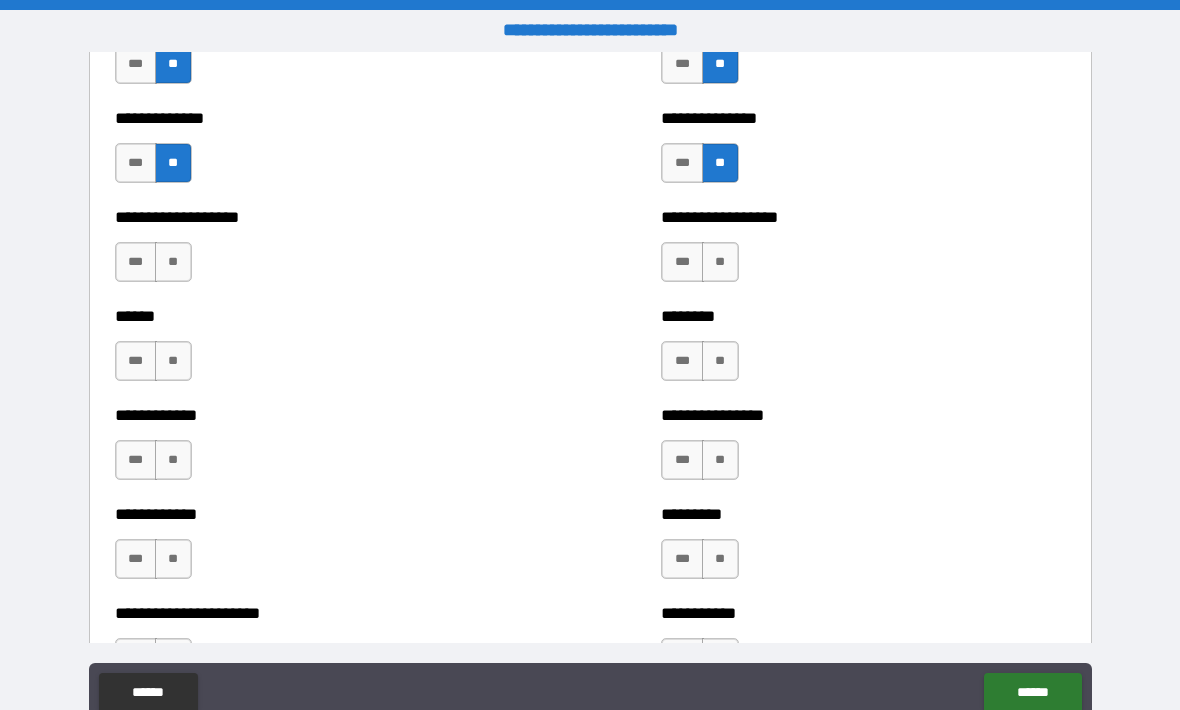 click on "**" at bounding box center [173, 262] 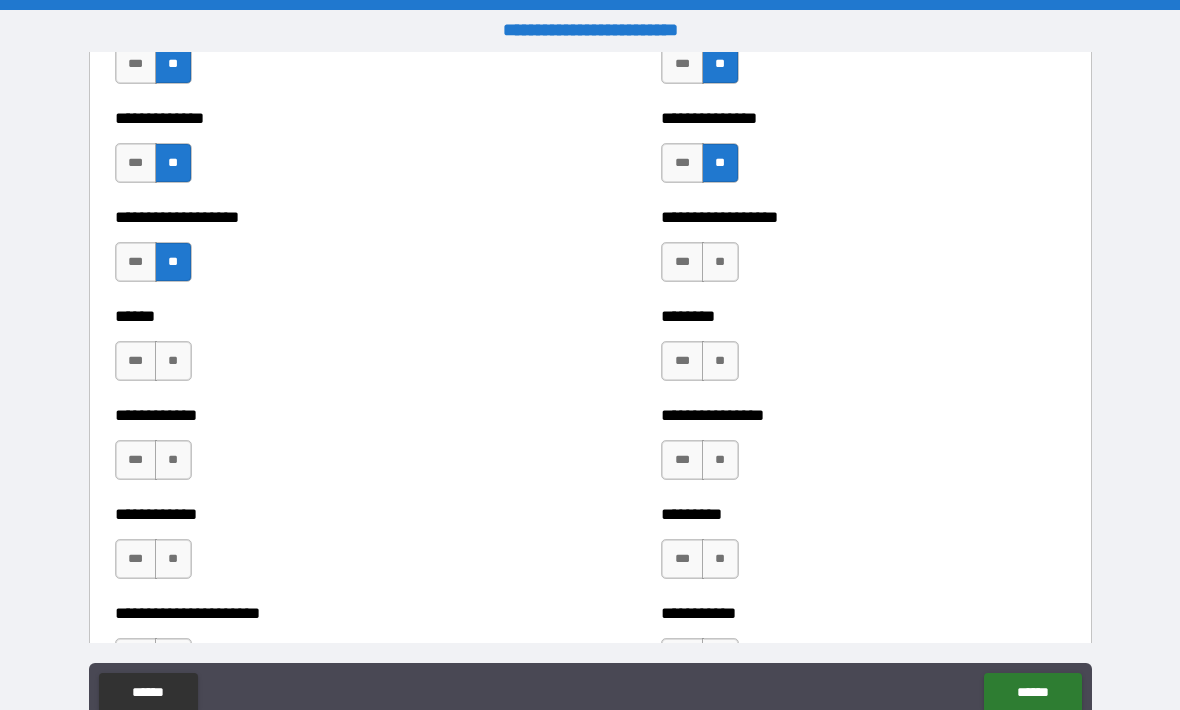 click on "**" at bounding box center (173, 361) 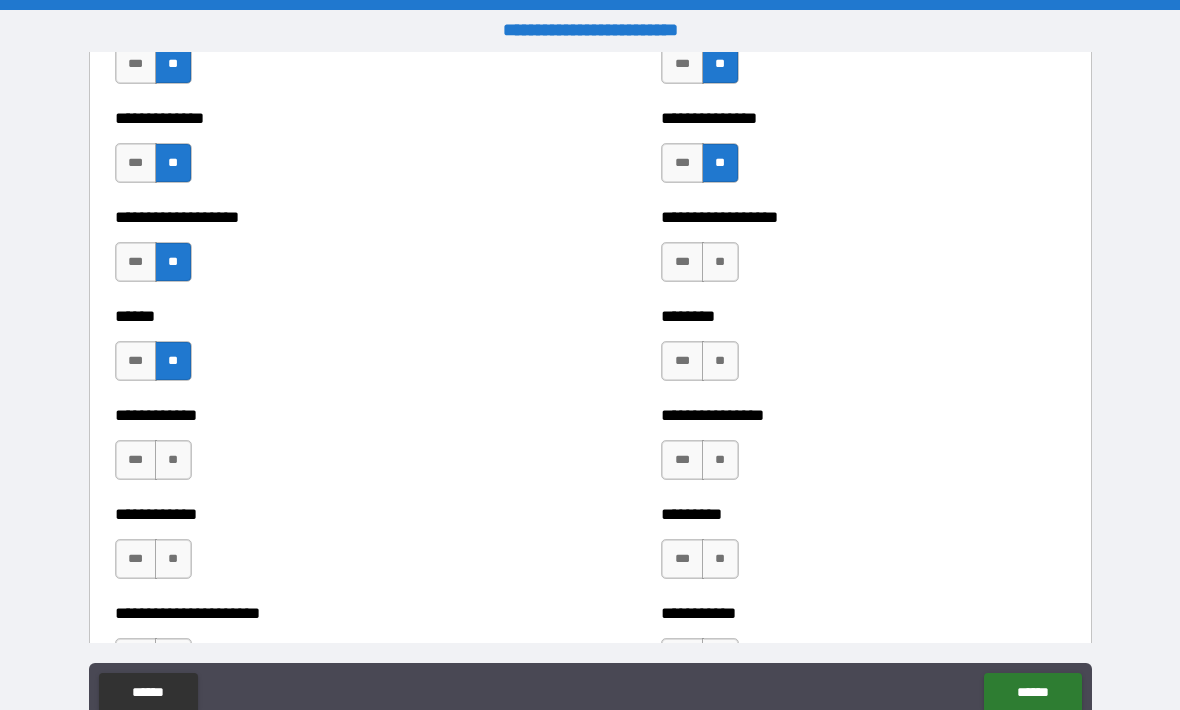 click on "**" at bounding box center (173, 460) 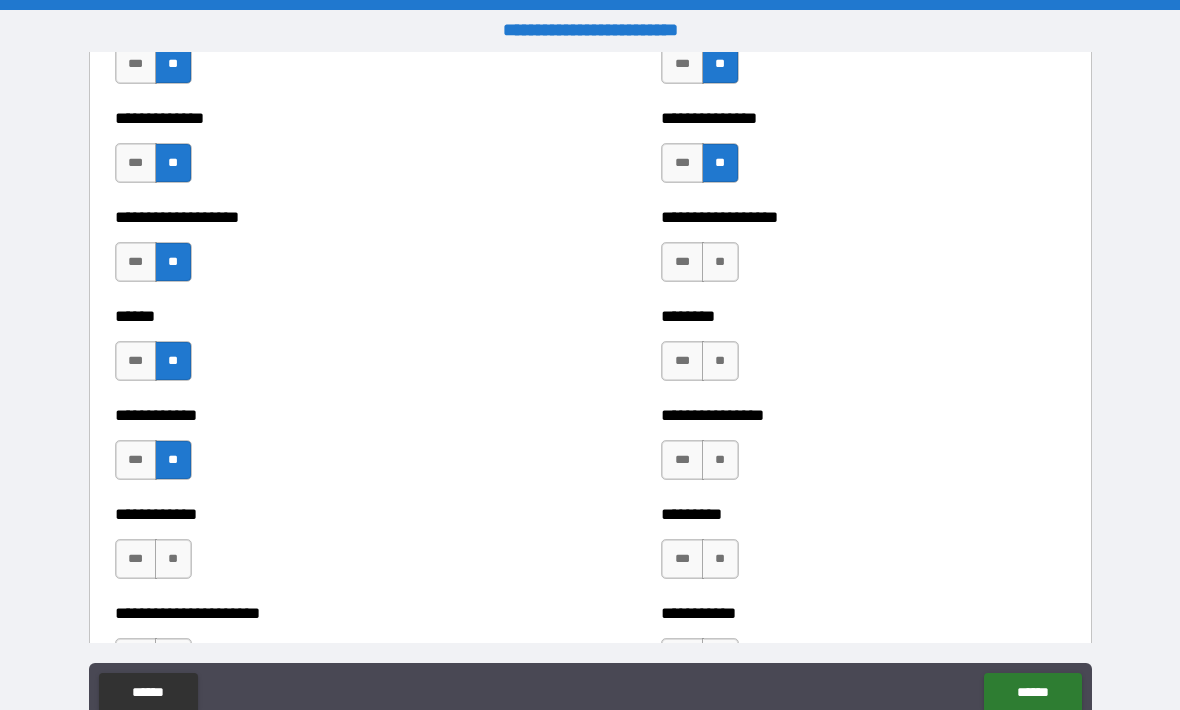 click on "**" at bounding box center (173, 559) 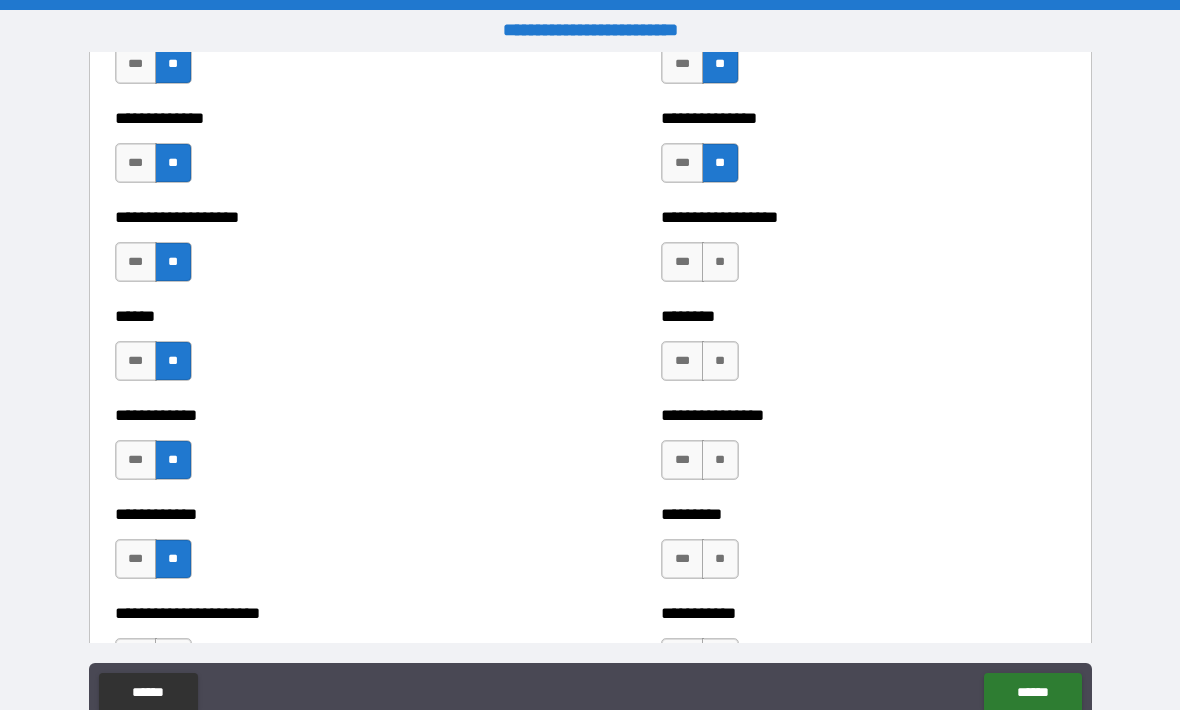 click on "**" at bounding box center (720, 559) 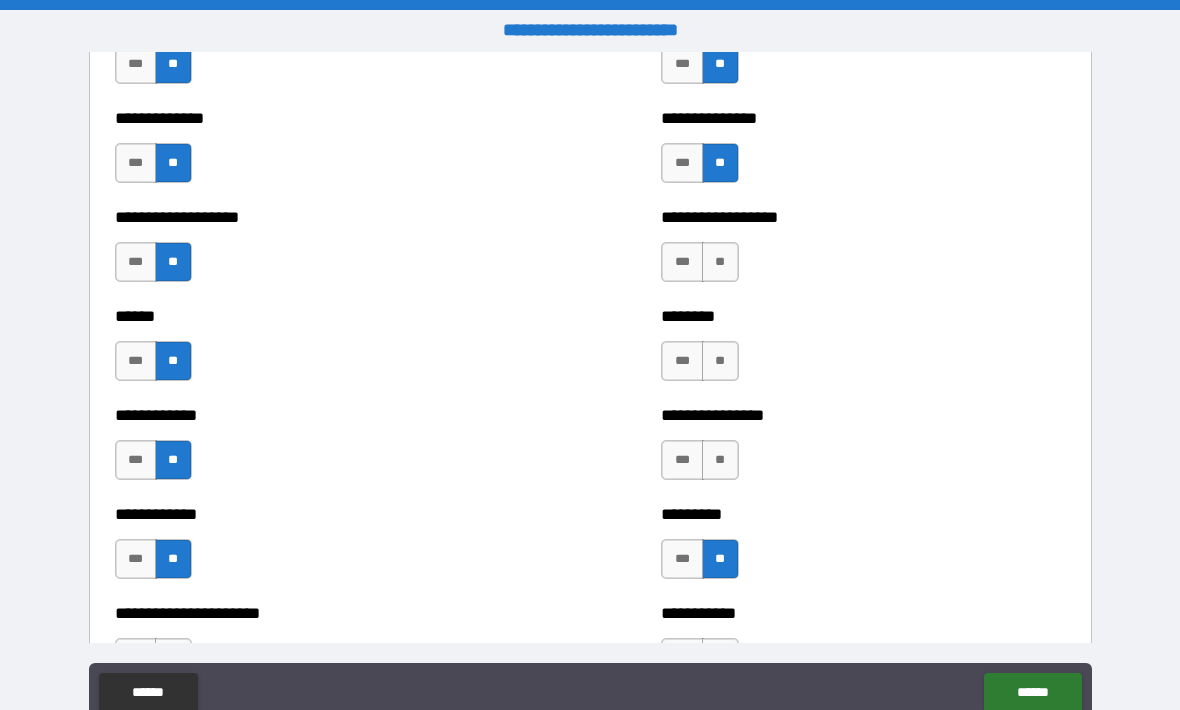 click on "**" at bounding box center (720, 460) 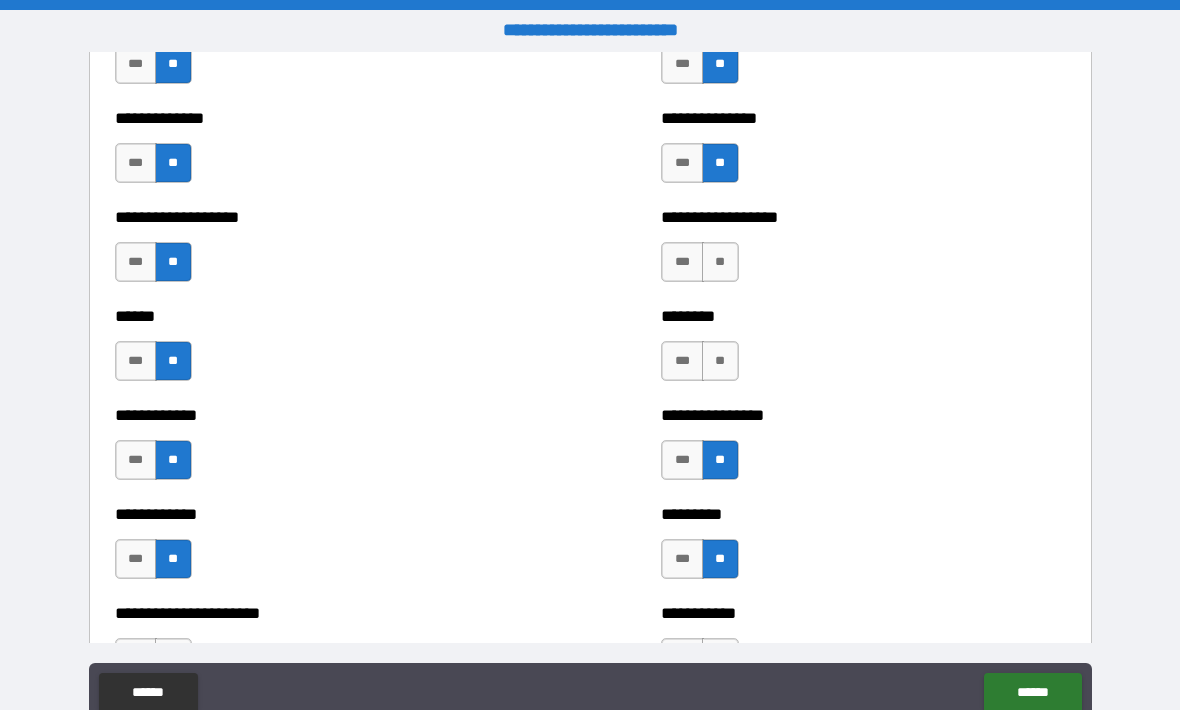 click on "**" at bounding box center [720, 361] 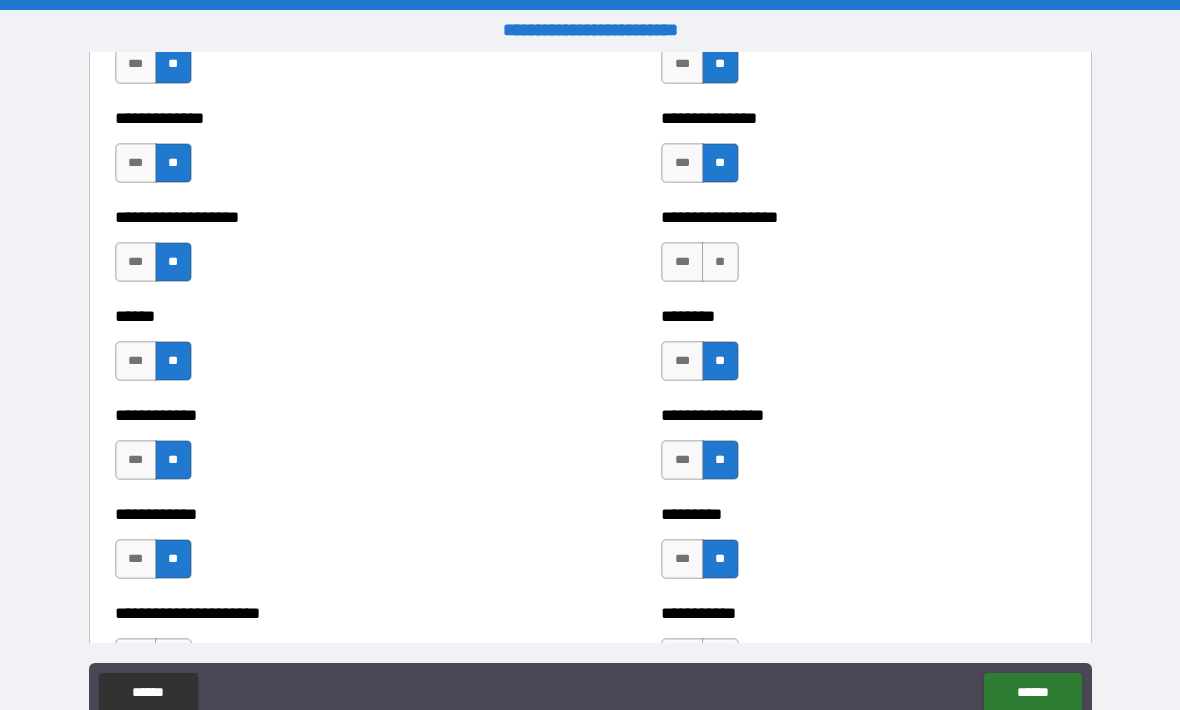 click on "**" at bounding box center (720, 262) 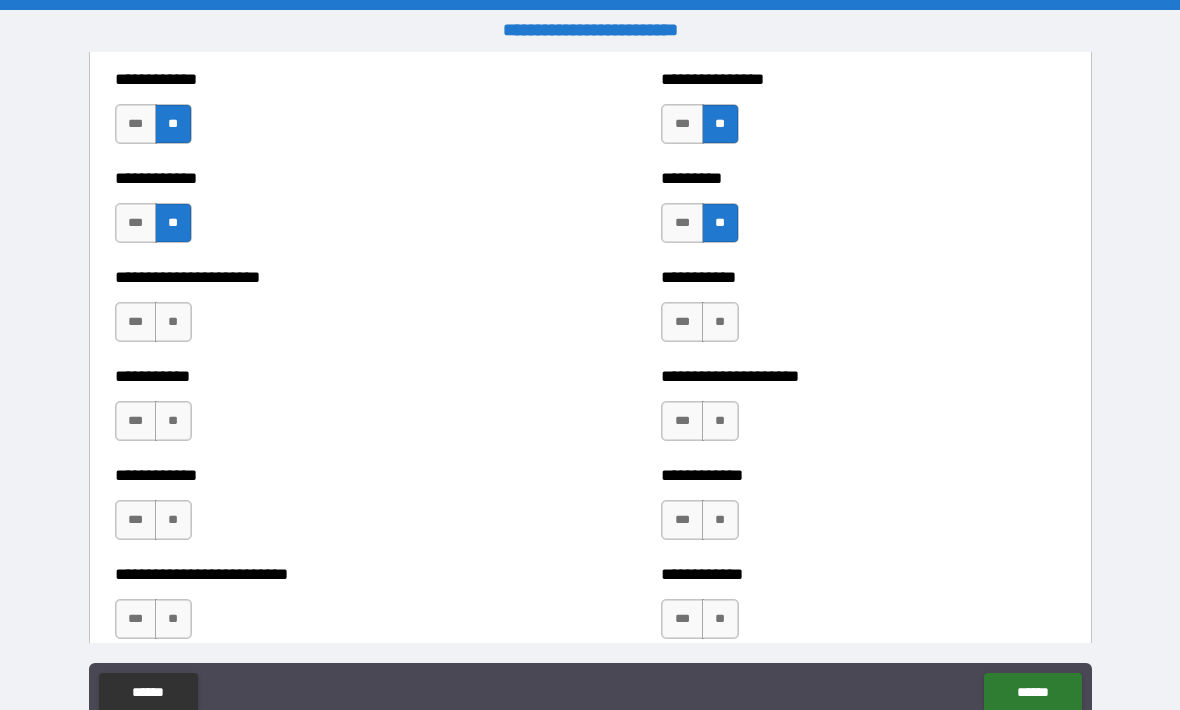 scroll, scrollTop: 5100, scrollLeft: 0, axis: vertical 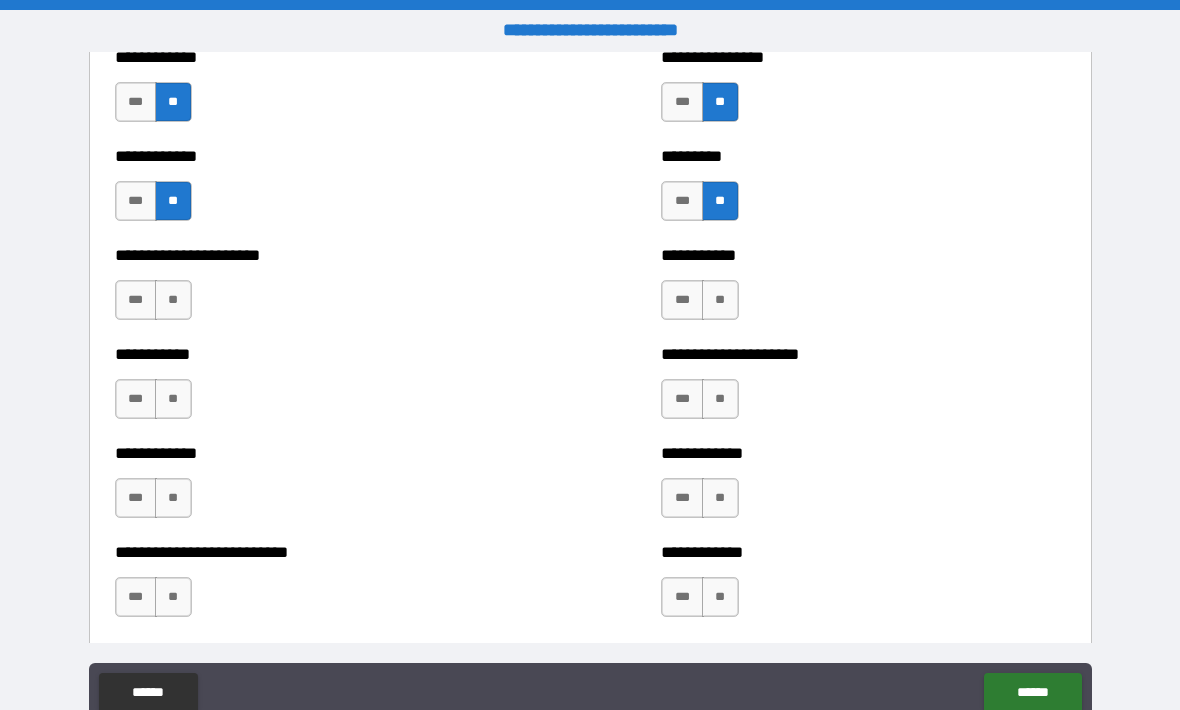 click on "**" at bounding box center [720, 300] 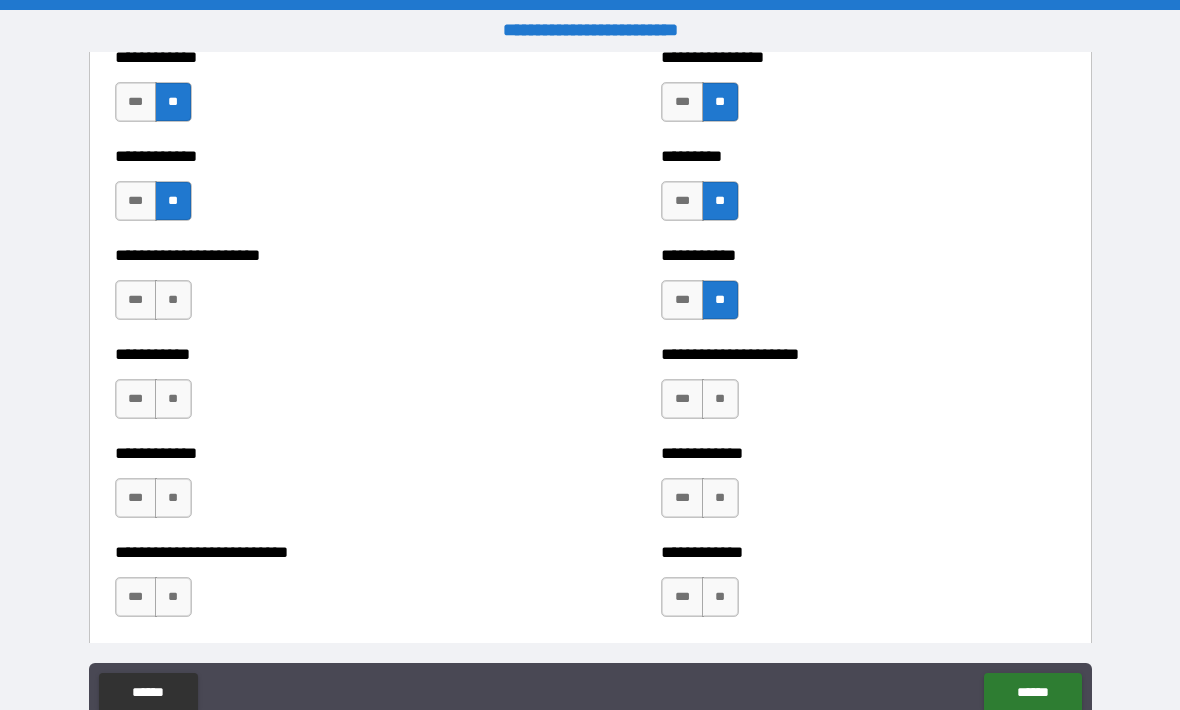 click on "**" at bounding box center (720, 399) 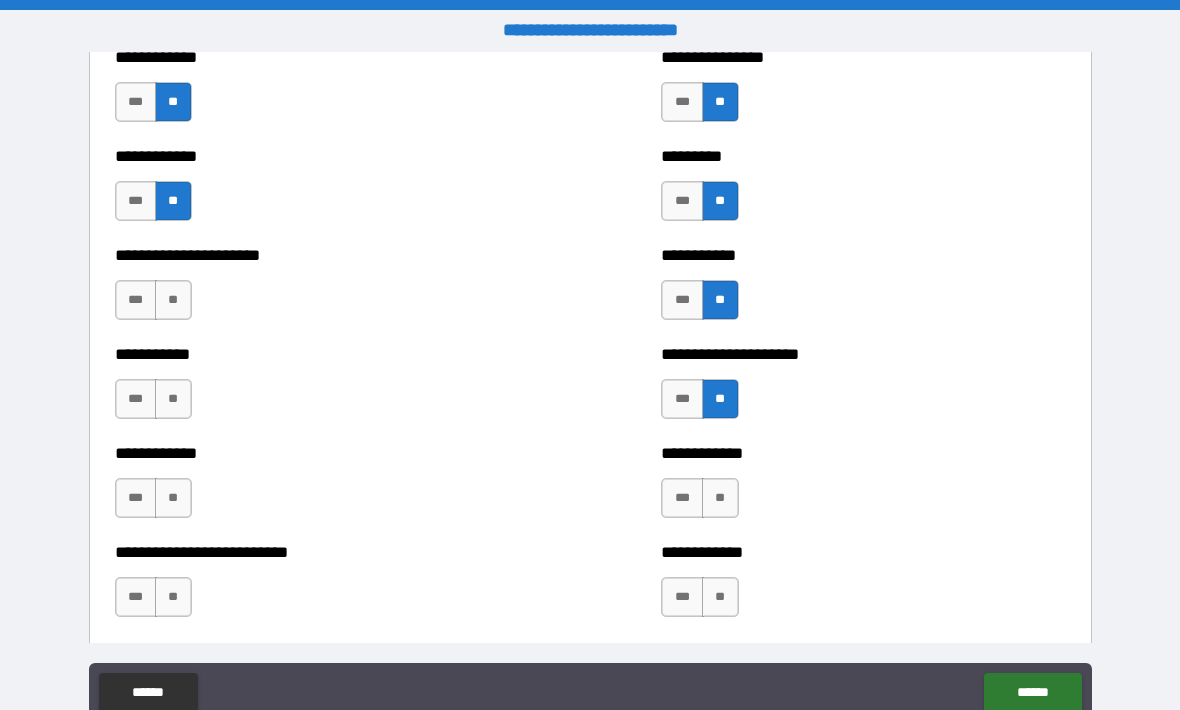 click on "**" at bounding box center [720, 498] 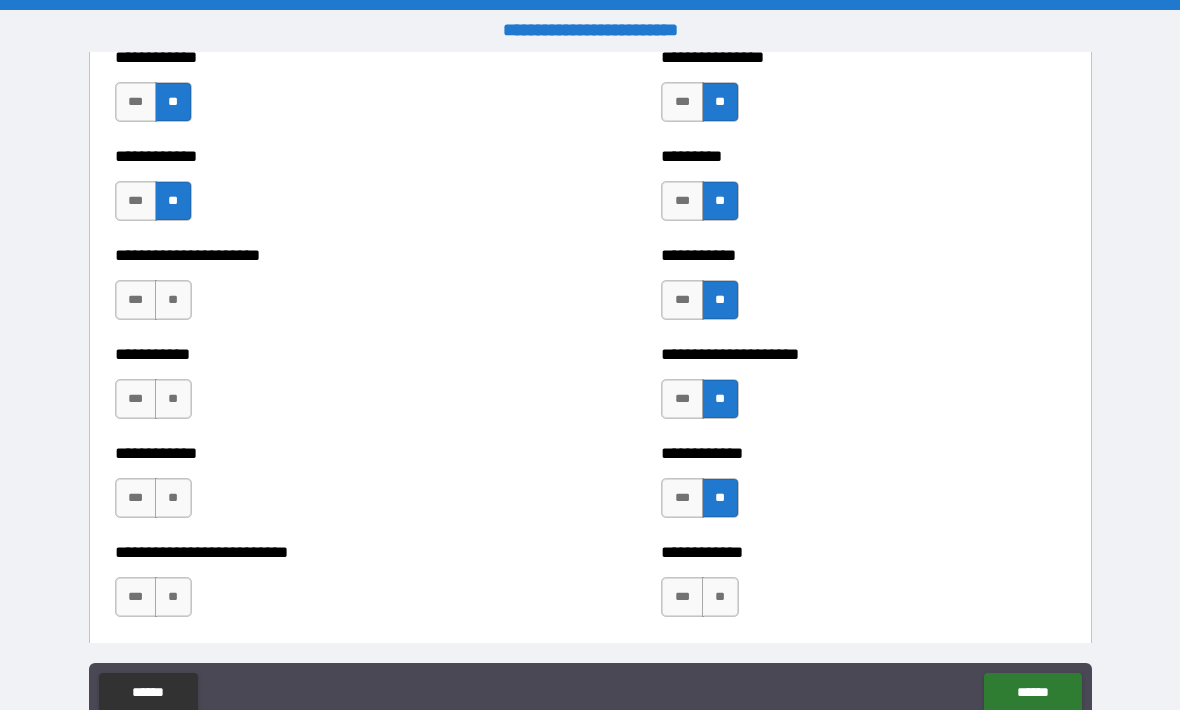 click on "**" at bounding box center (720, 597) 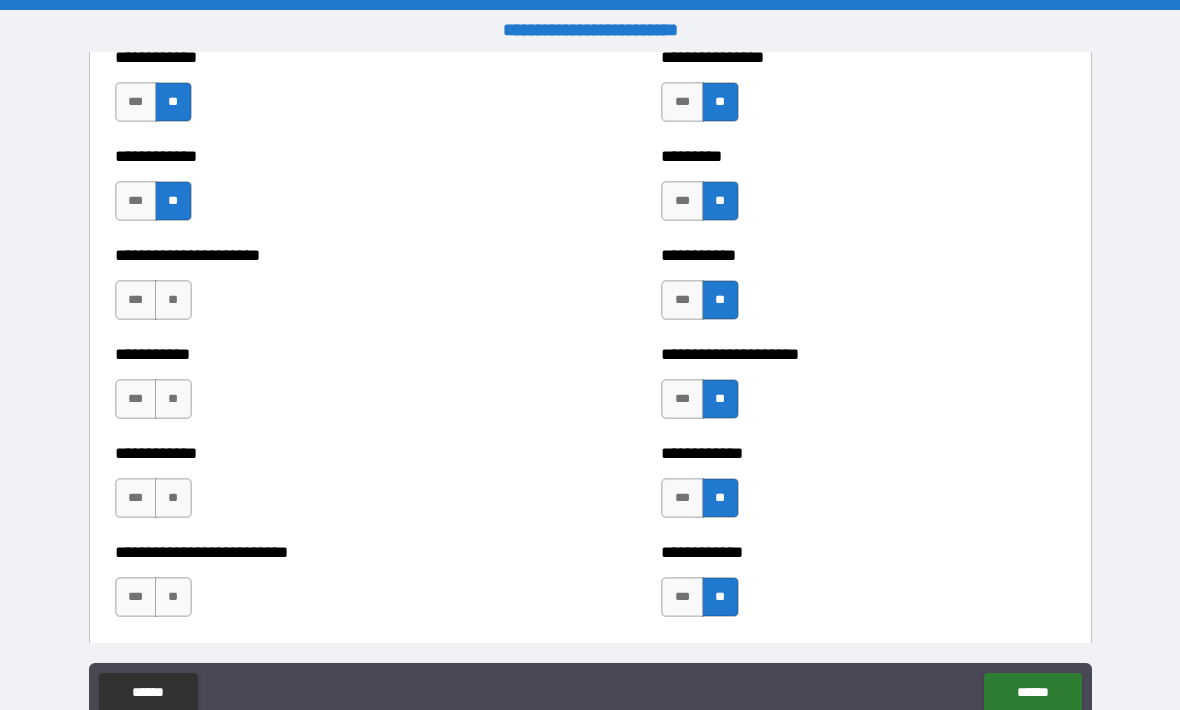 click on "**" at bounding box center [173, 597] 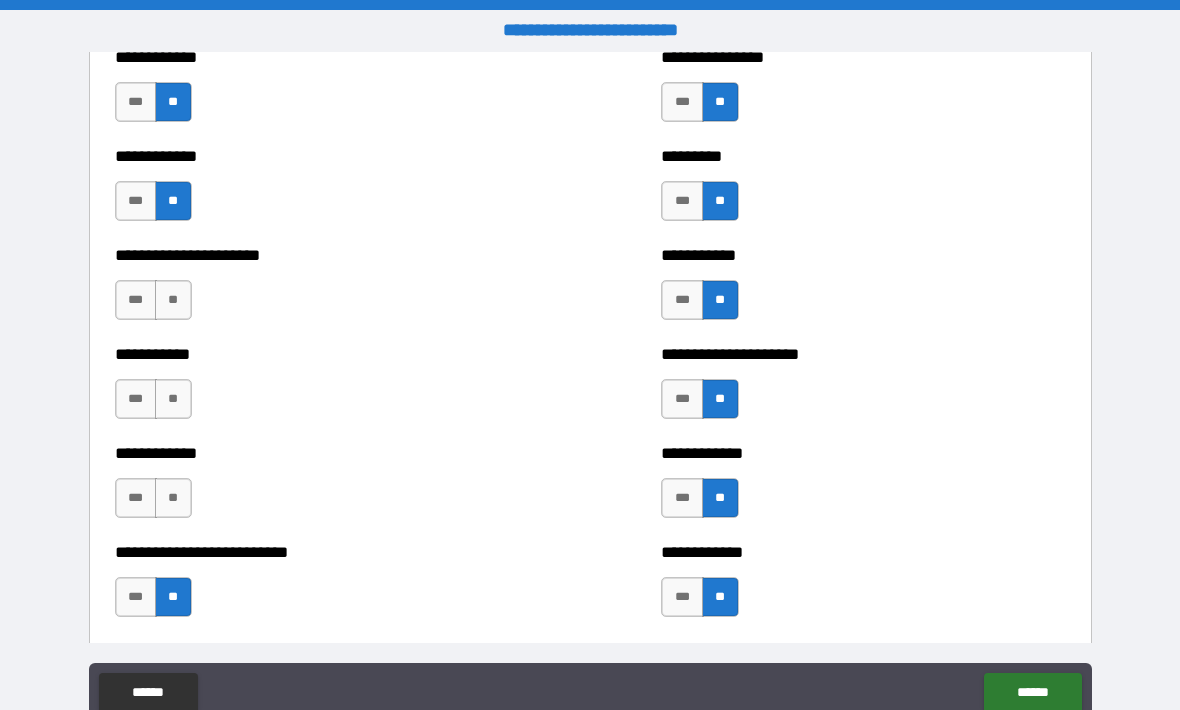 click on "**" at bounding box center (173, 498) 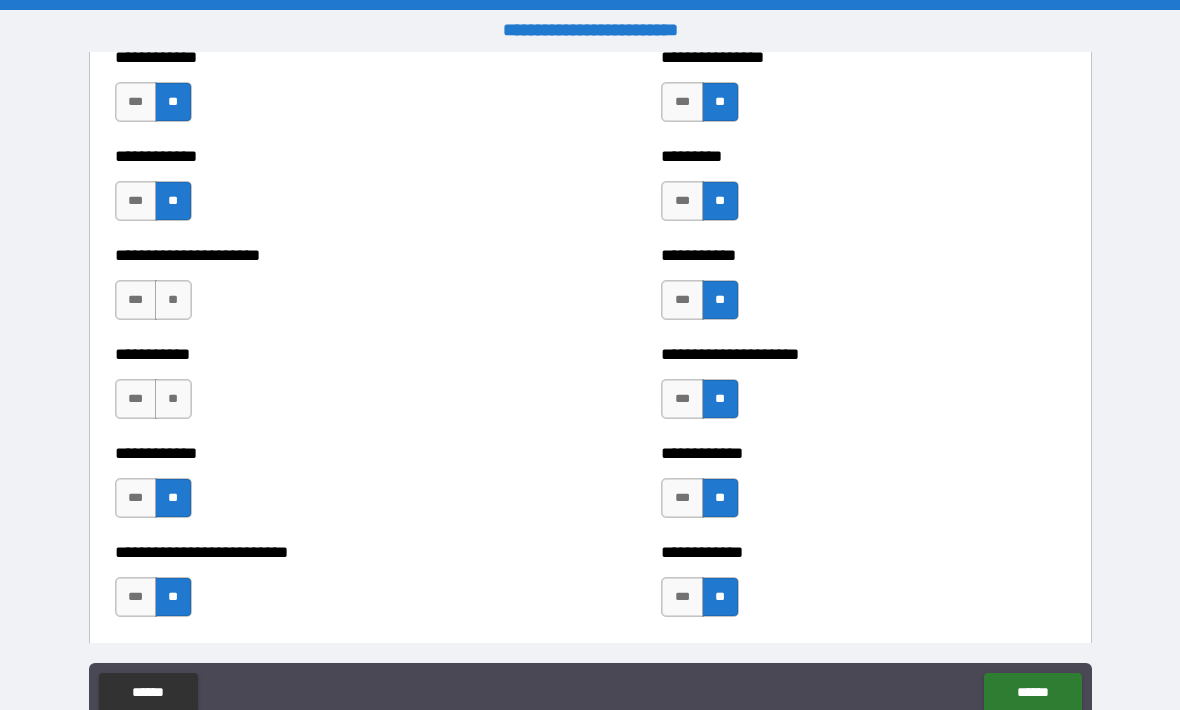 click on "**" at bounding box center [173, 399] 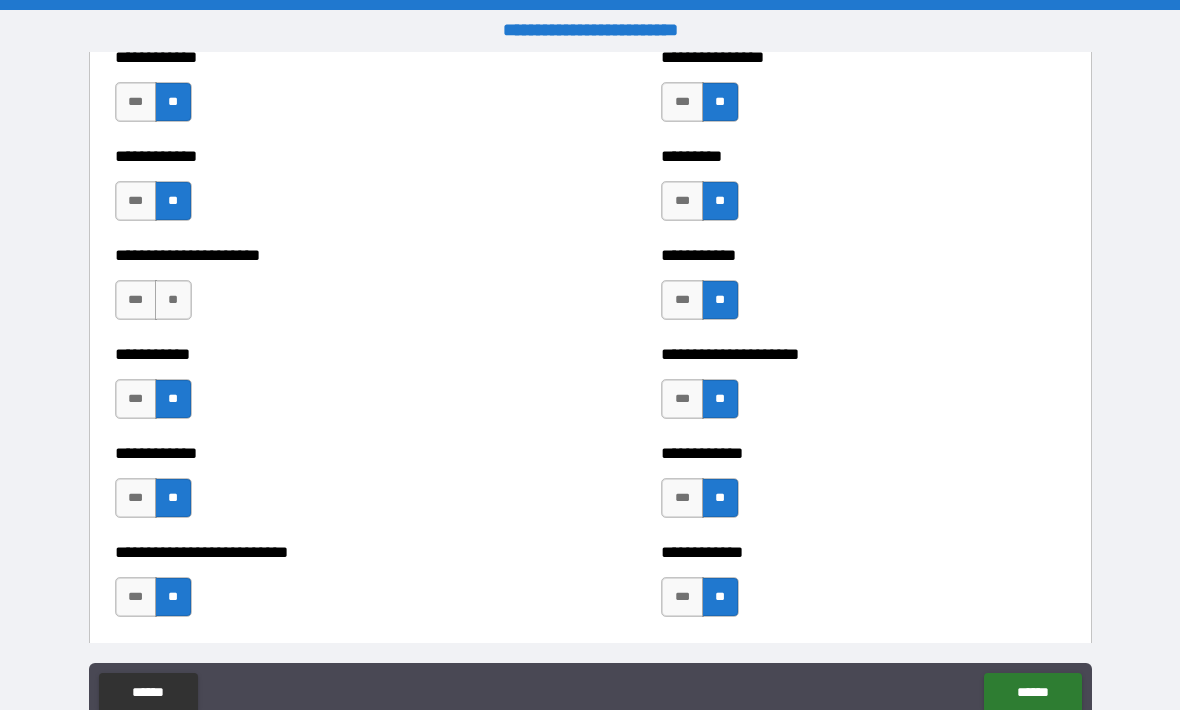 click on "**" at bounding box center [173, 300] 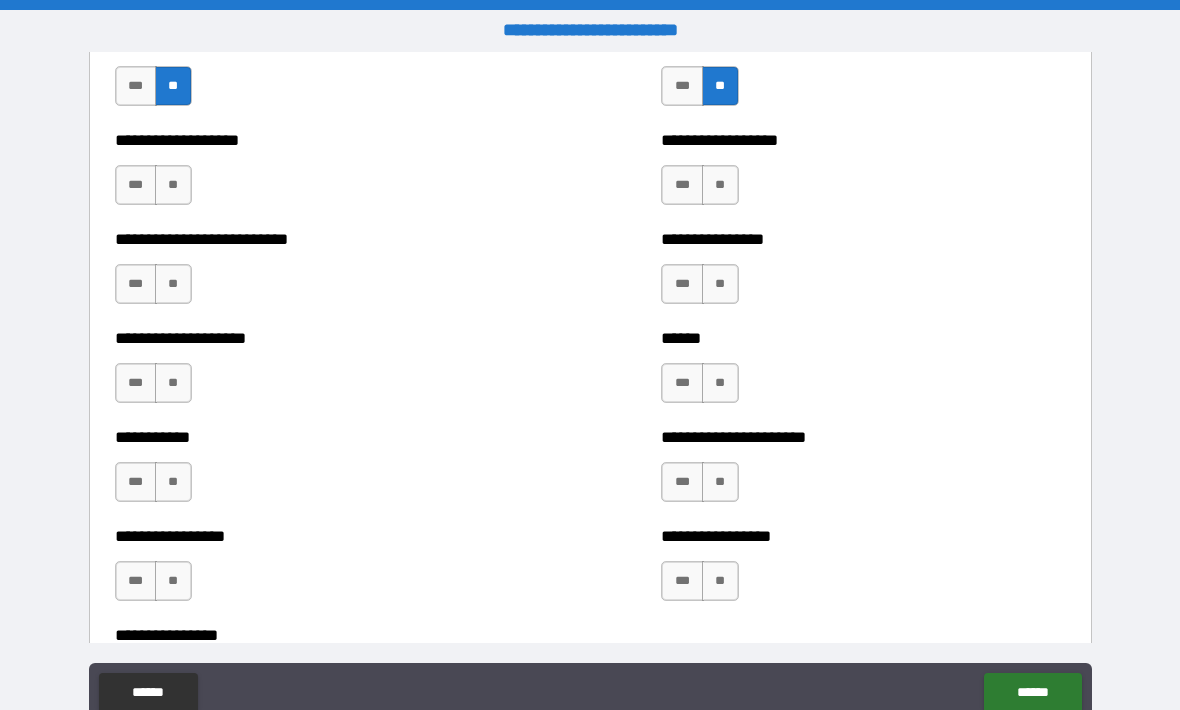 scroll, scrollTop: 5614, scrollLeft: 0, axis: vertical 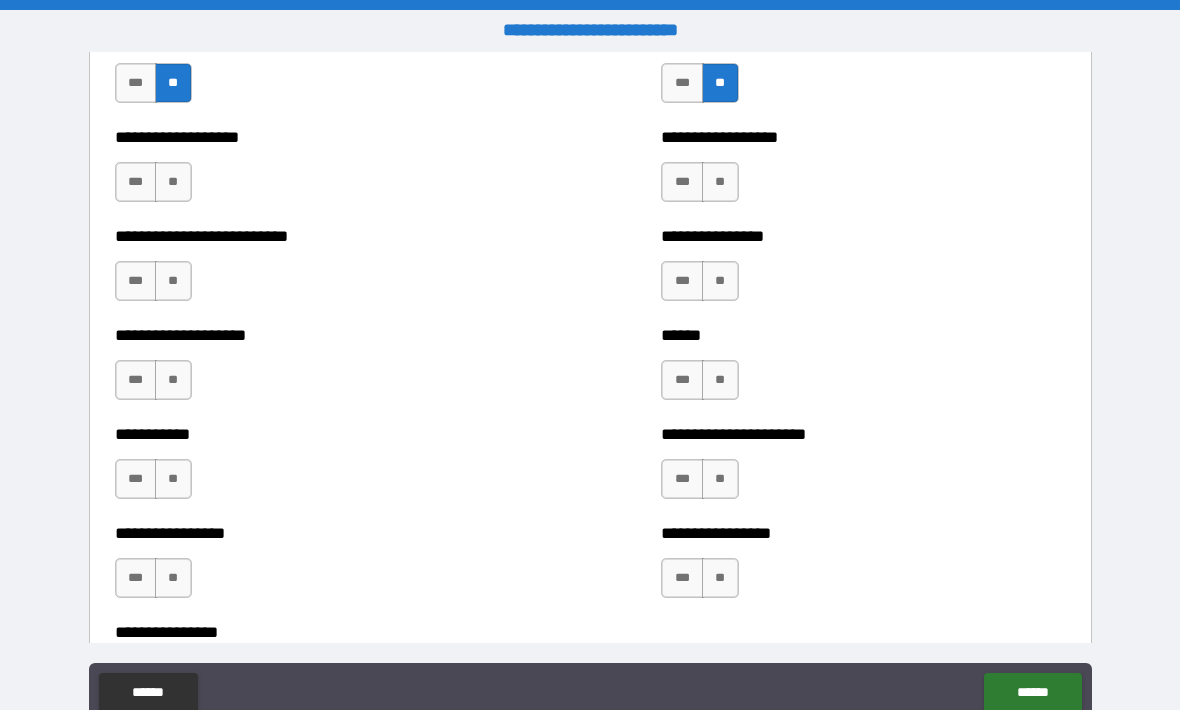 click on "**" at bounding box center (720, 182) 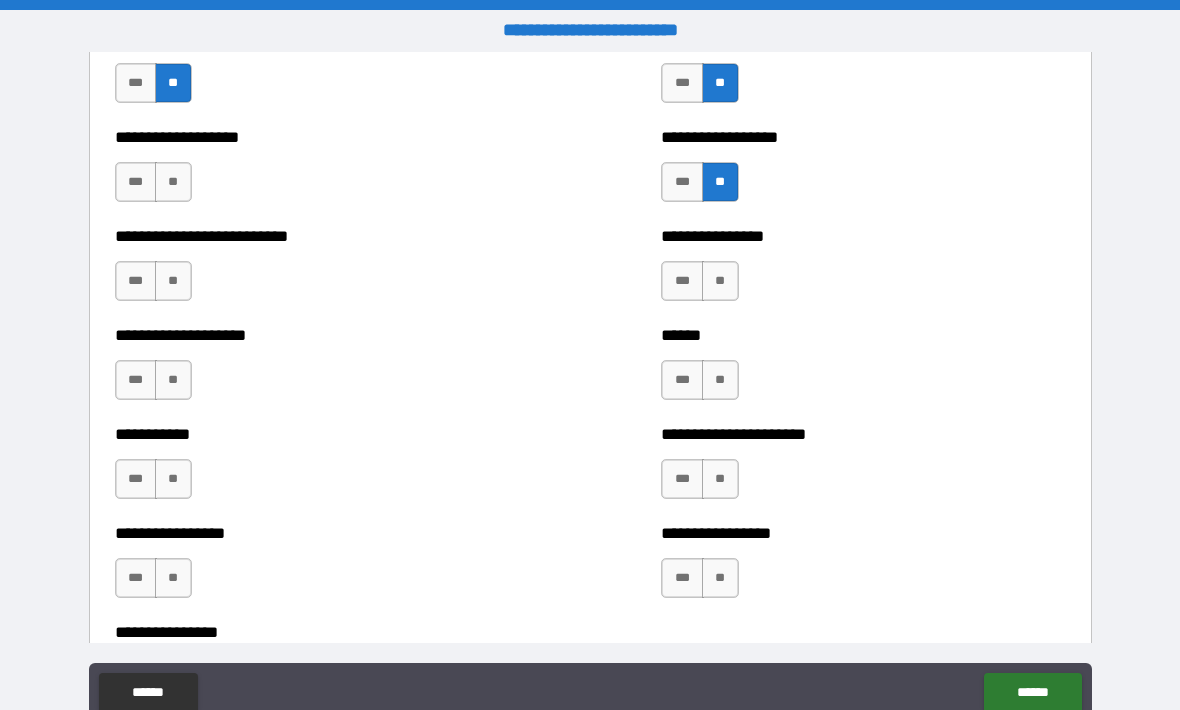 click on "**" at bounding box center (720, 281) 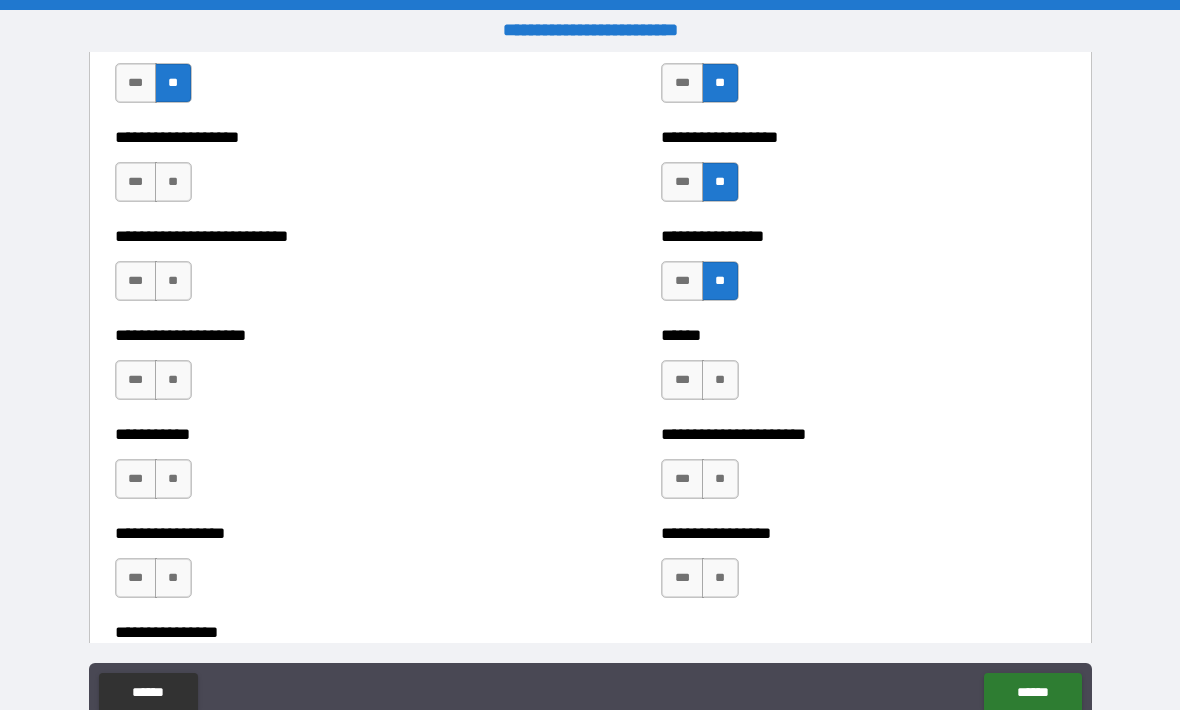 click on "**" at bounding box center [720, 578] 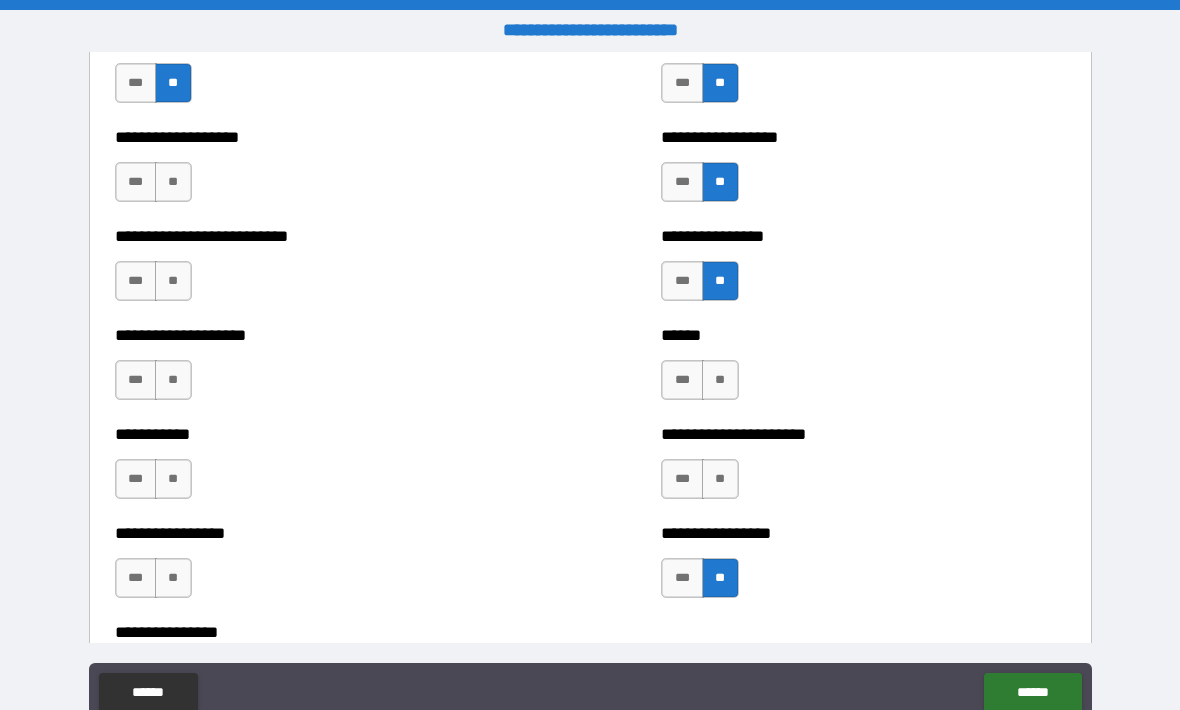 click on "**" at bounding box center [720, 479] 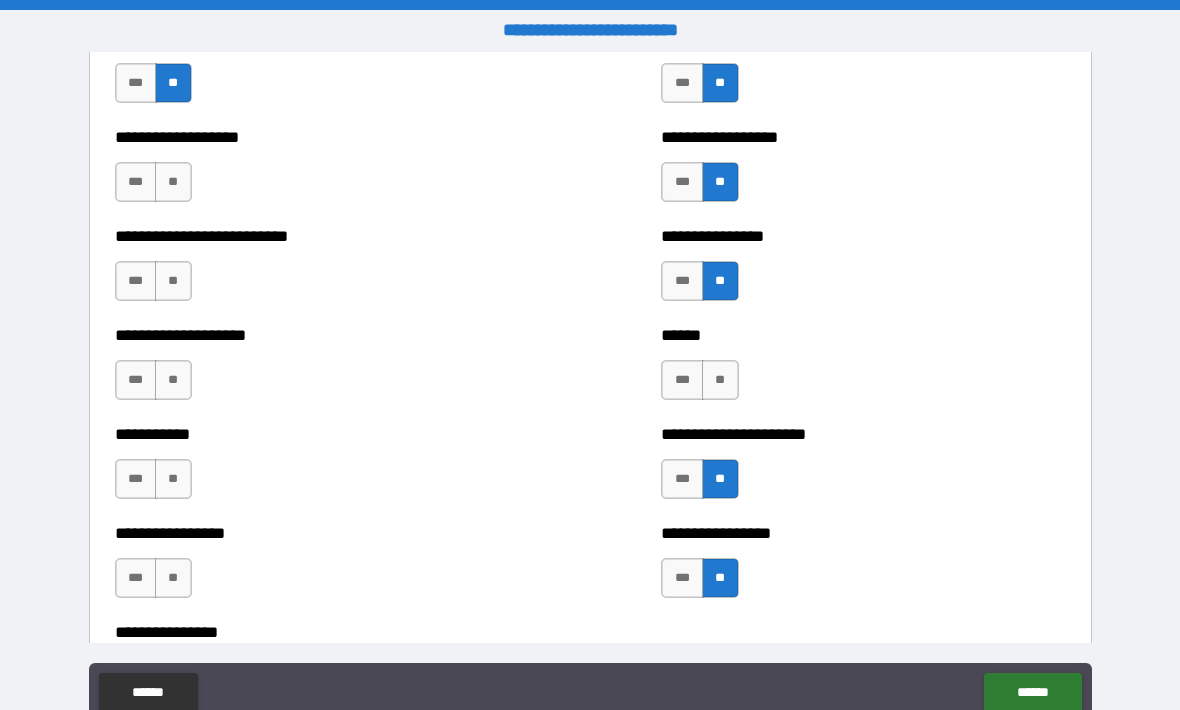 click on "**" at bounding box center (720, 380) 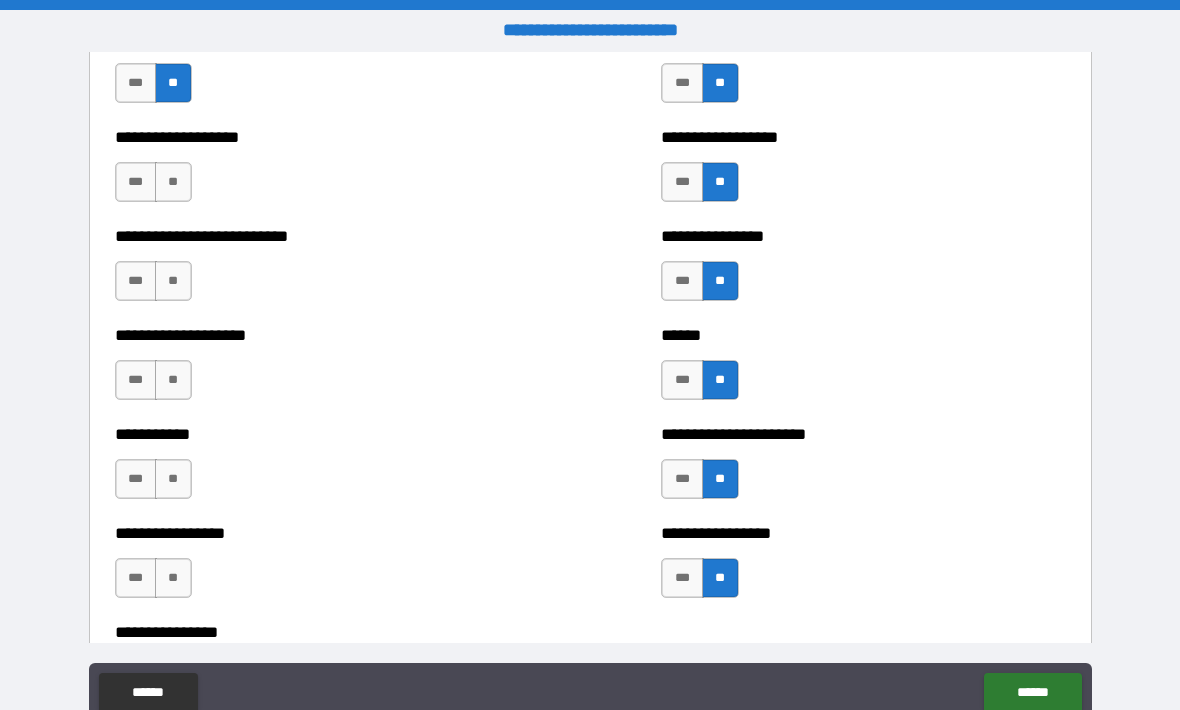 click on "**" at bounding box center [173, 578] 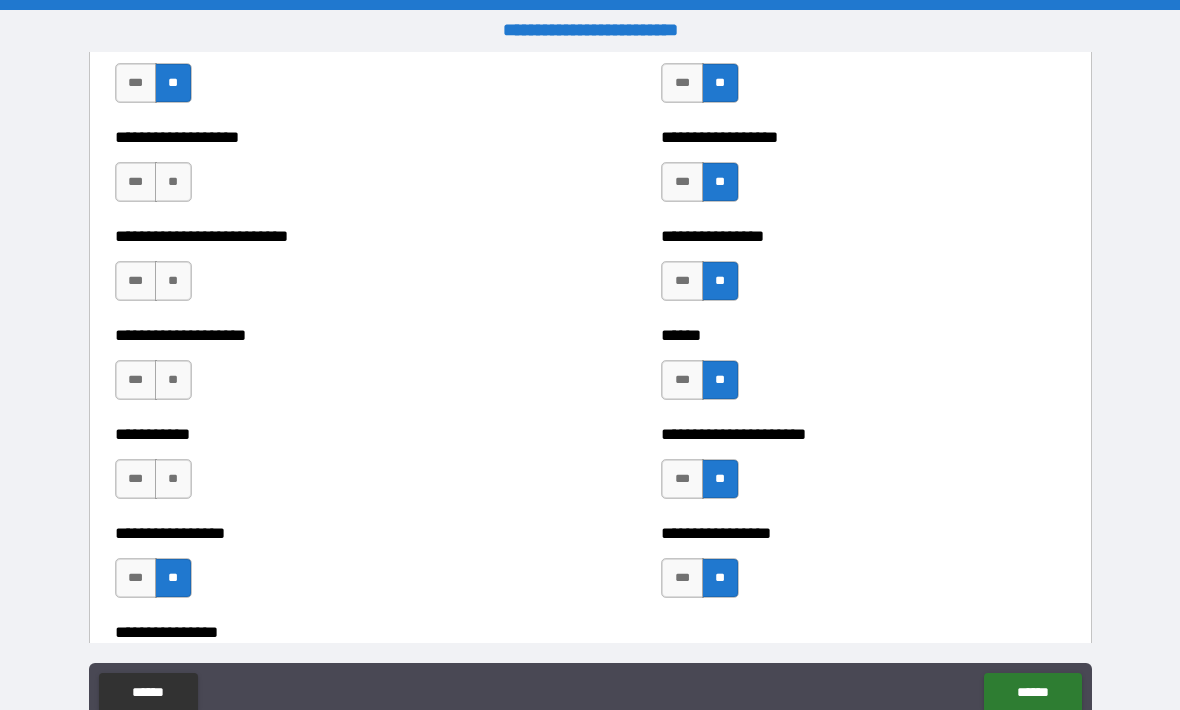 click on "**" at bounding box center (173, 479) 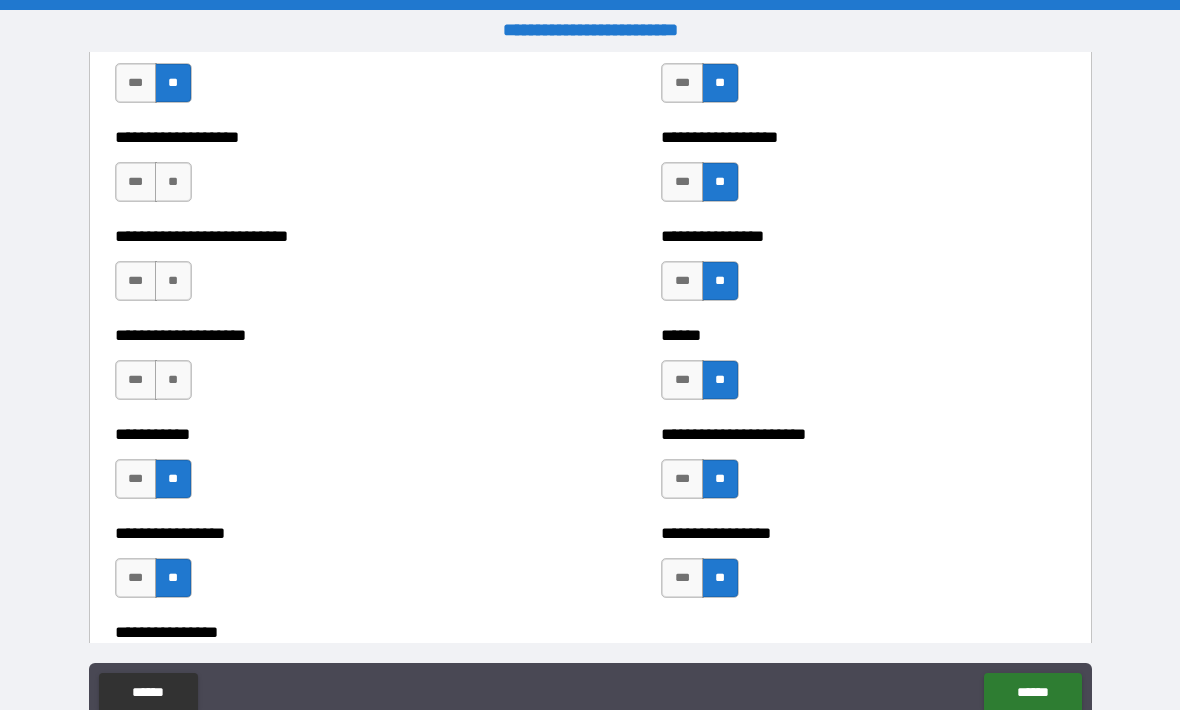 click on "**" at bounding box center [173, 380] 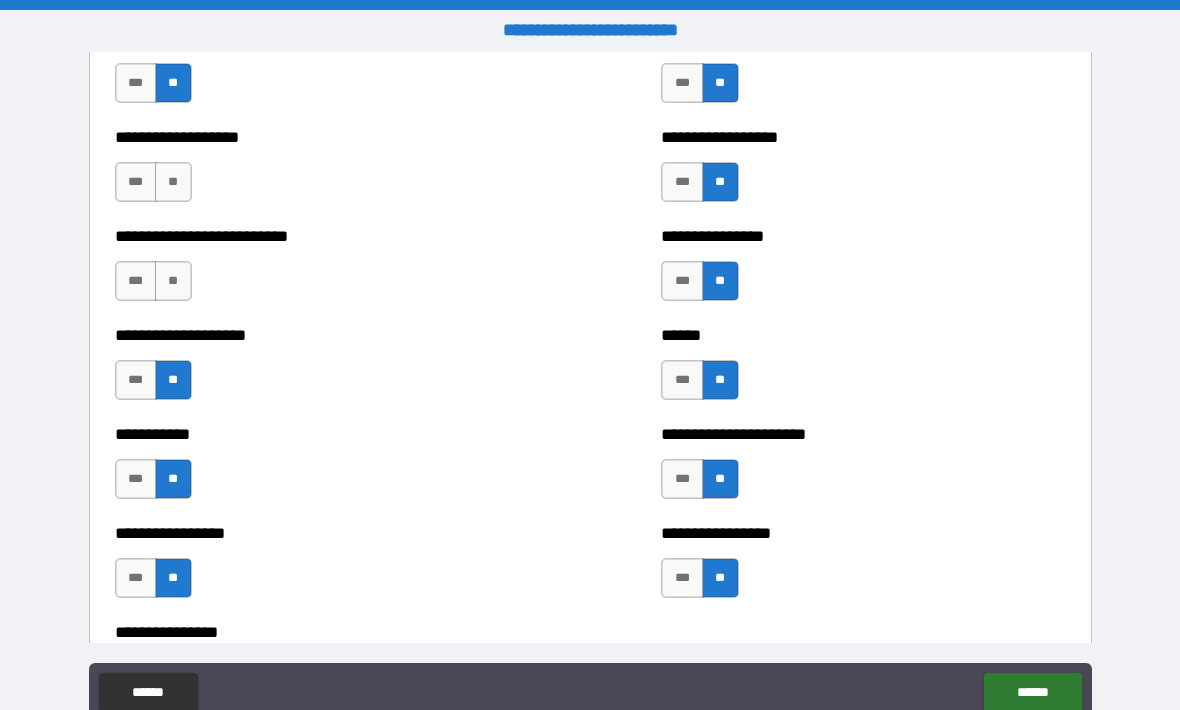 click on "**" at bounding box center (173, 281) 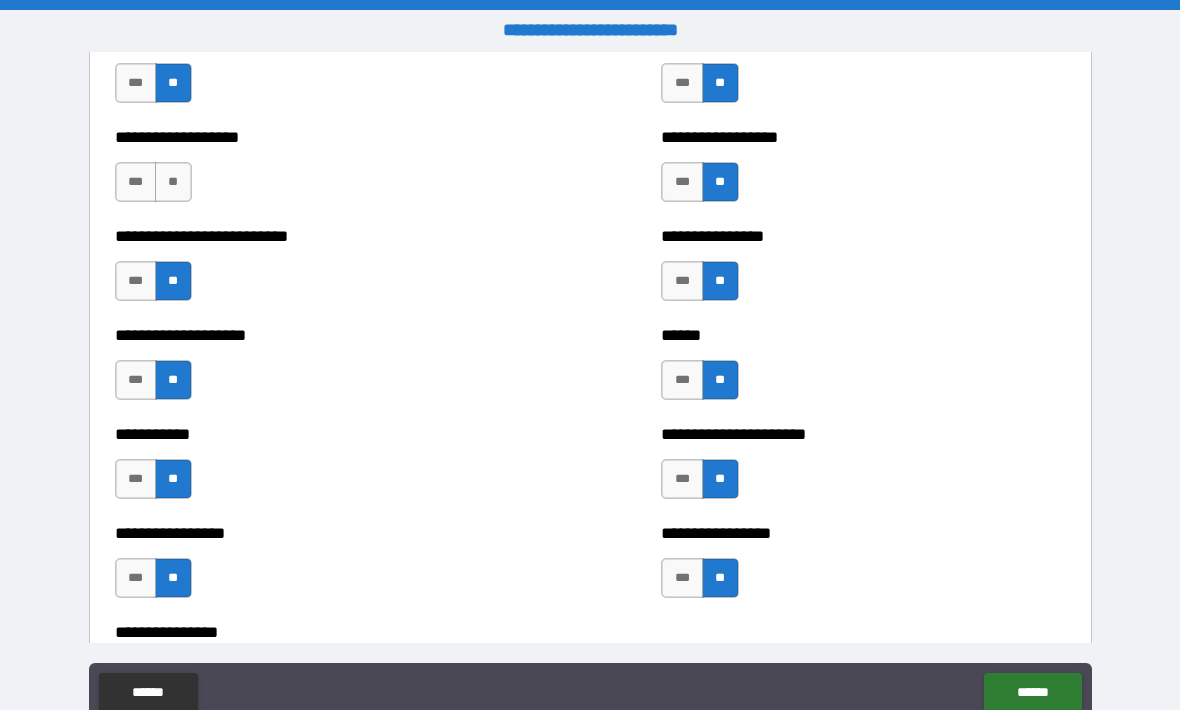 click on "**" at bounding box center [173, 182] 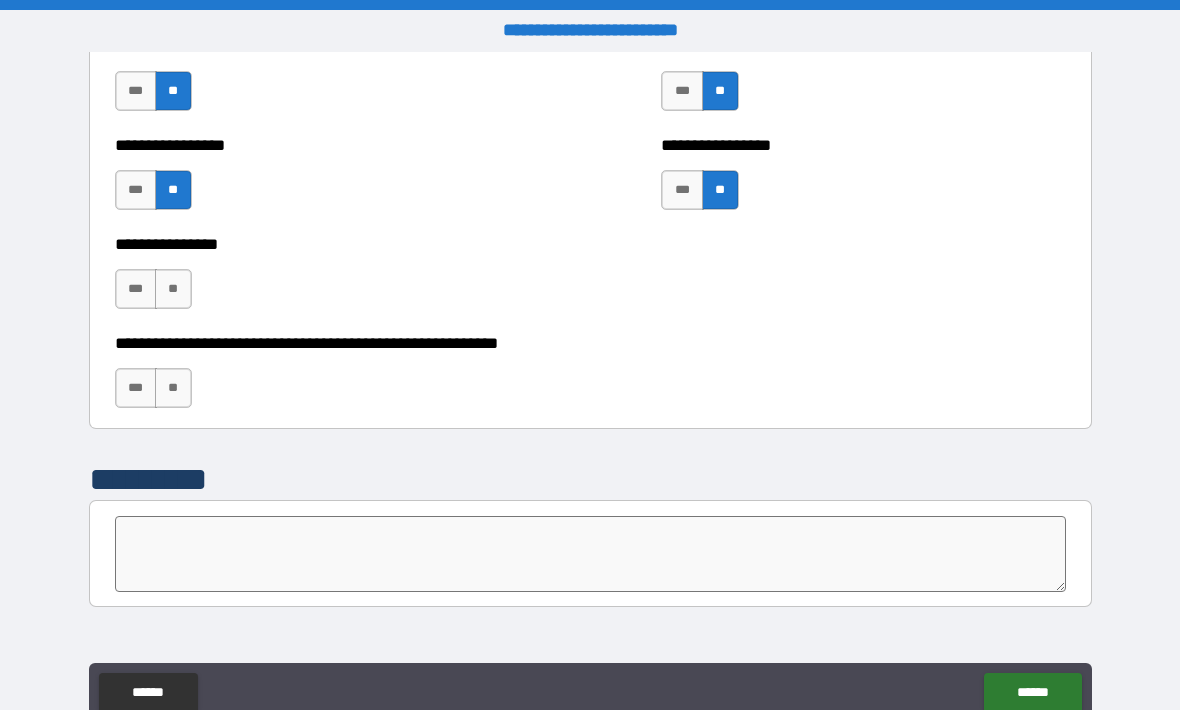 scroll, scrollTop: 6003, scrollLeft: 0, axis: vertical 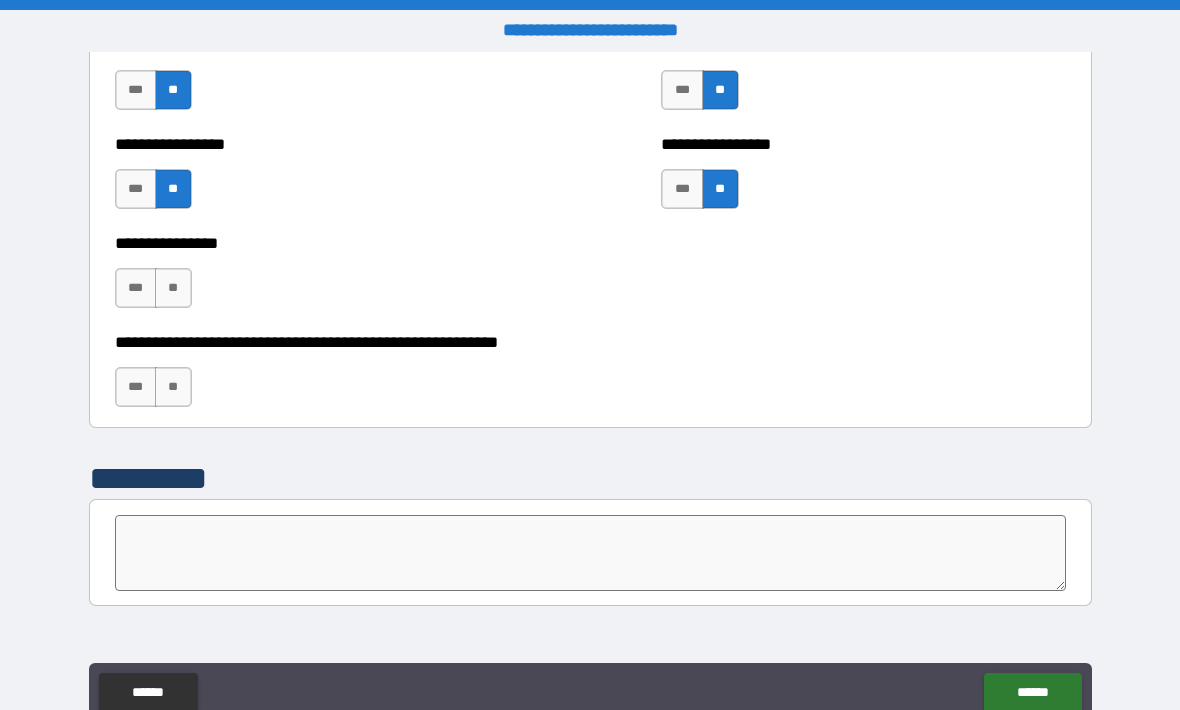 click on "**" at bounding box center [173, 288] 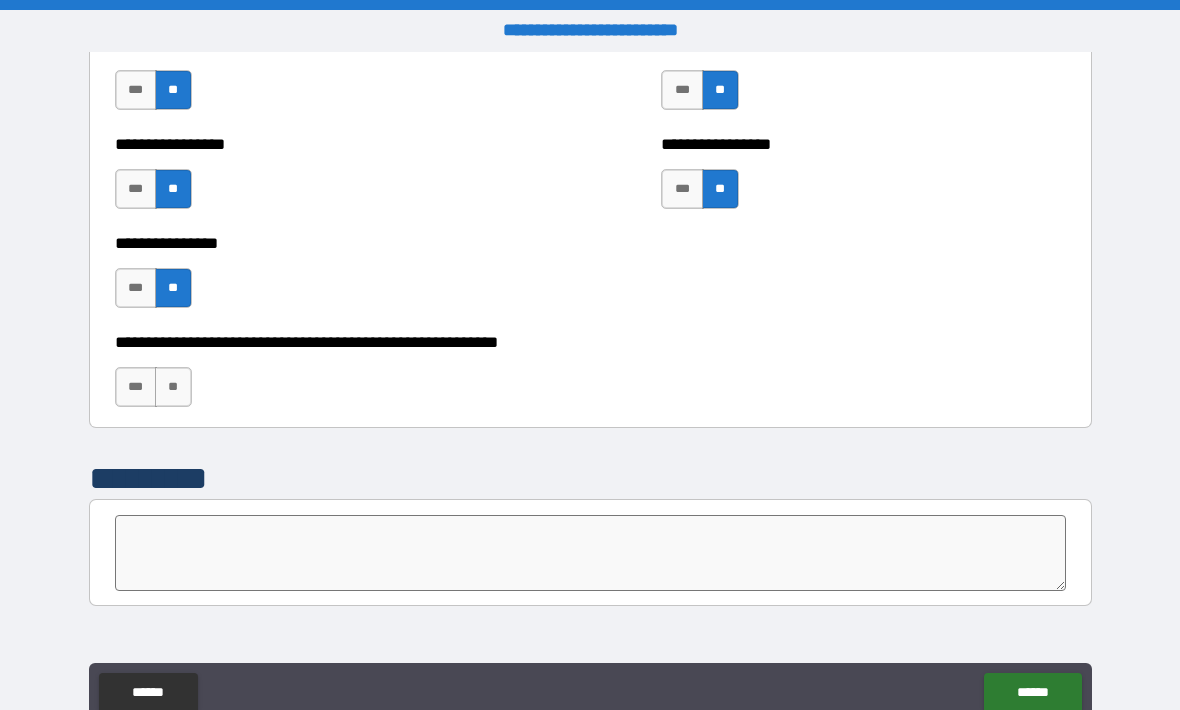 click on "**" at bounding box center (173, 387) 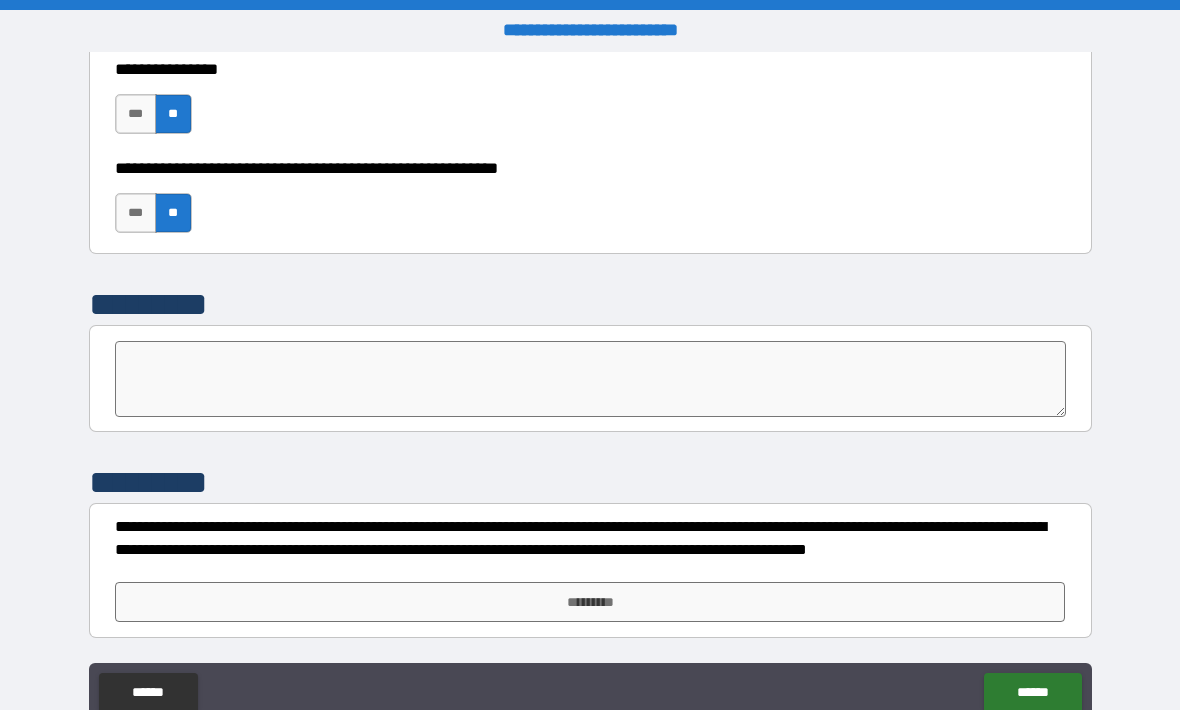 scroll, scrollTop: 6177, scrollLeft: 0, axis: vertical 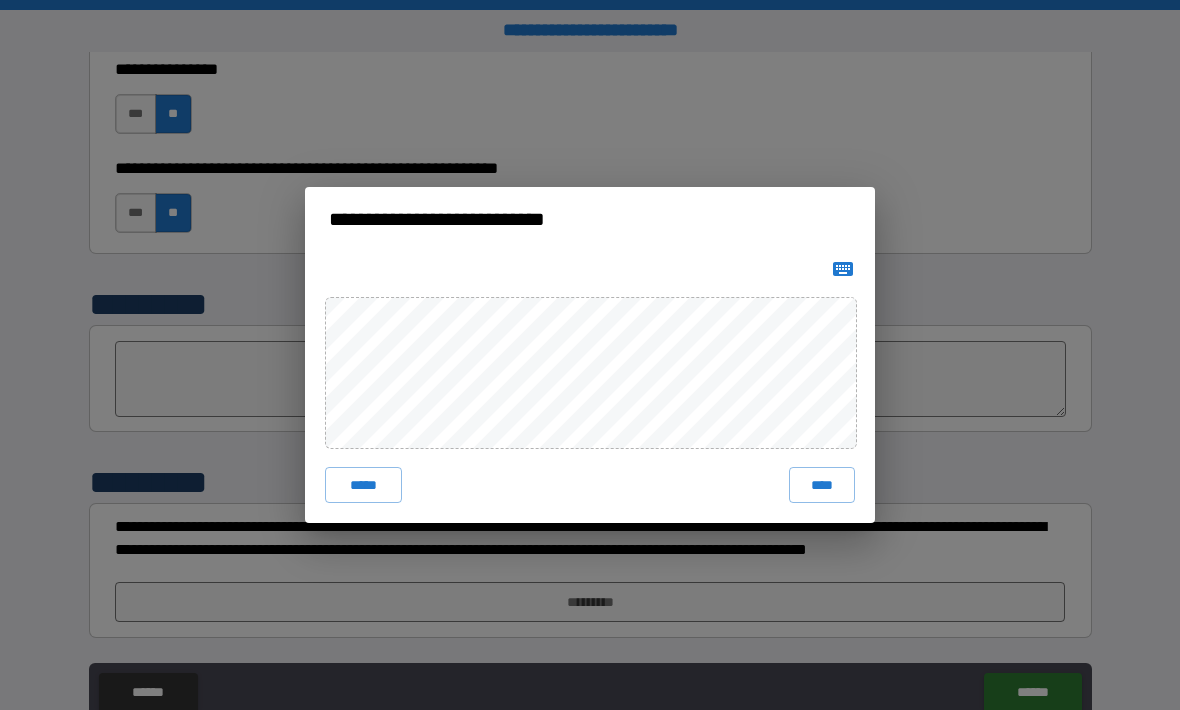 click on "****" at bounding box center (822, 485) 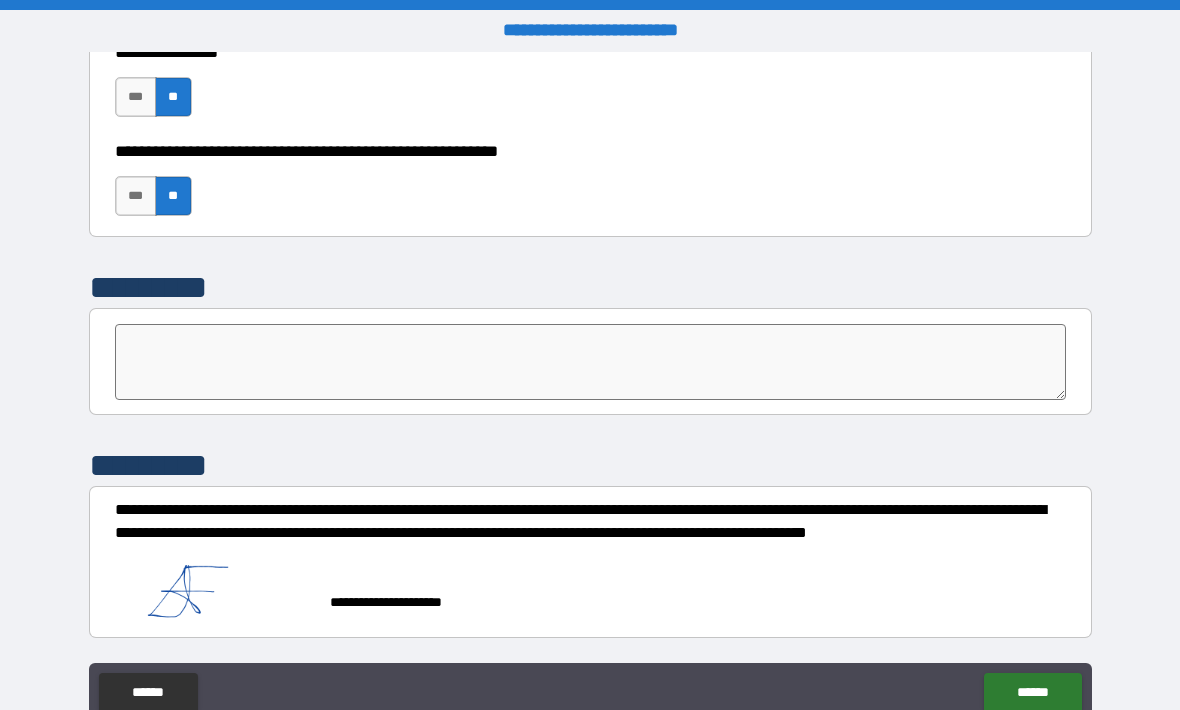 scroll, scrollTop: 6194, scrollLeft: 0, axis: vertical 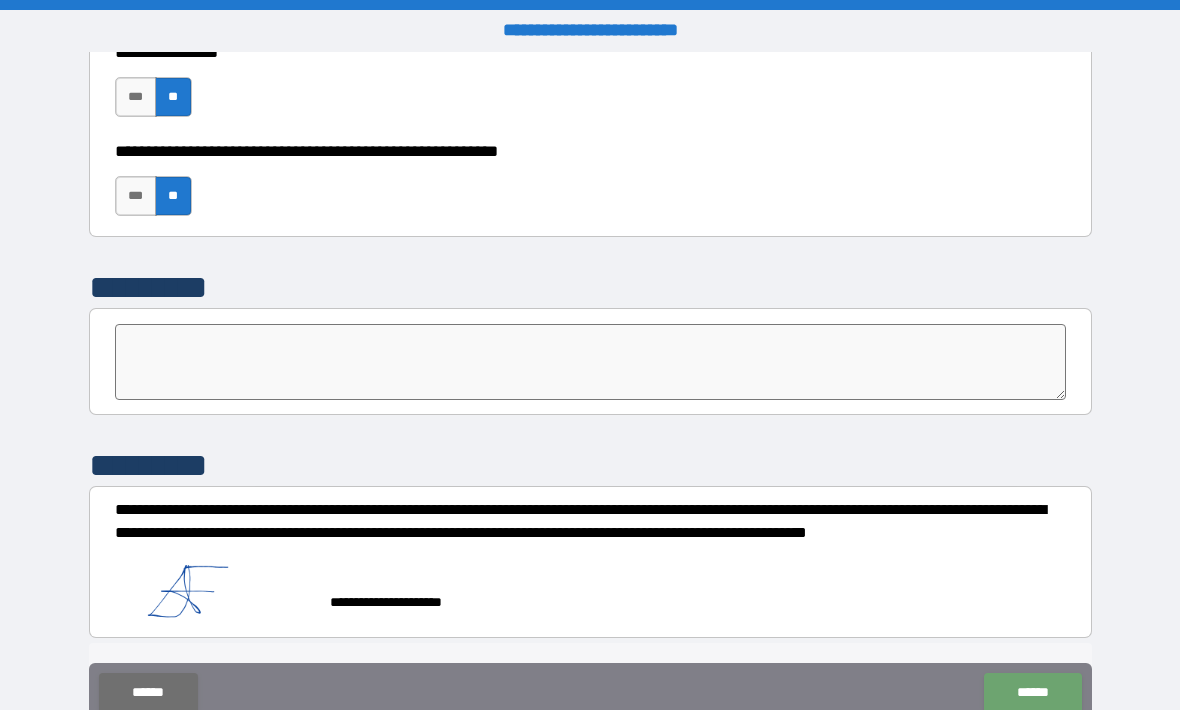 click on "******" at bounding box center (1032, 693) 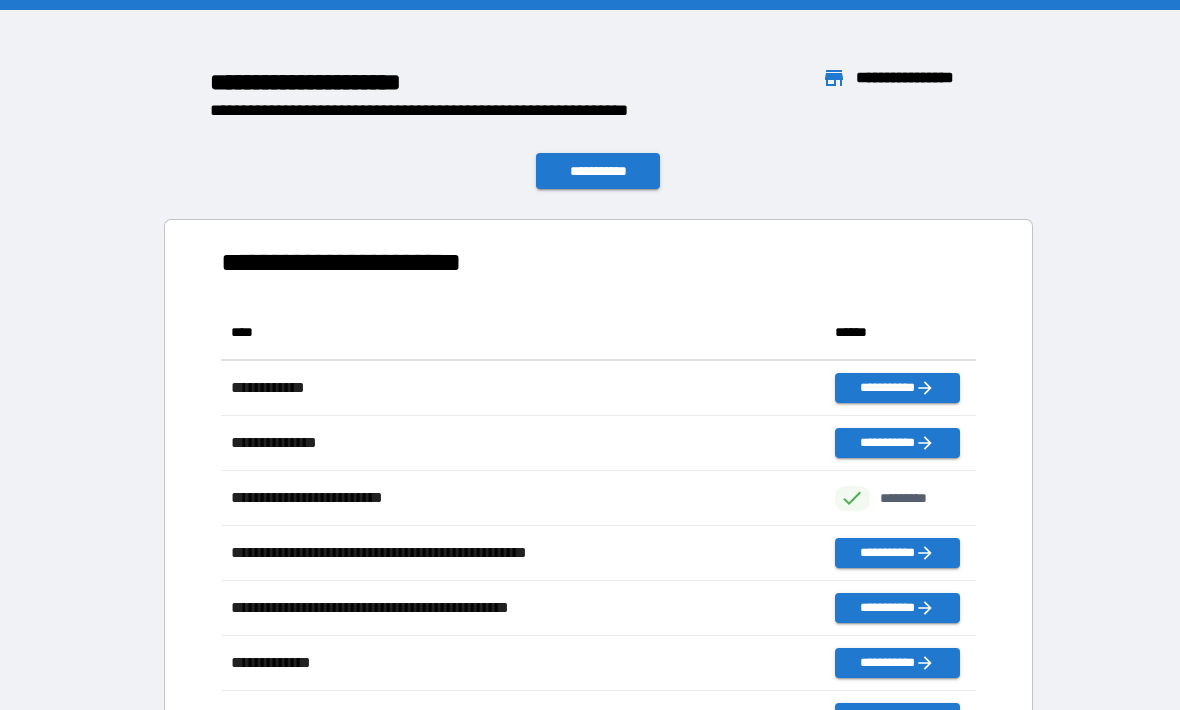 scroll, scrollTop: 1, scrollLeft: 1, axis: both 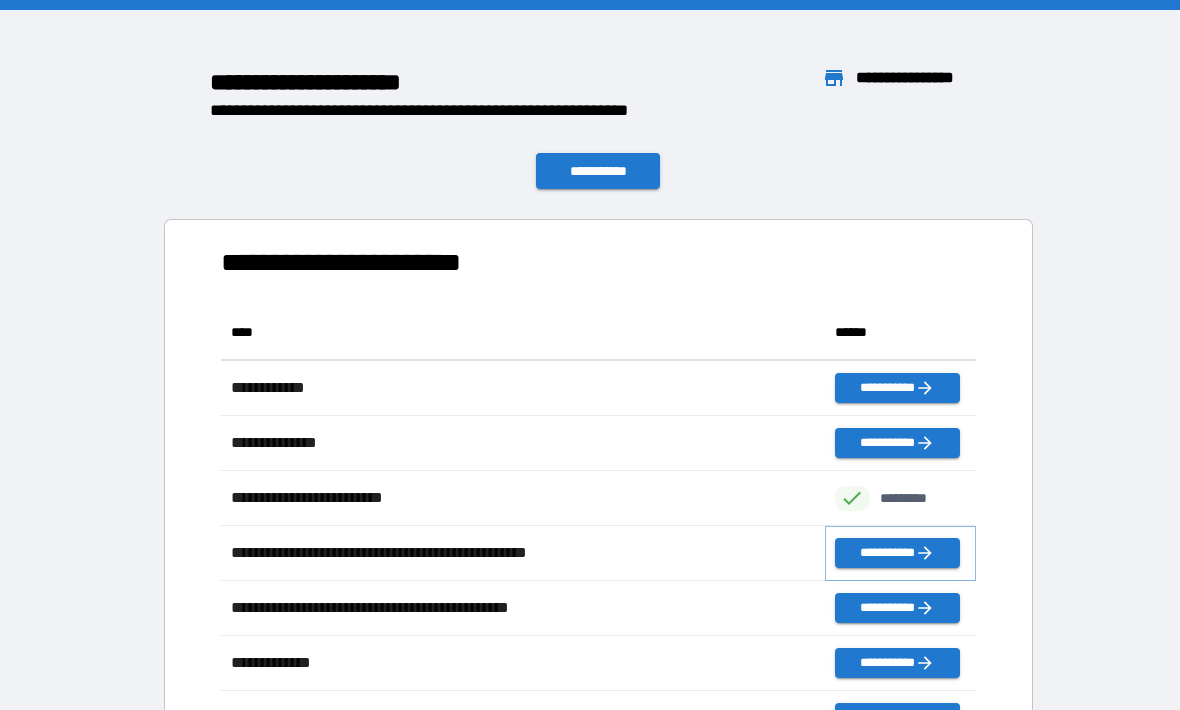 click on "**********" at bounding box center (897, 553) 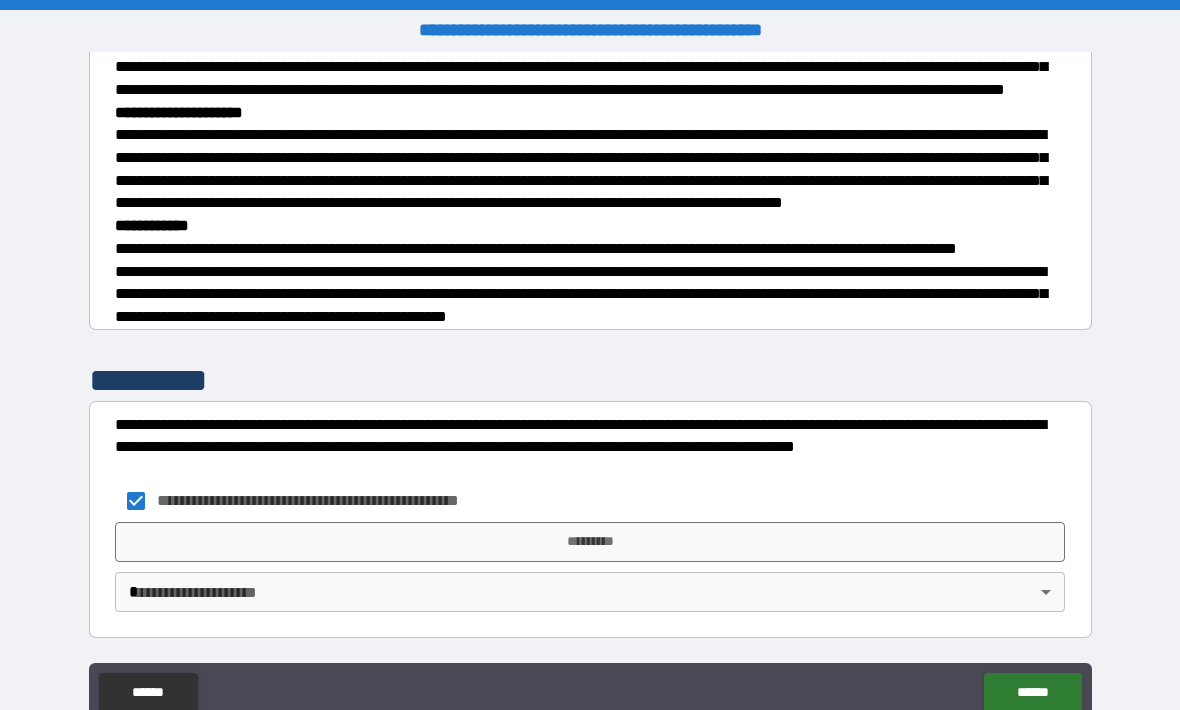 scroll, scrollTop: 857, scrollLeft: 0, axis: vertical 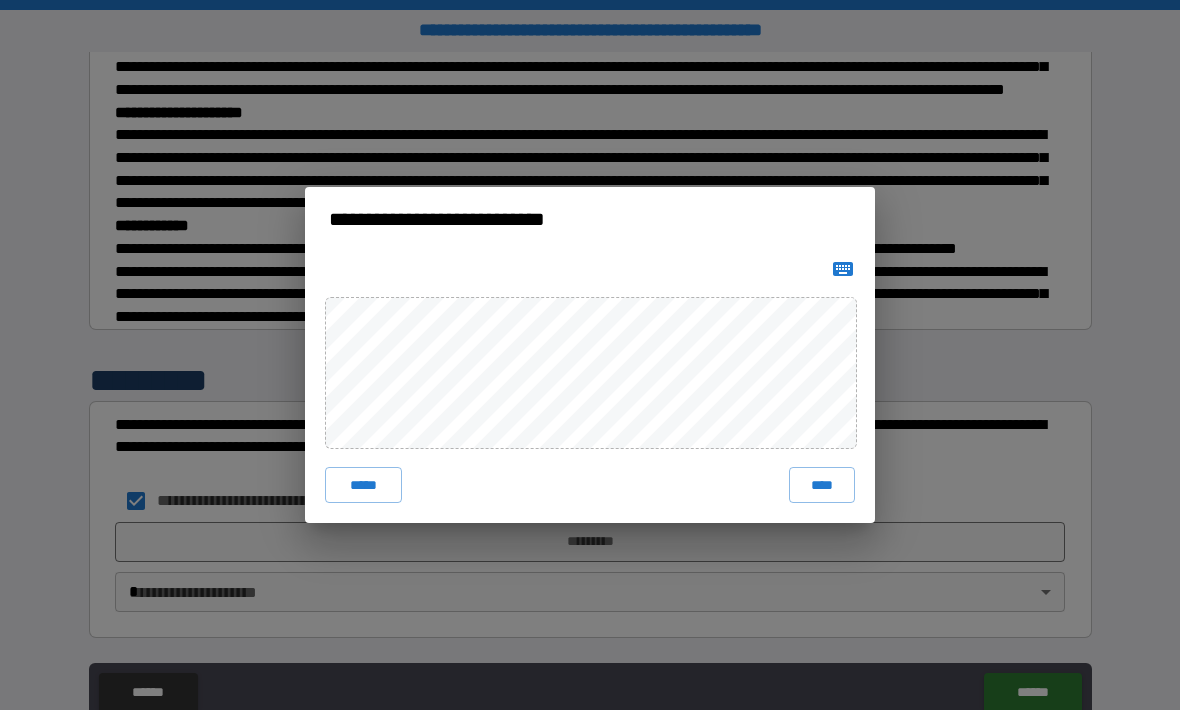 click on "****" at bounding box center [822, 485] 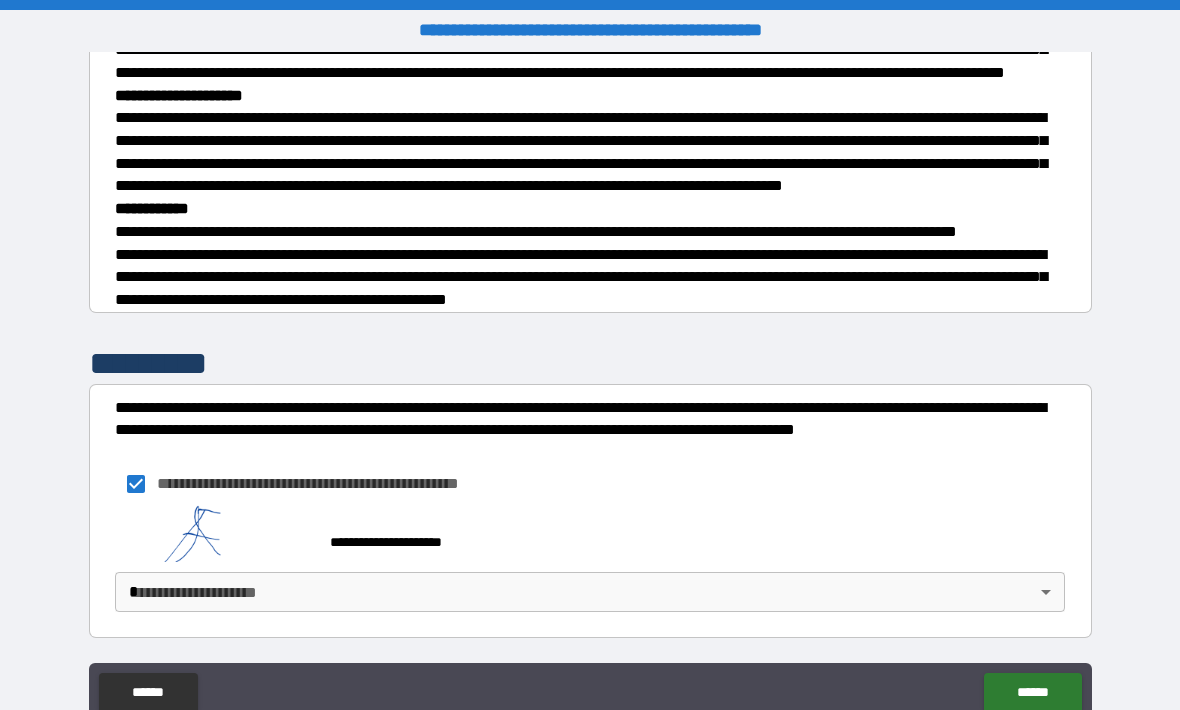 scroll, scrollTop: 874, scrollLeft: 0, axis: vertical 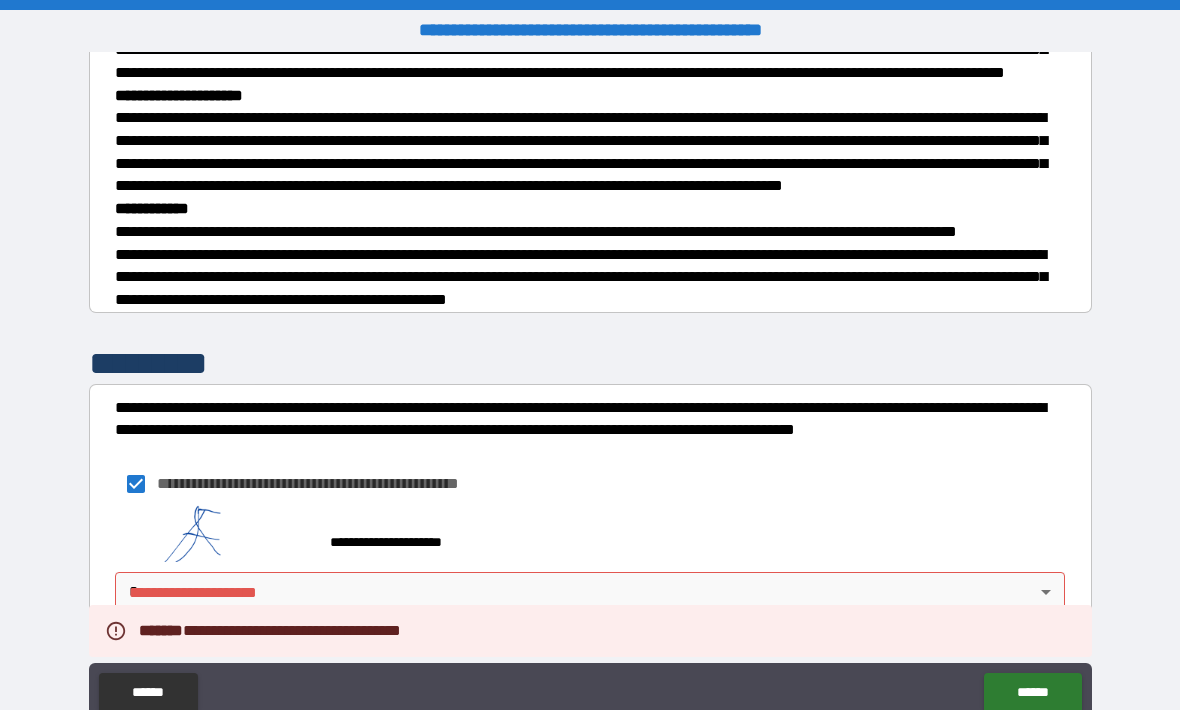 click on "**********" at bounding box center [590, 388] 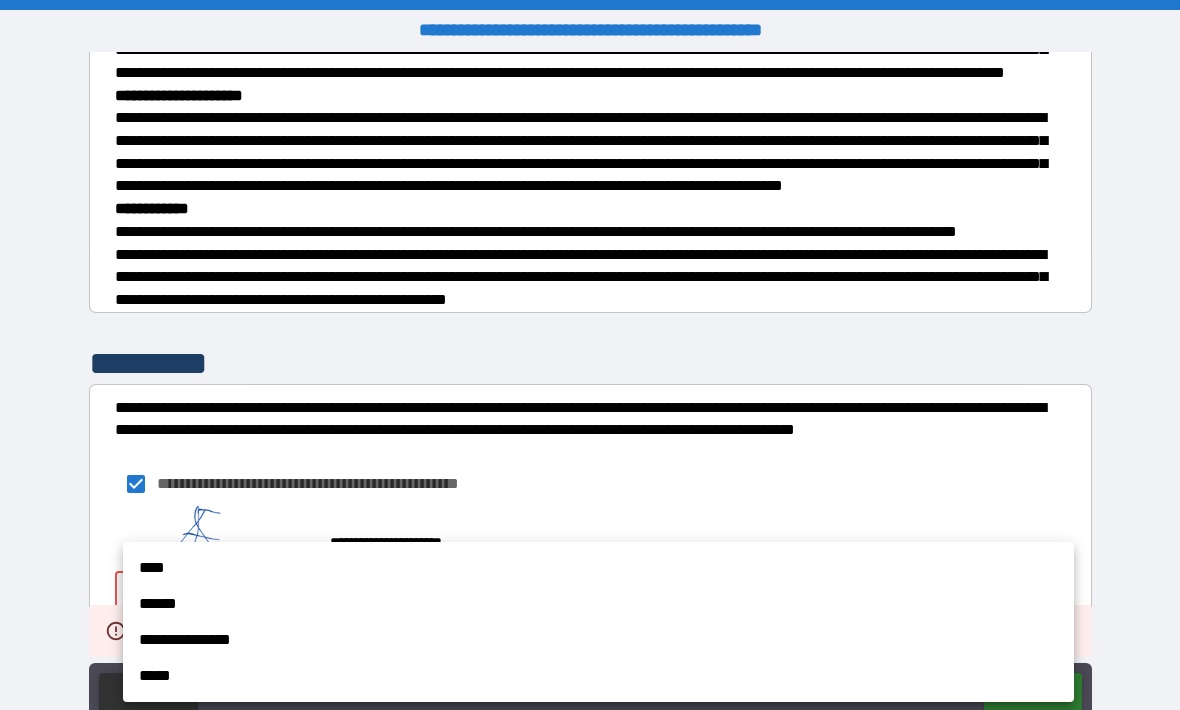 click on "**********" at bounding box center [598, 622] 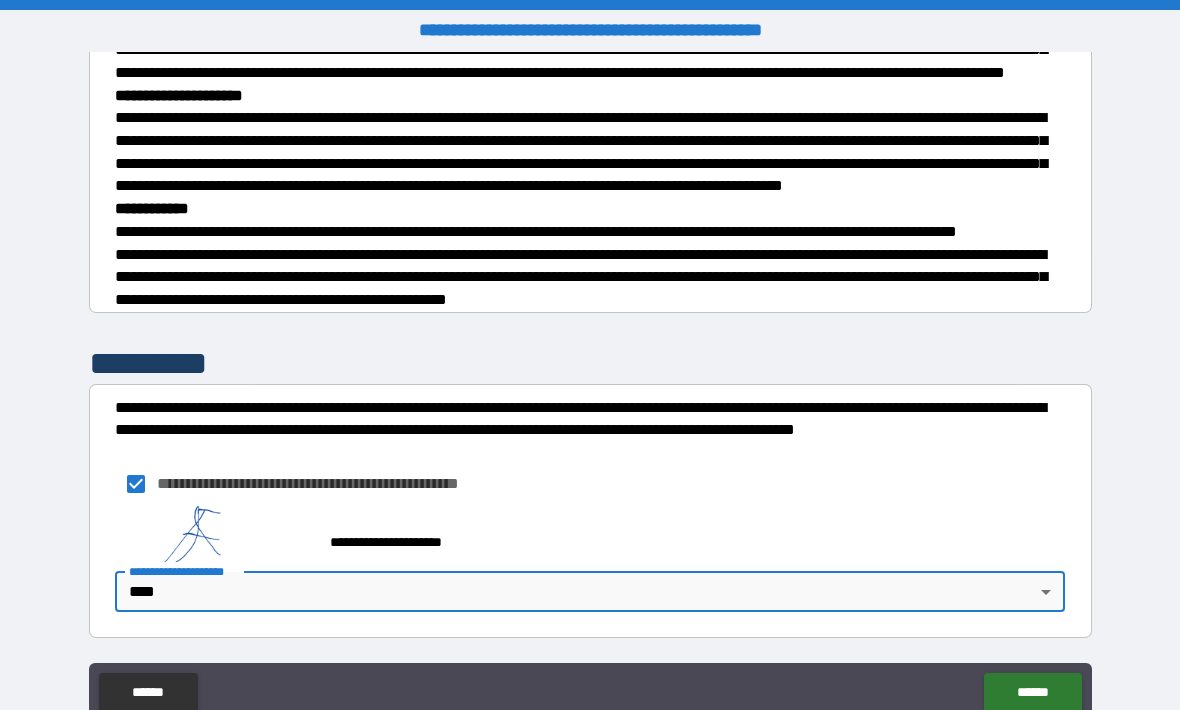 click on "******" at bounding box center [1032, 693] 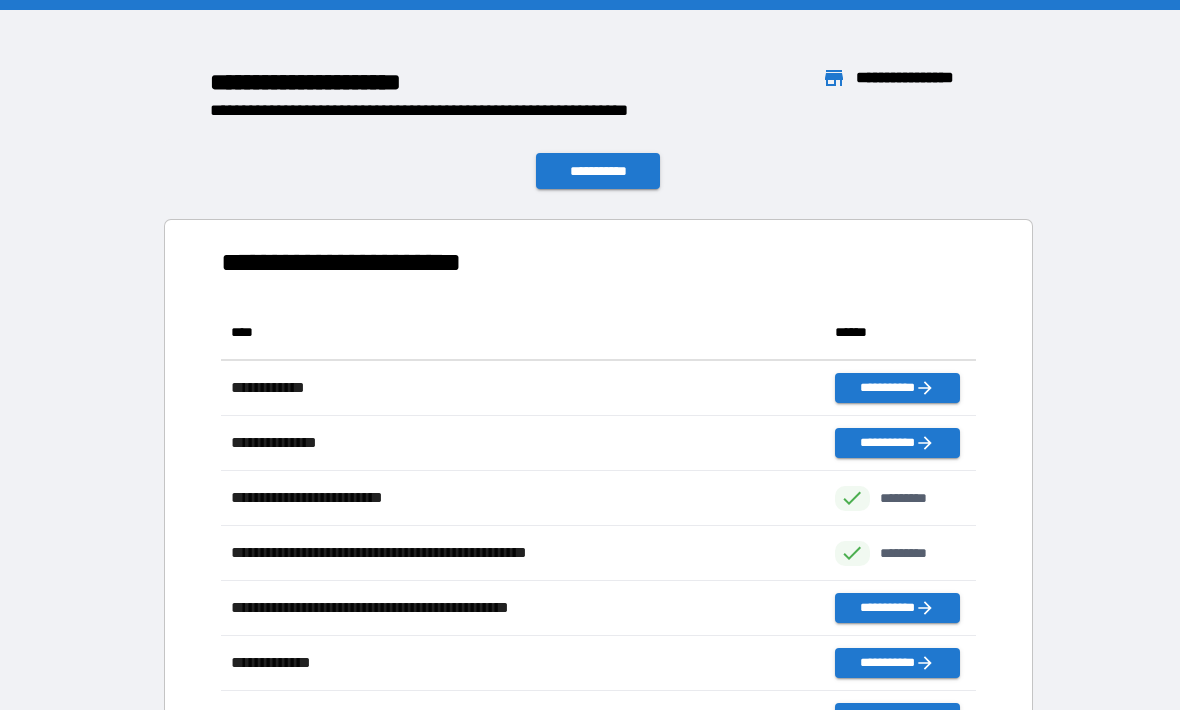 scroll, scrollTop: 441, scrollLeft: 755, axis: both 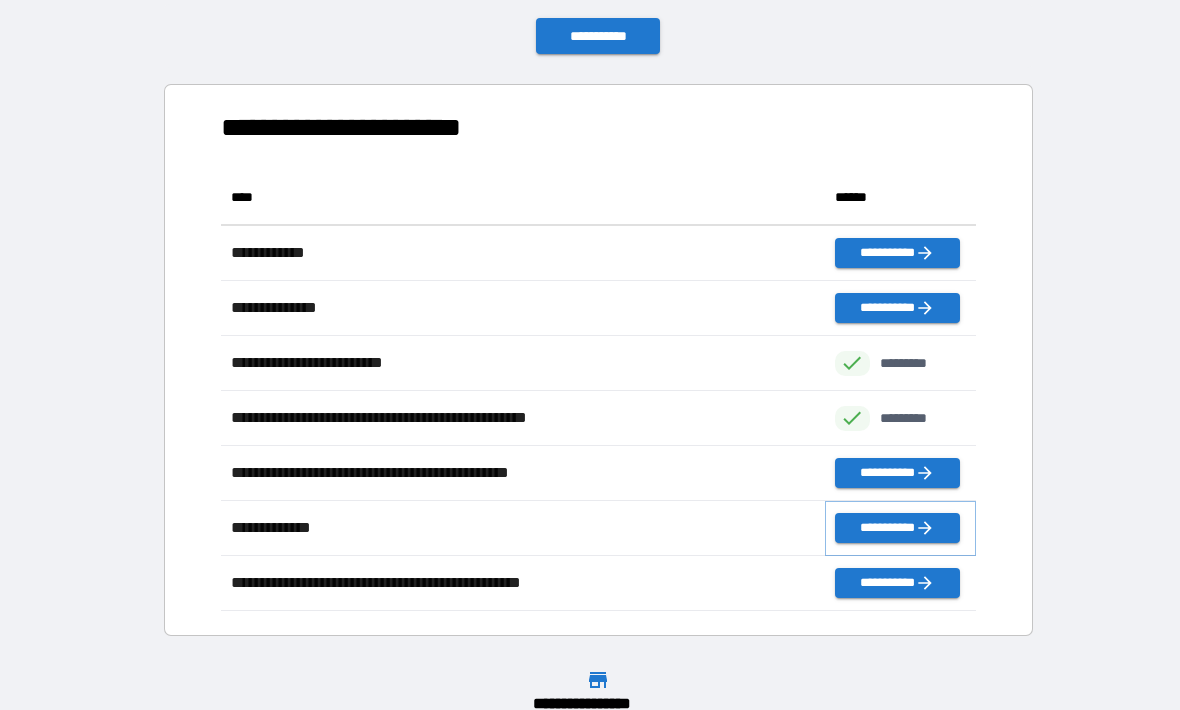 click on "**********" at bounding box center [897, 528] 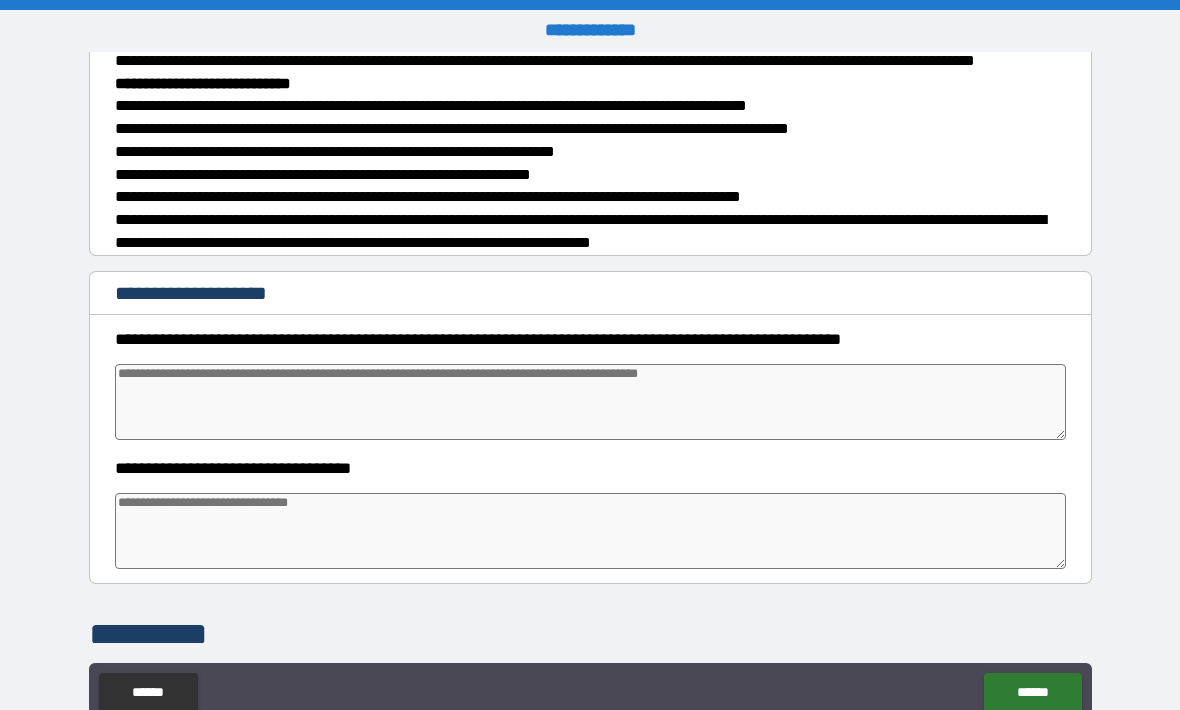 scroll, scrollTop: 492, scrollLeft: 0, axis: vertical 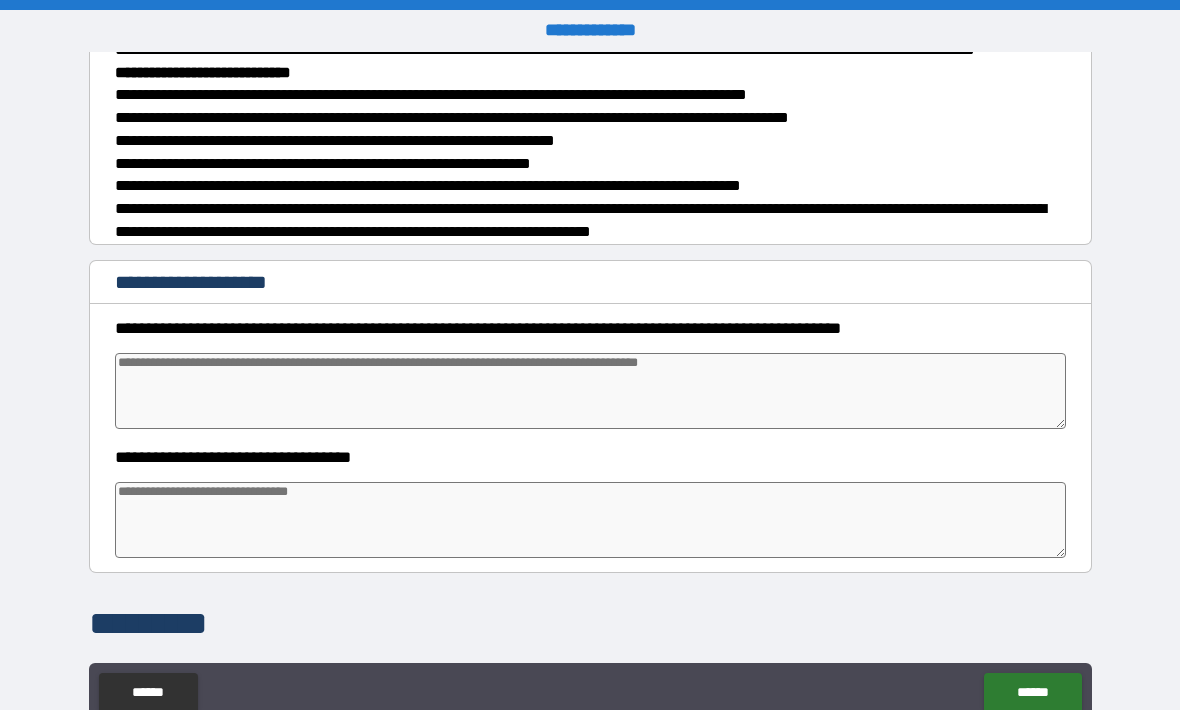click at bounding box center [591, 391] 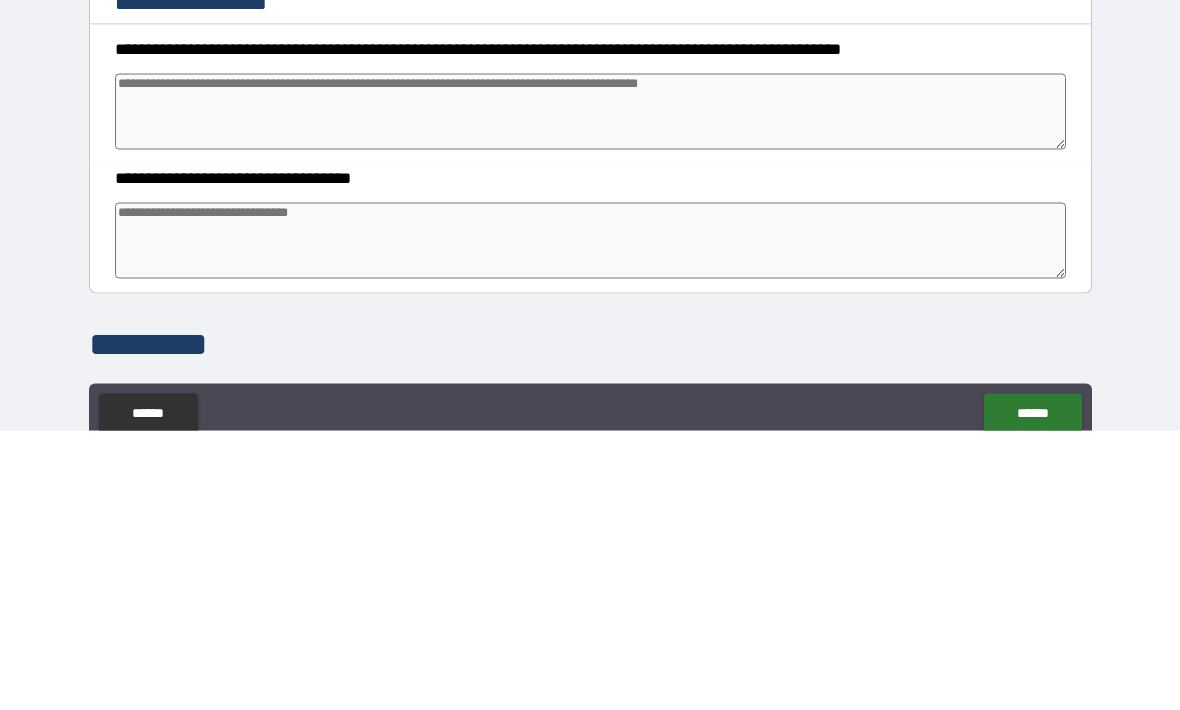 type on "*" 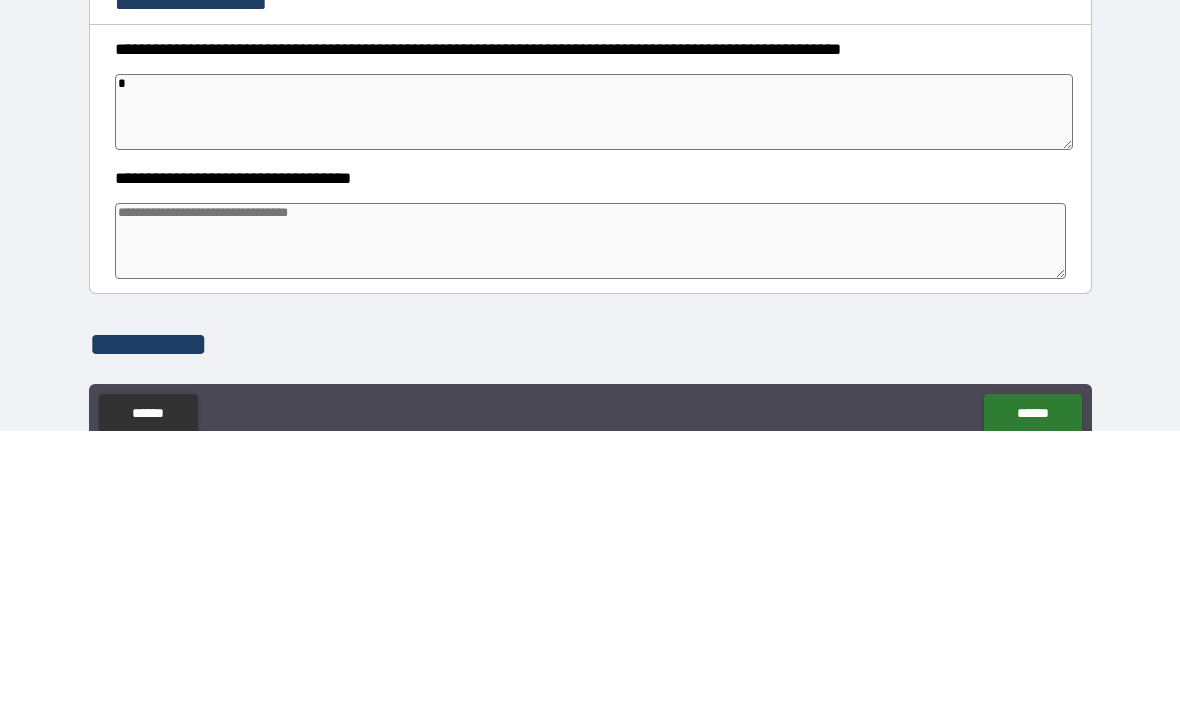 type on "*" 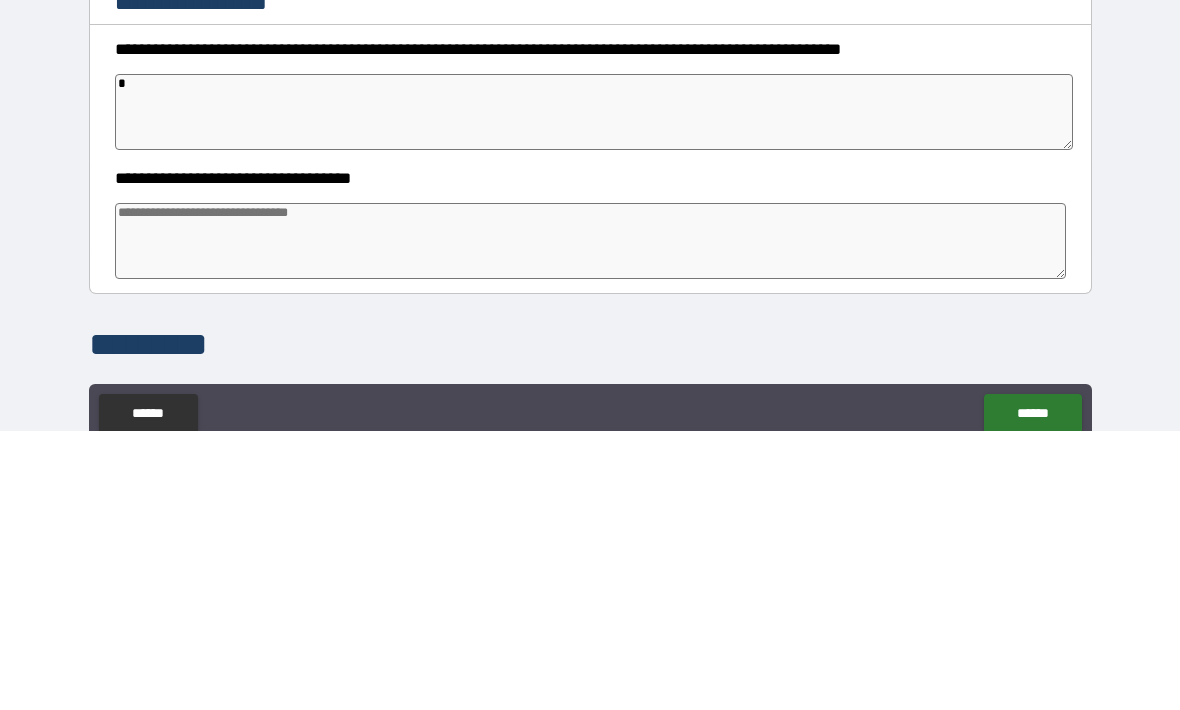 type on "*" 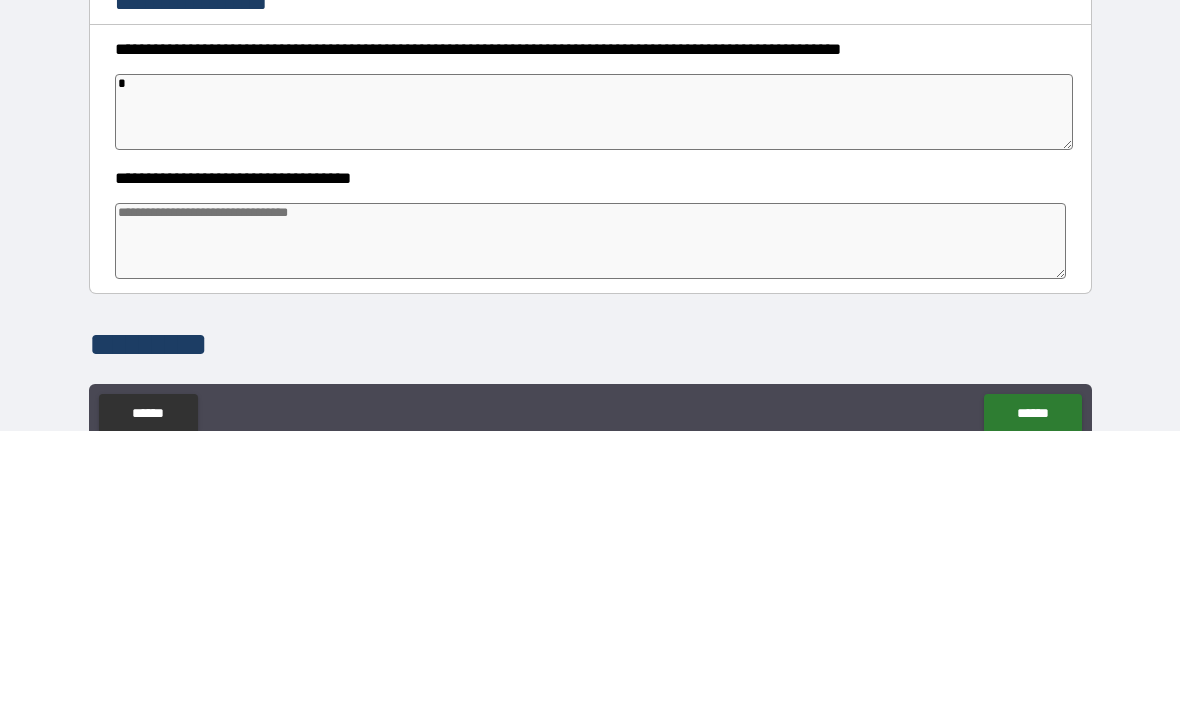 type on "**" 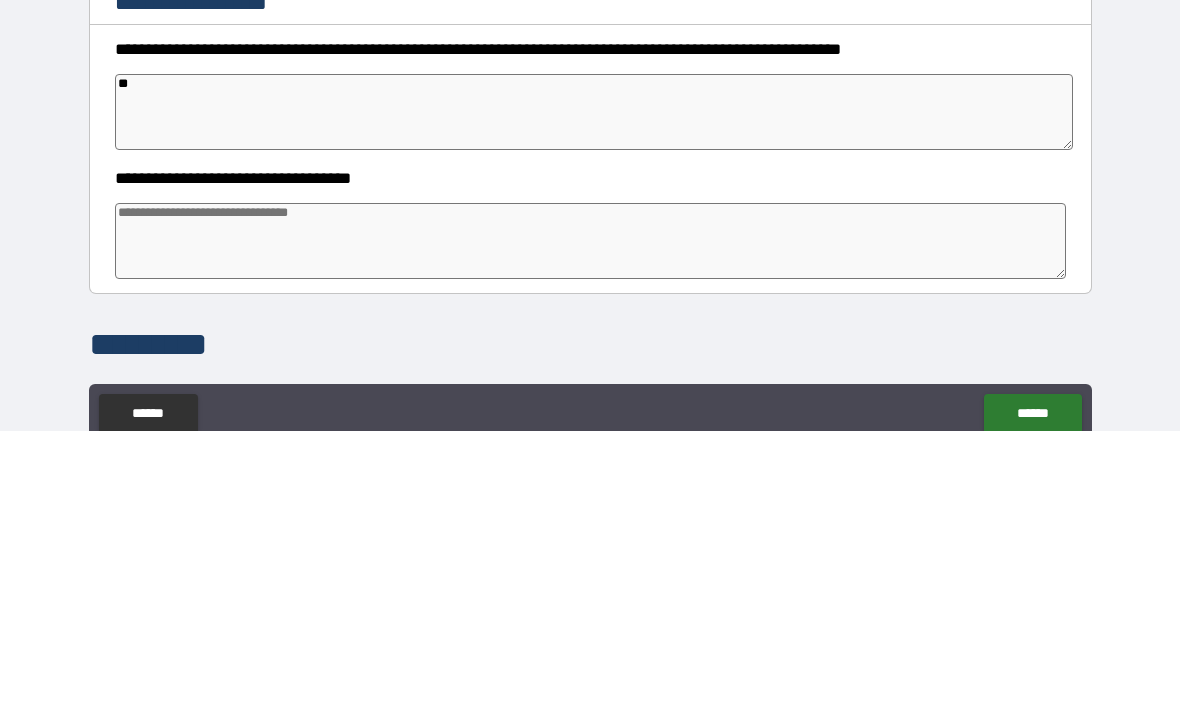 type on "*" 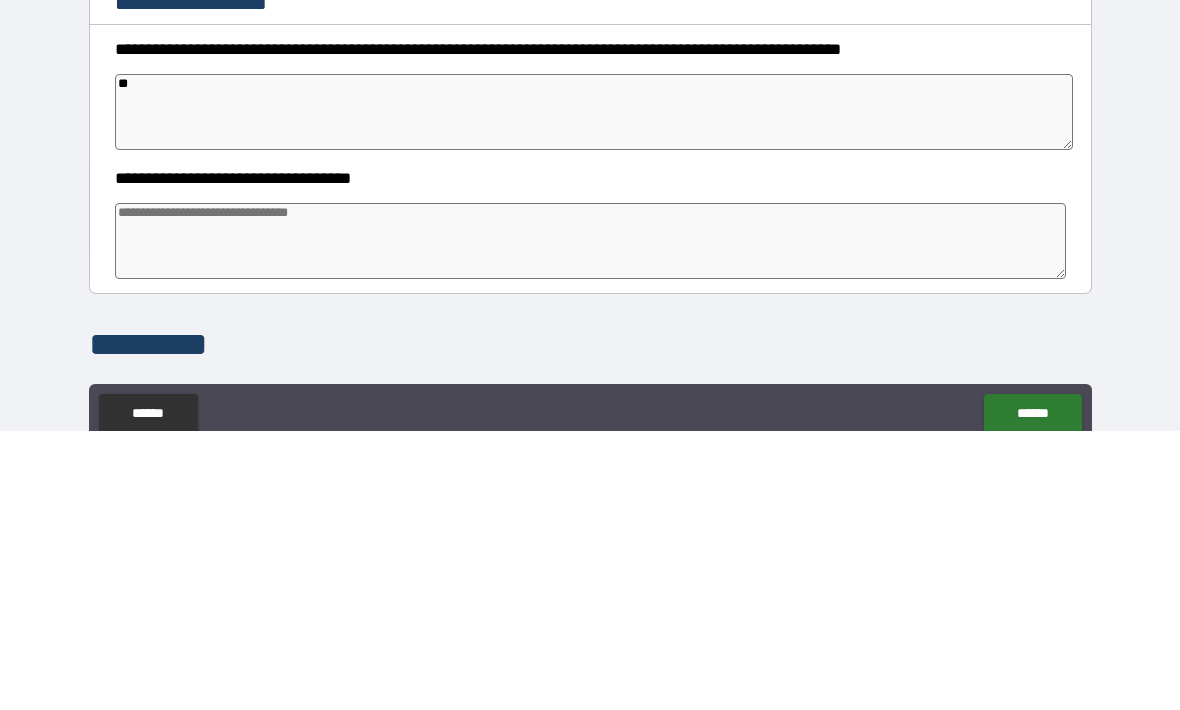 type on "*" 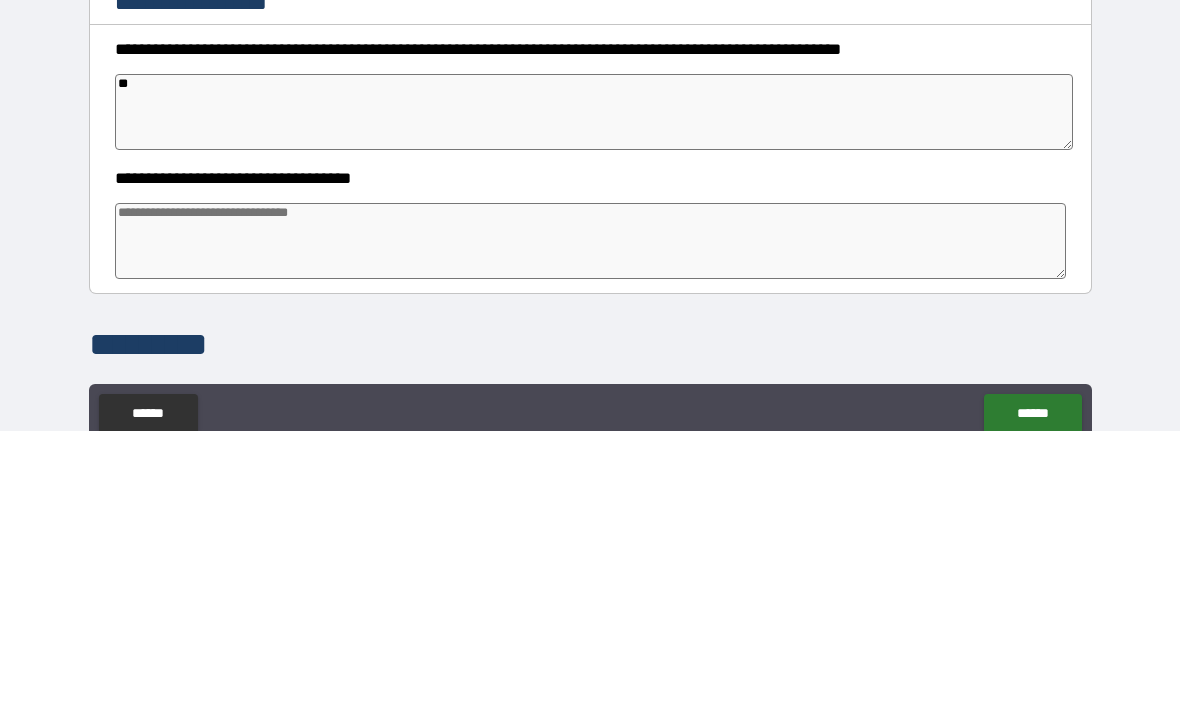 type on "*" 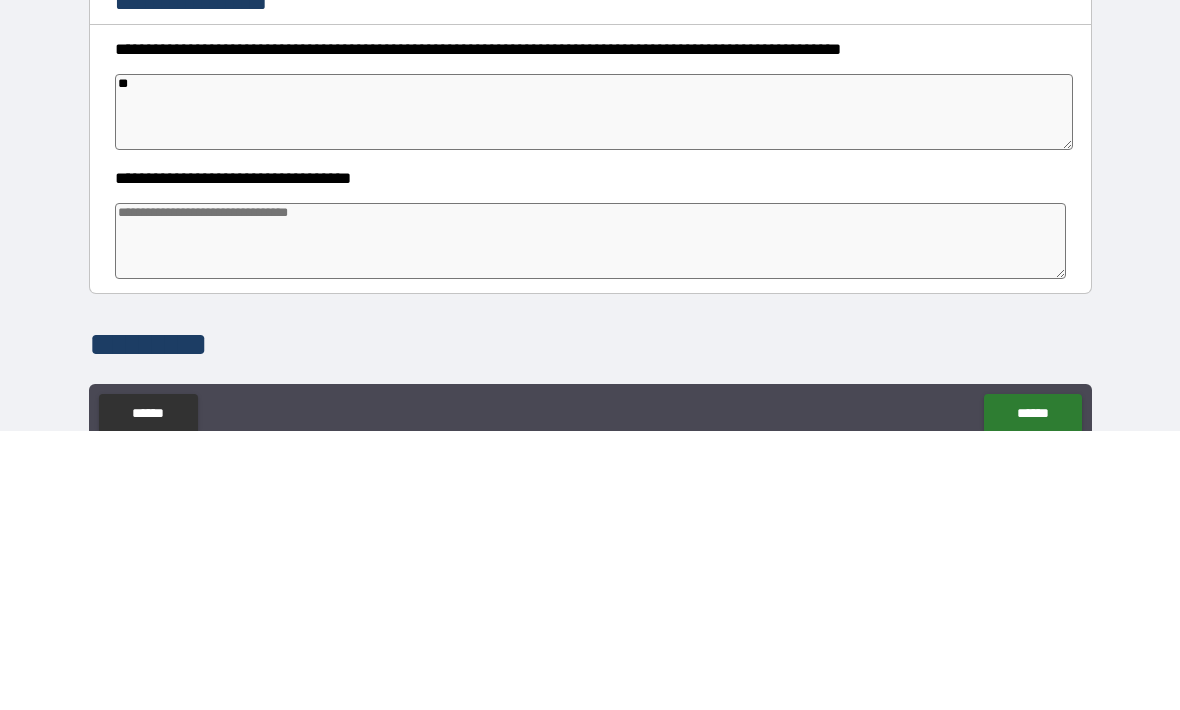type on "*" 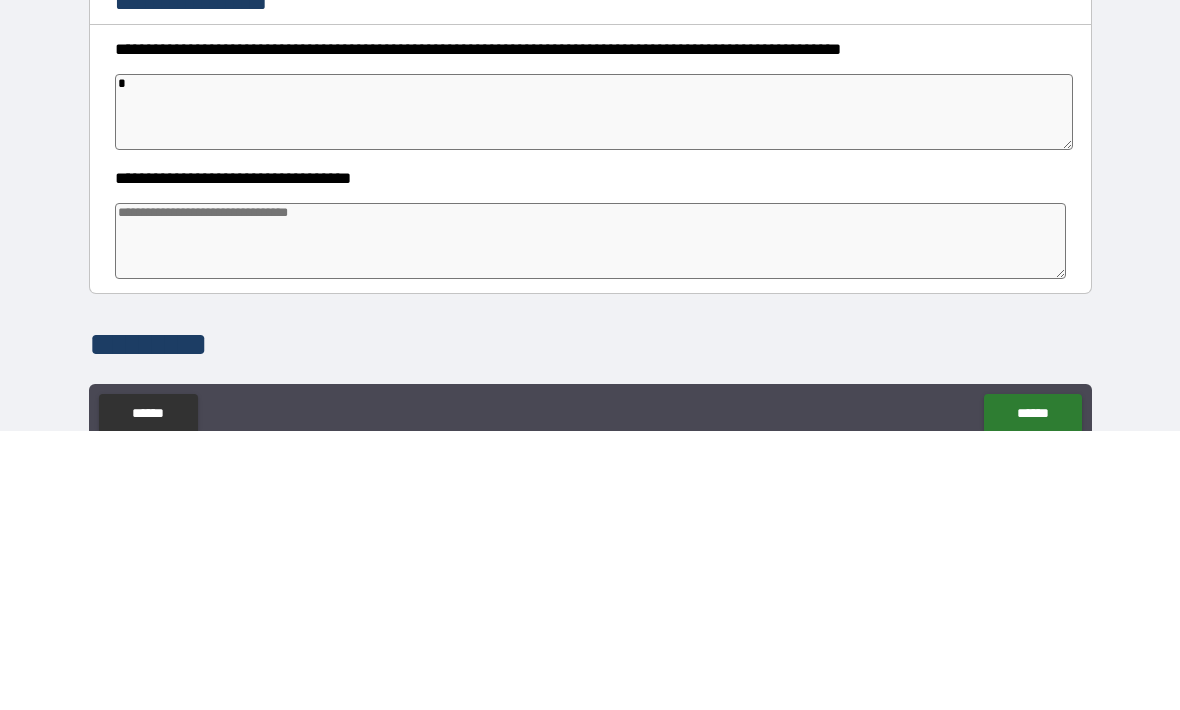 type on "*" 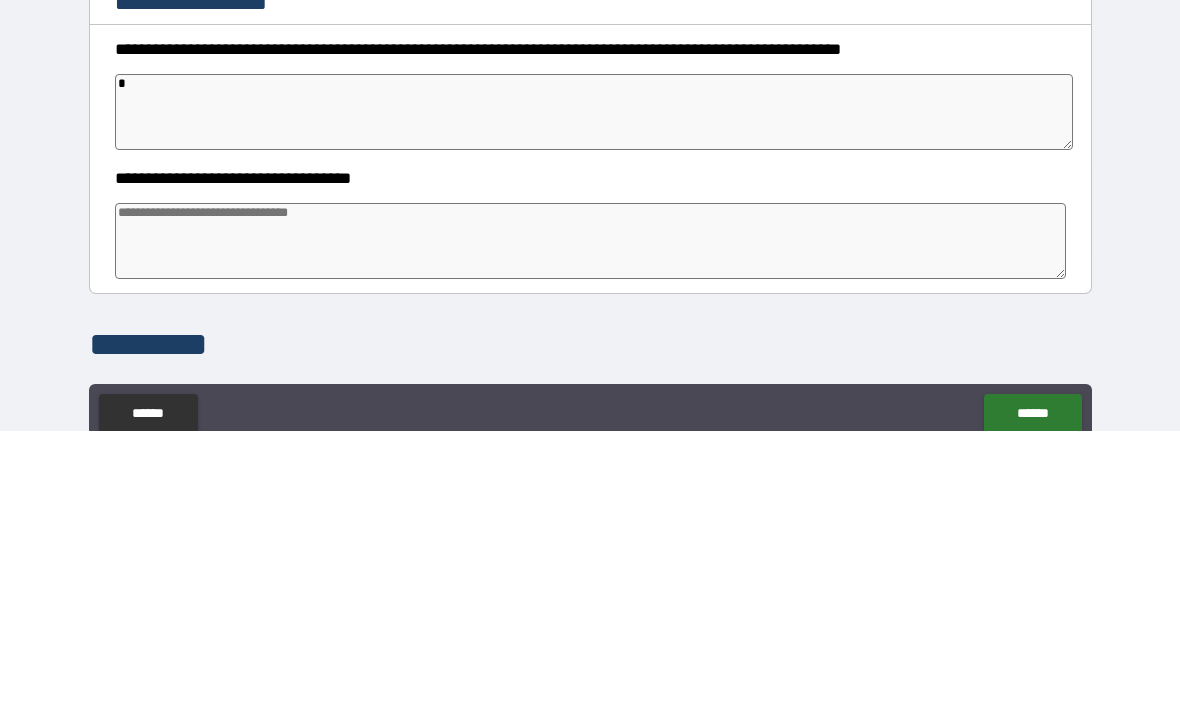 type 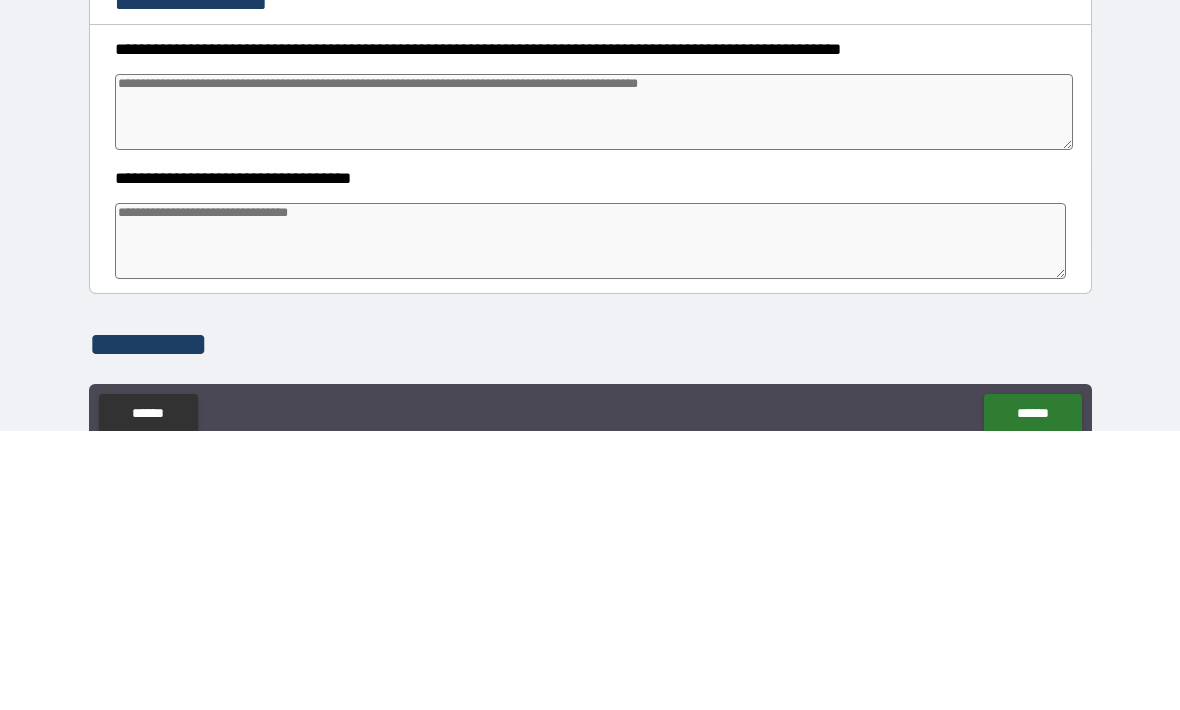 type on "*" 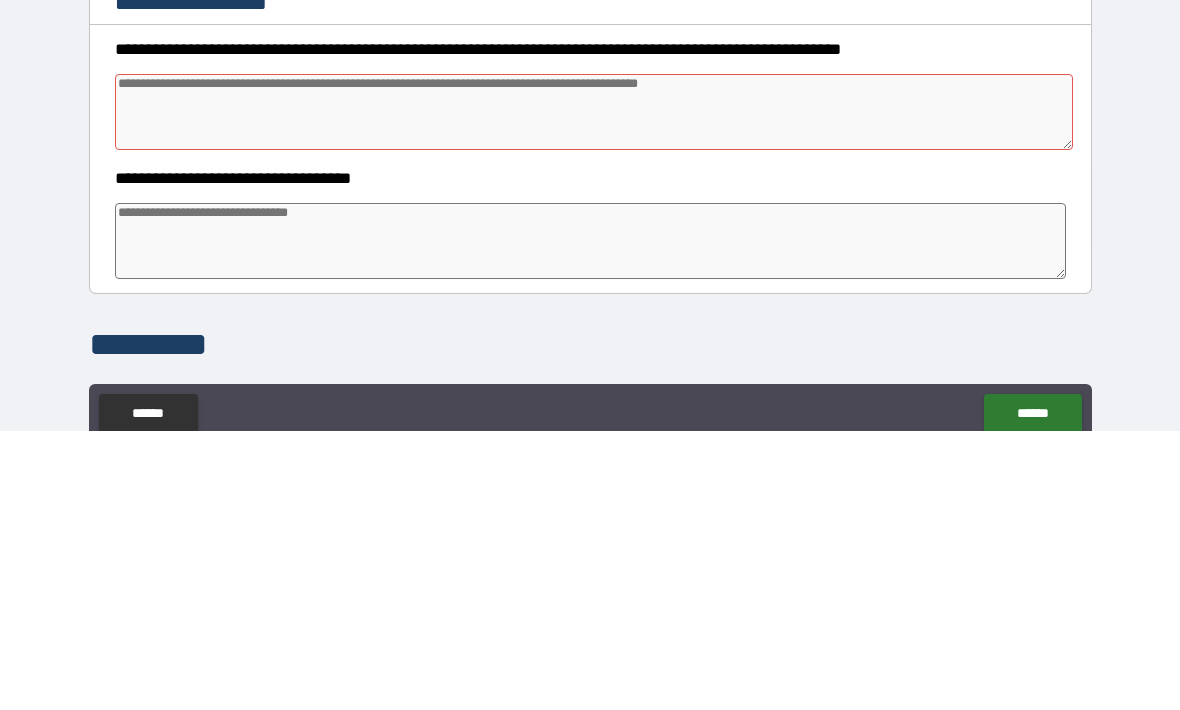 type on "*" 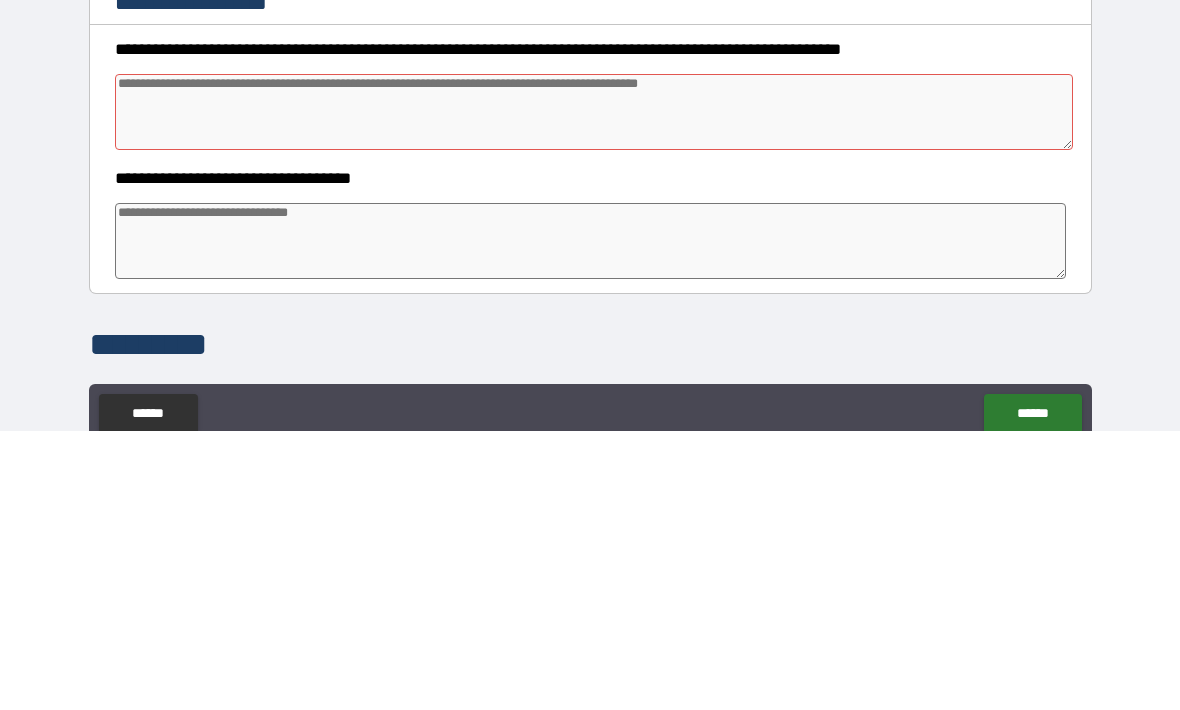 type on "*" 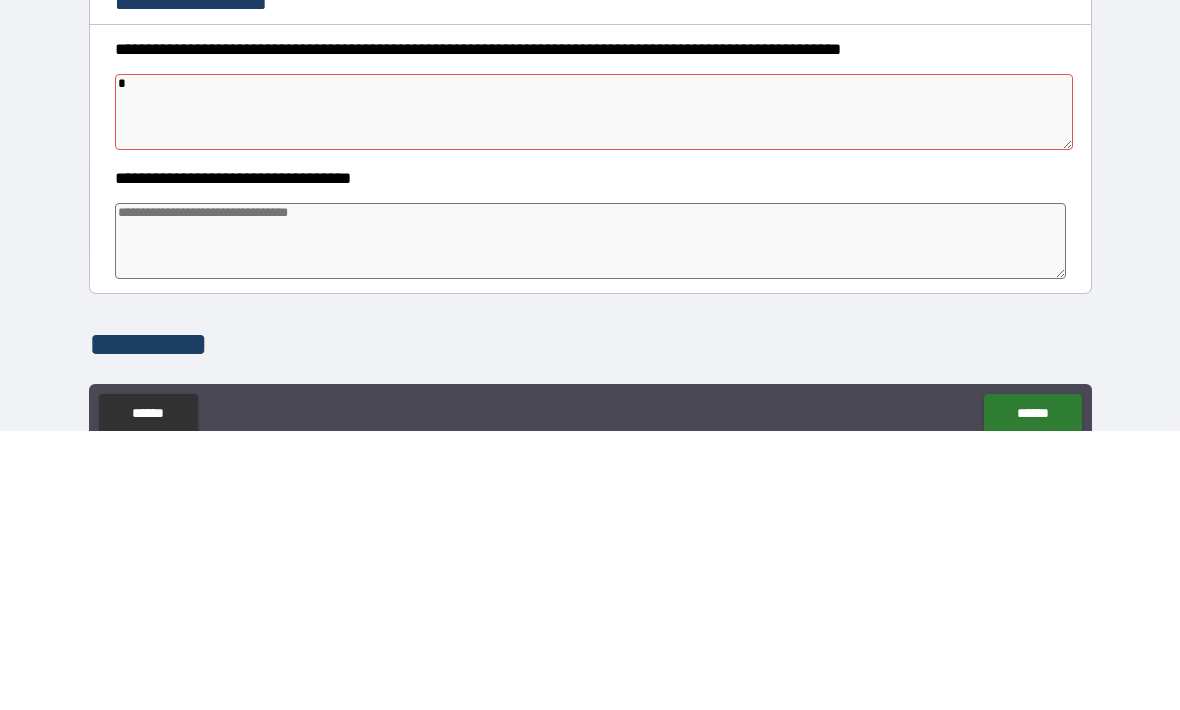 type on "*" 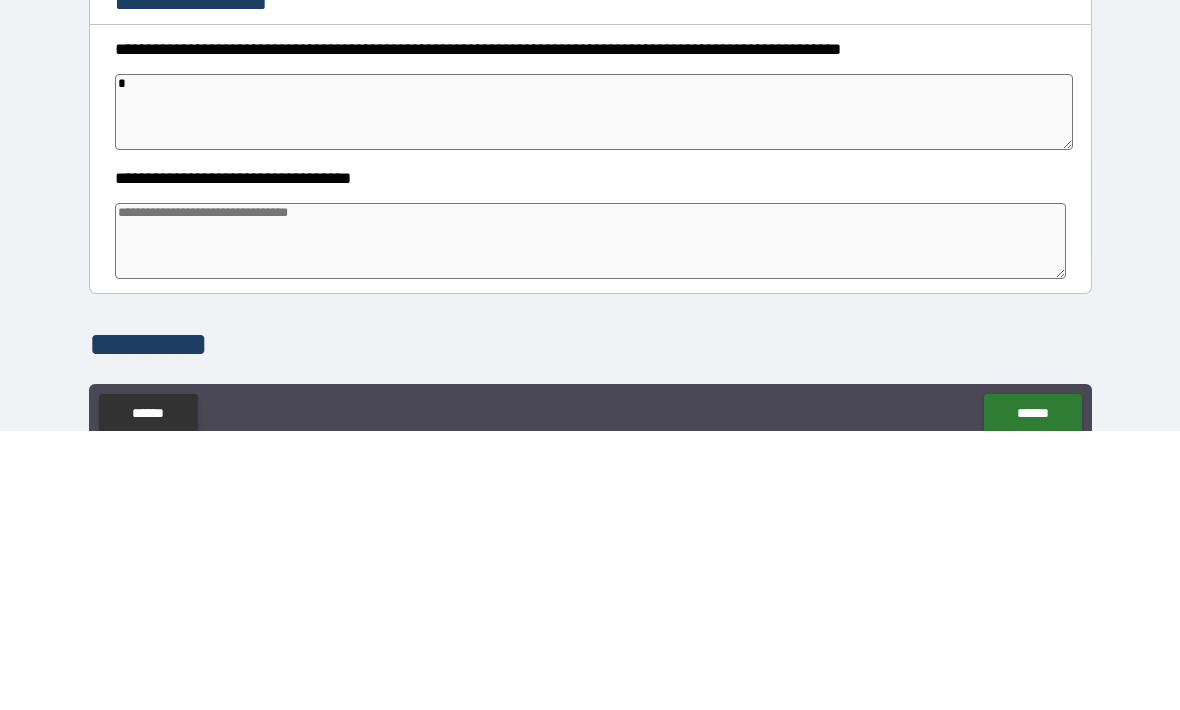 type on "*" 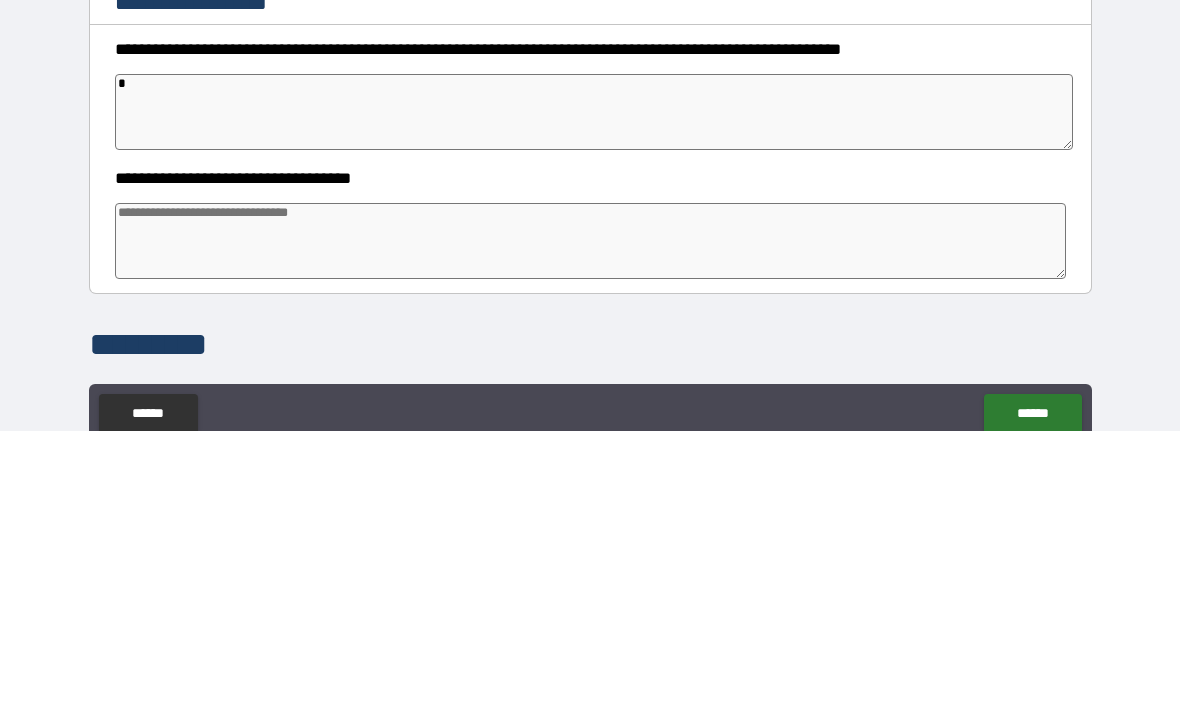 type on "*" 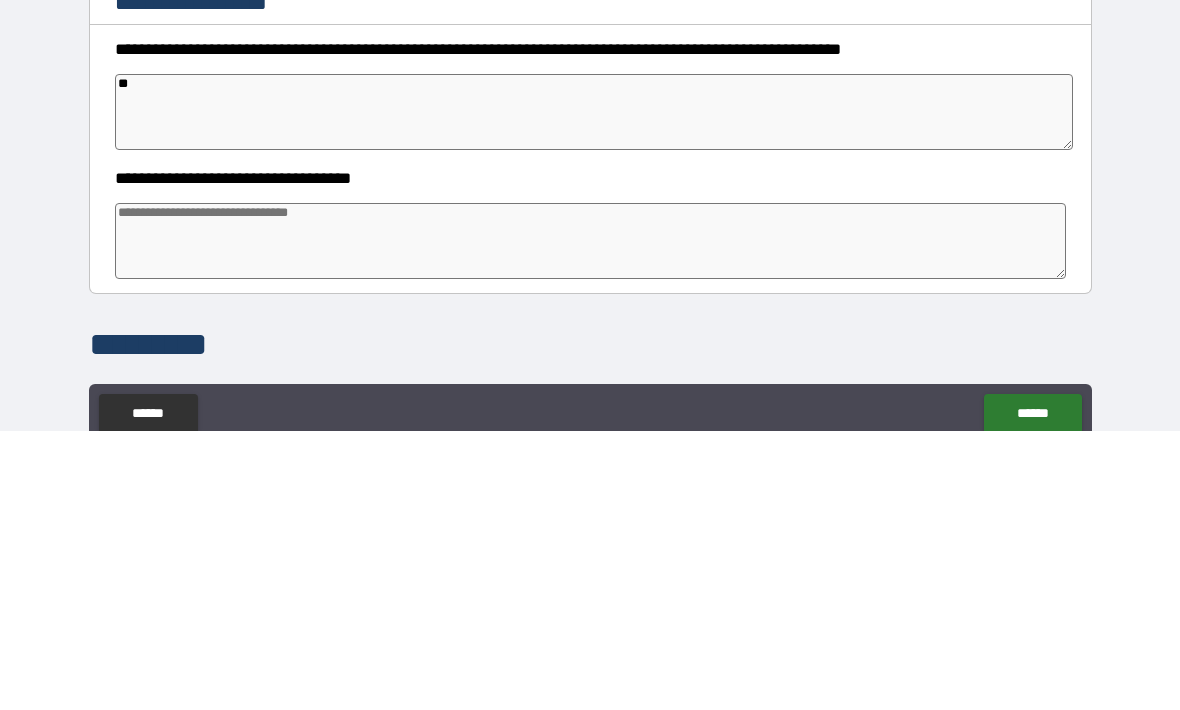 type on "*" 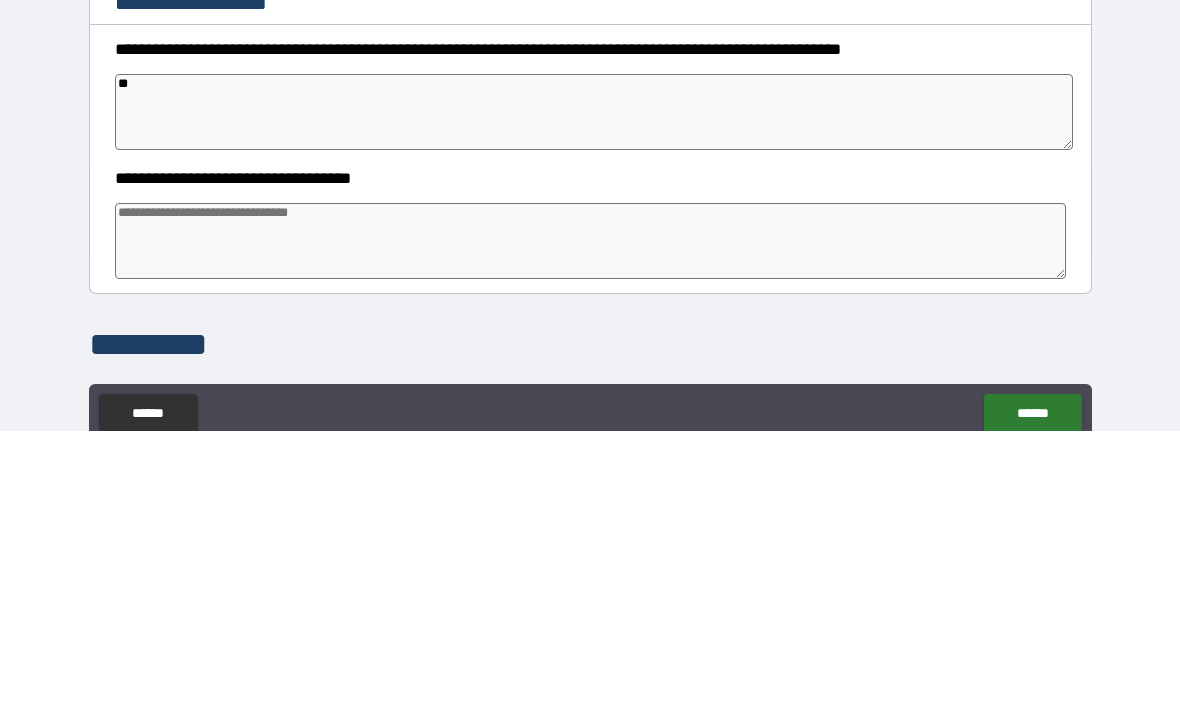 type on "***" 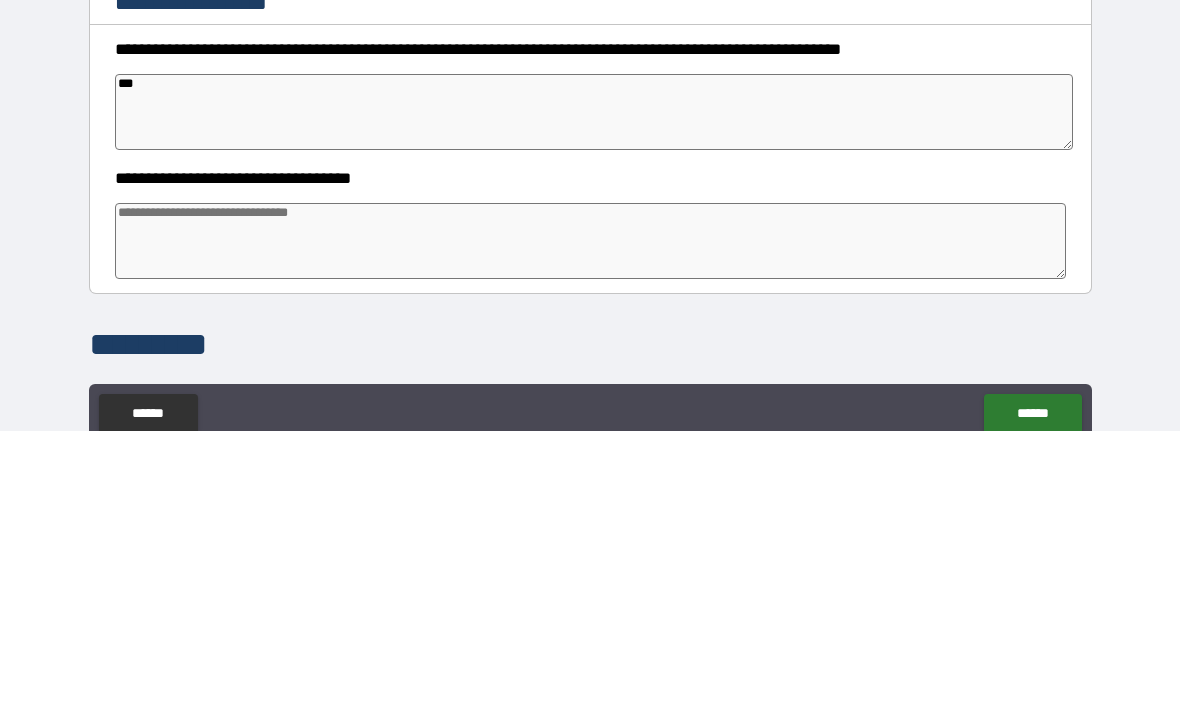 type on "*" 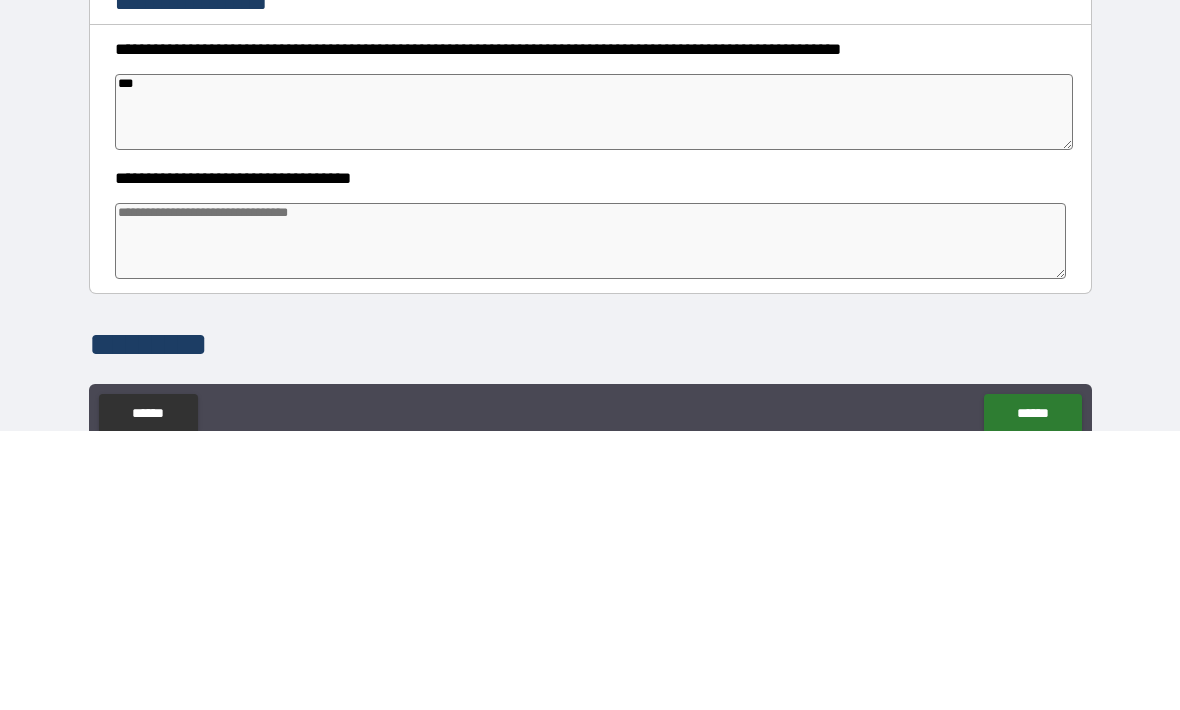 type on "*" 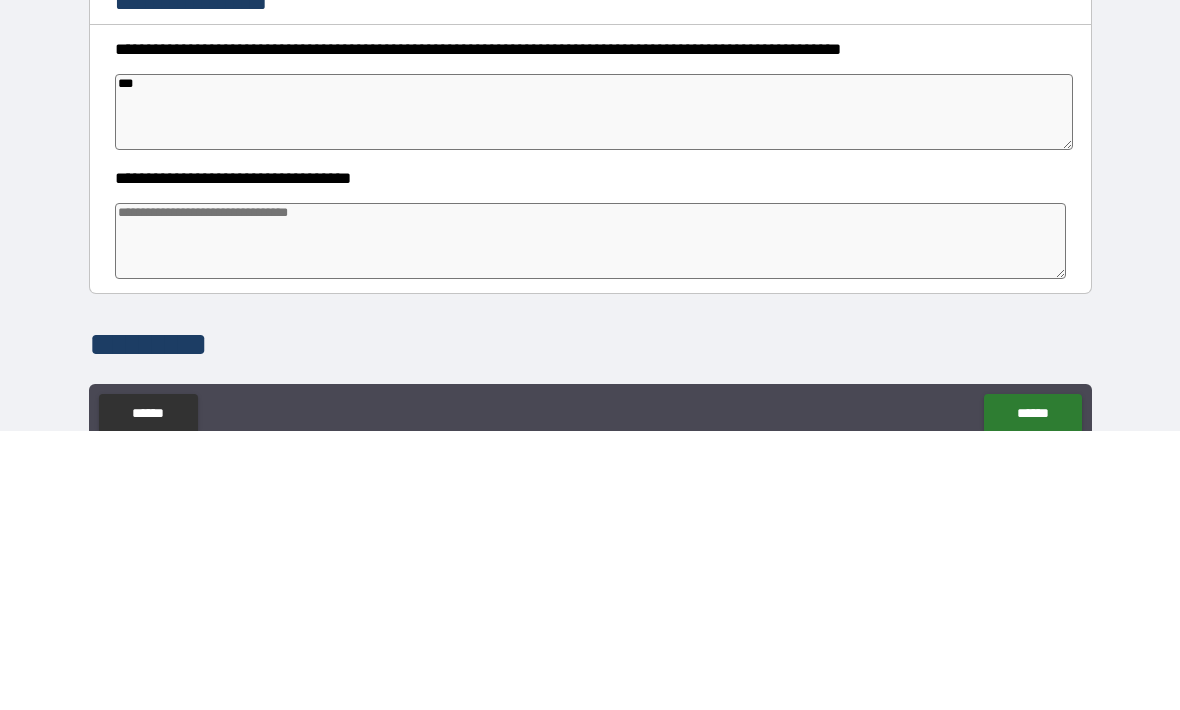type on "*" 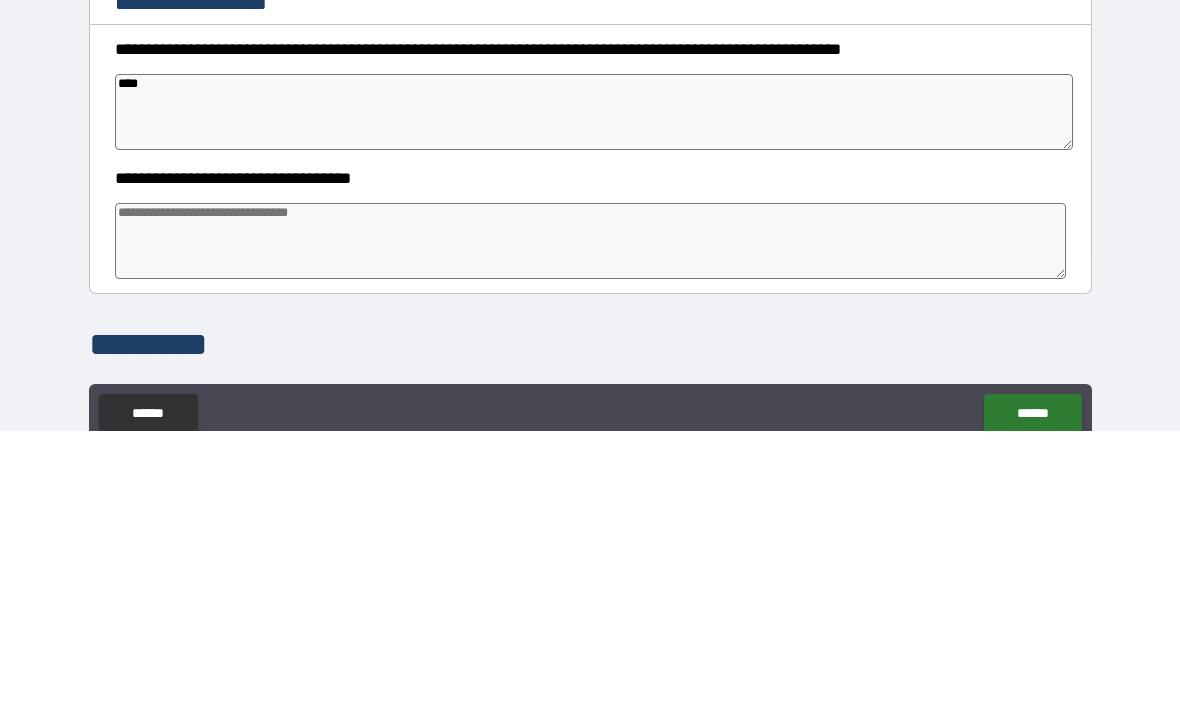 type on "*" 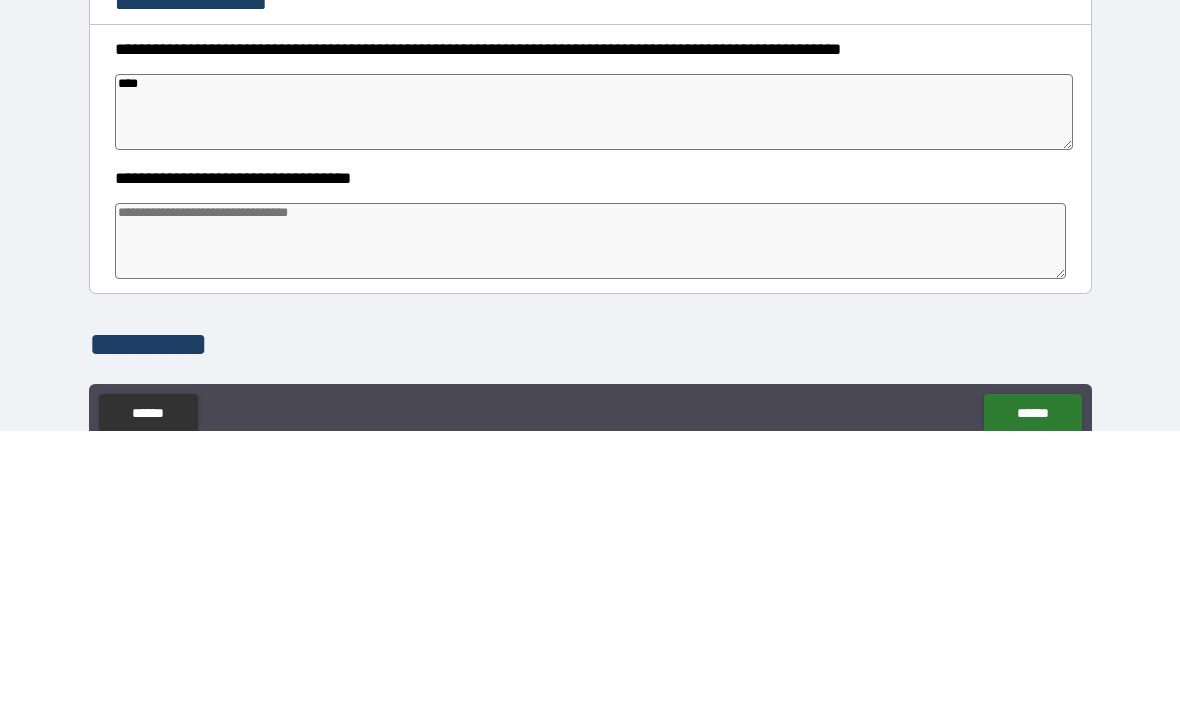 type on "*" 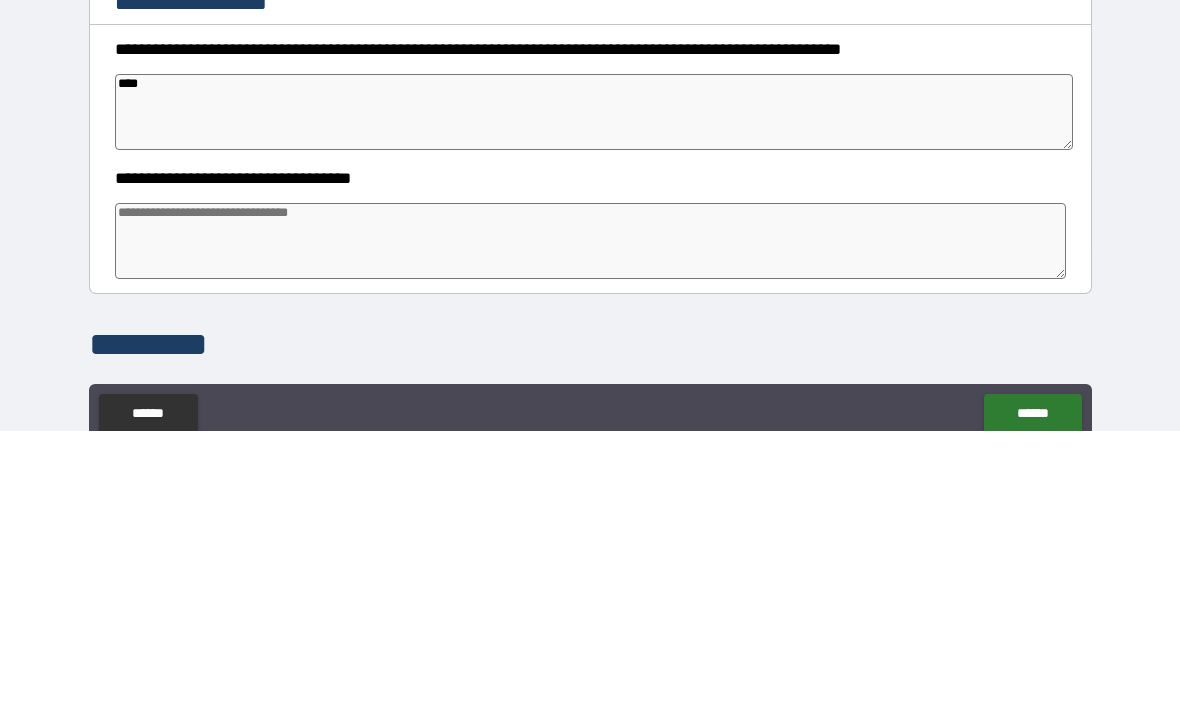 type on "*" 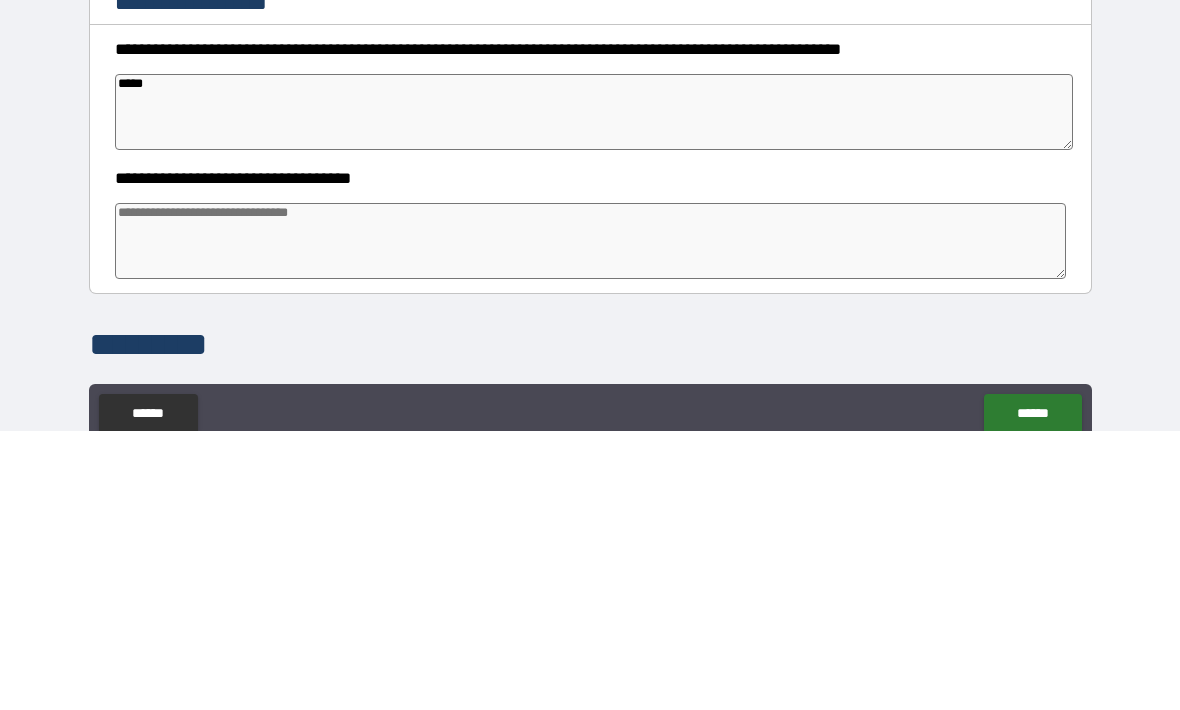 type on "*" 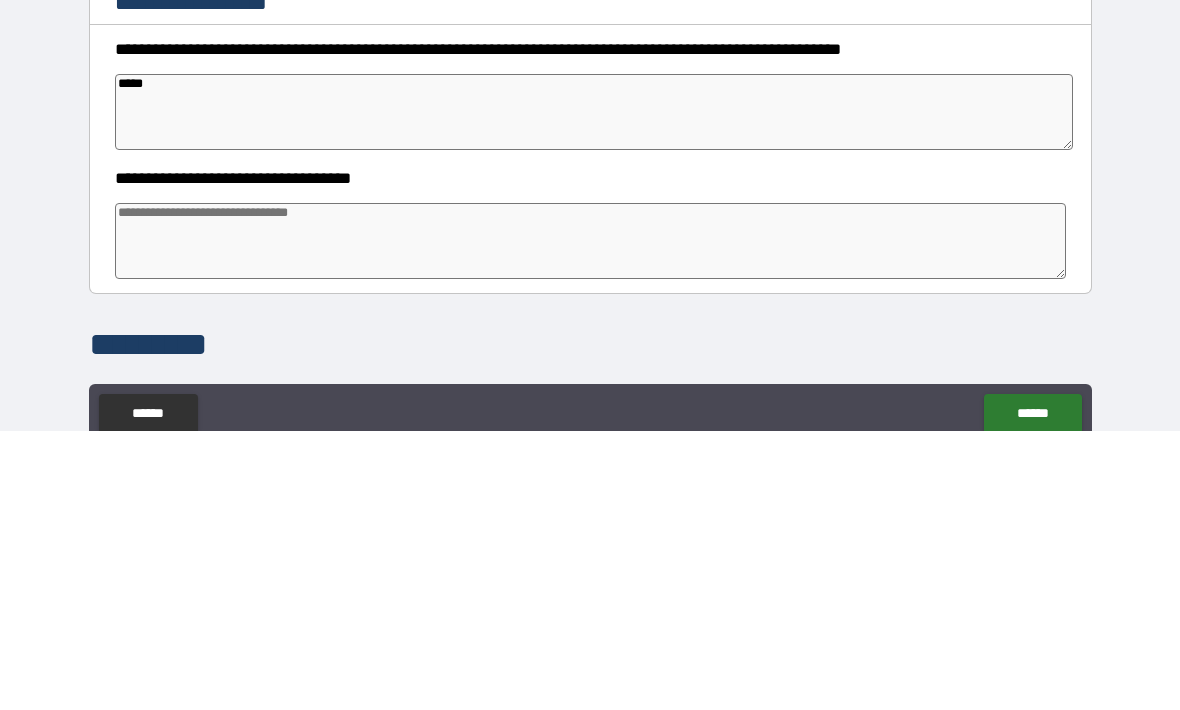 type on "******" 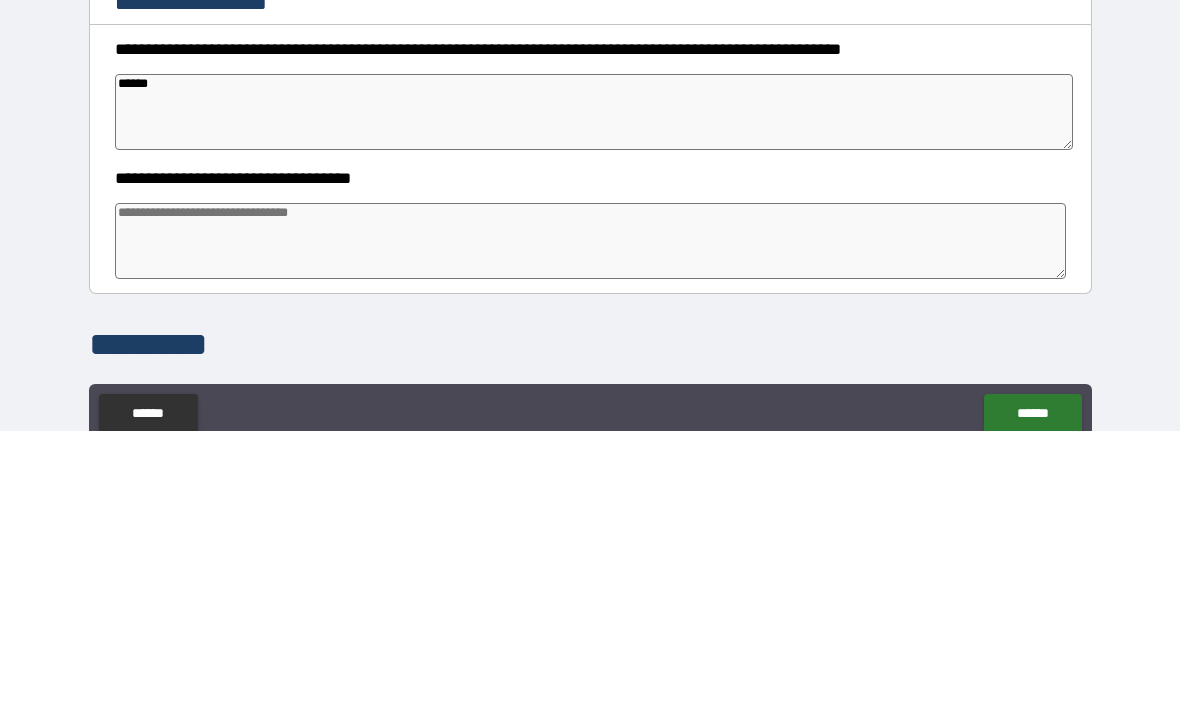 type on "*" 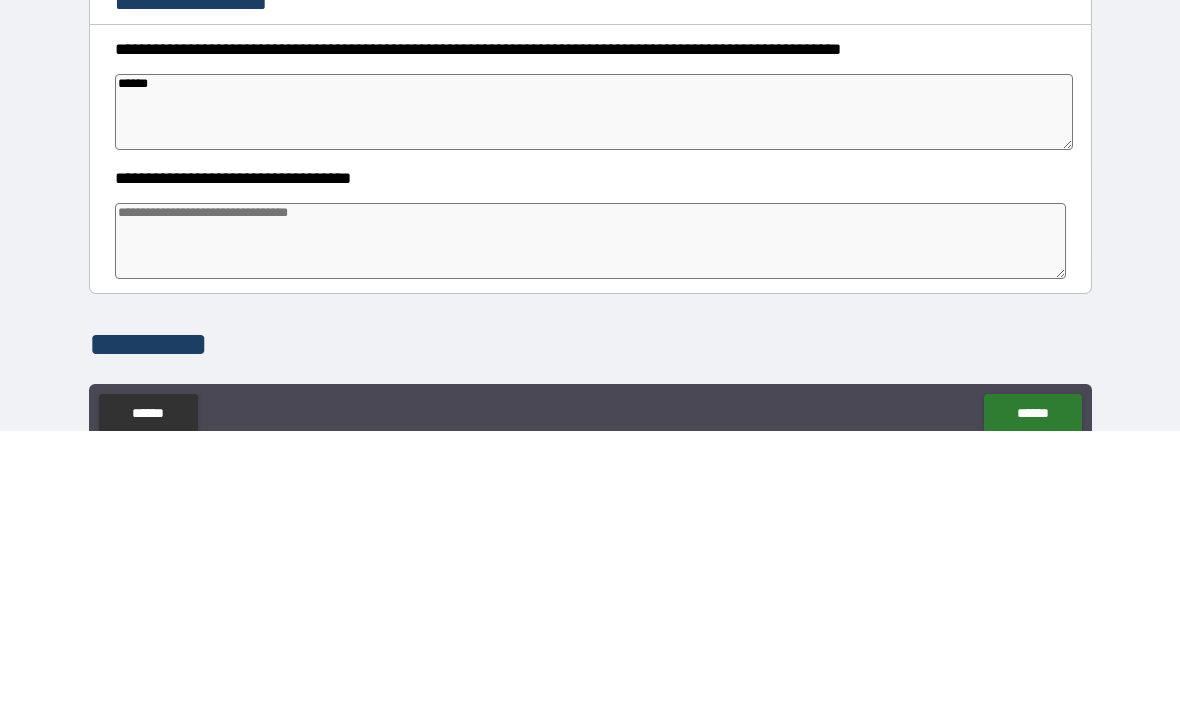 type on "*" 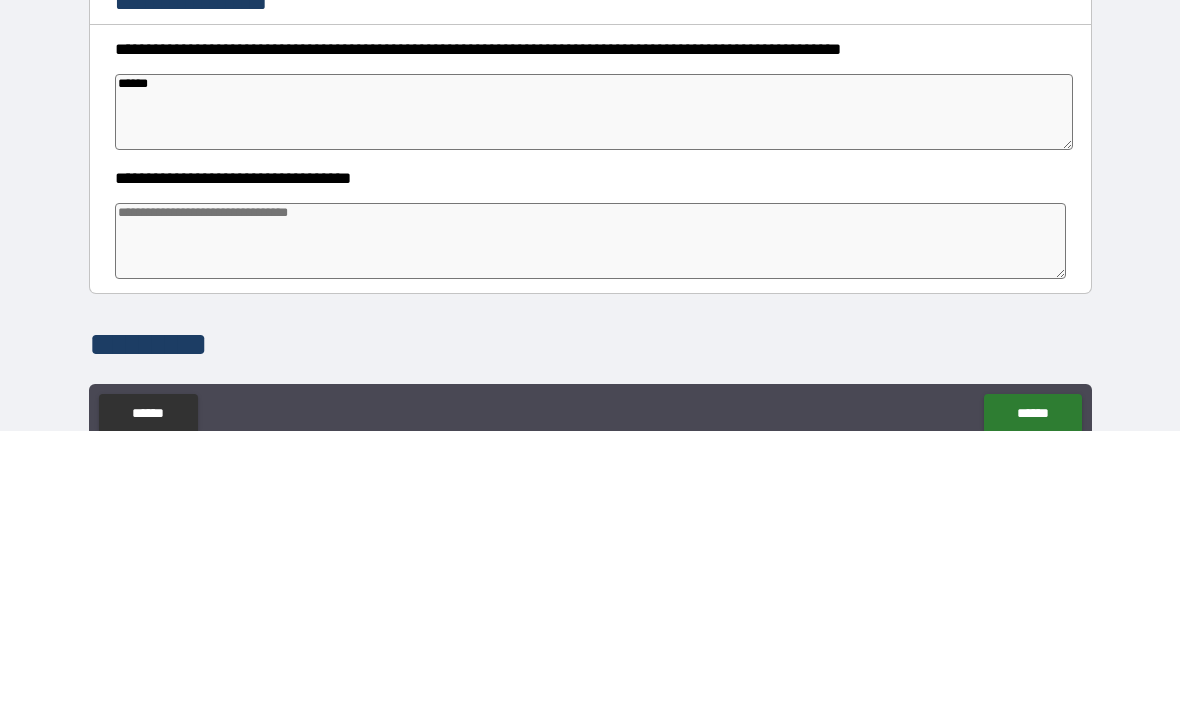type on "*" 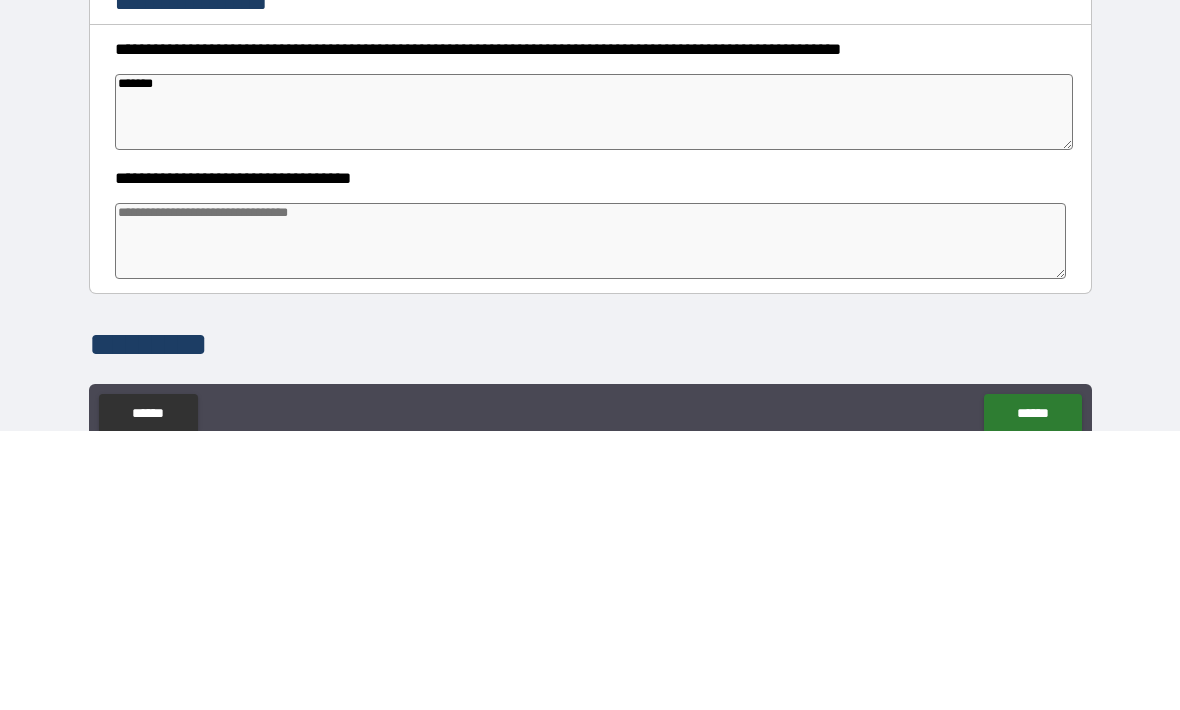 type on "*" 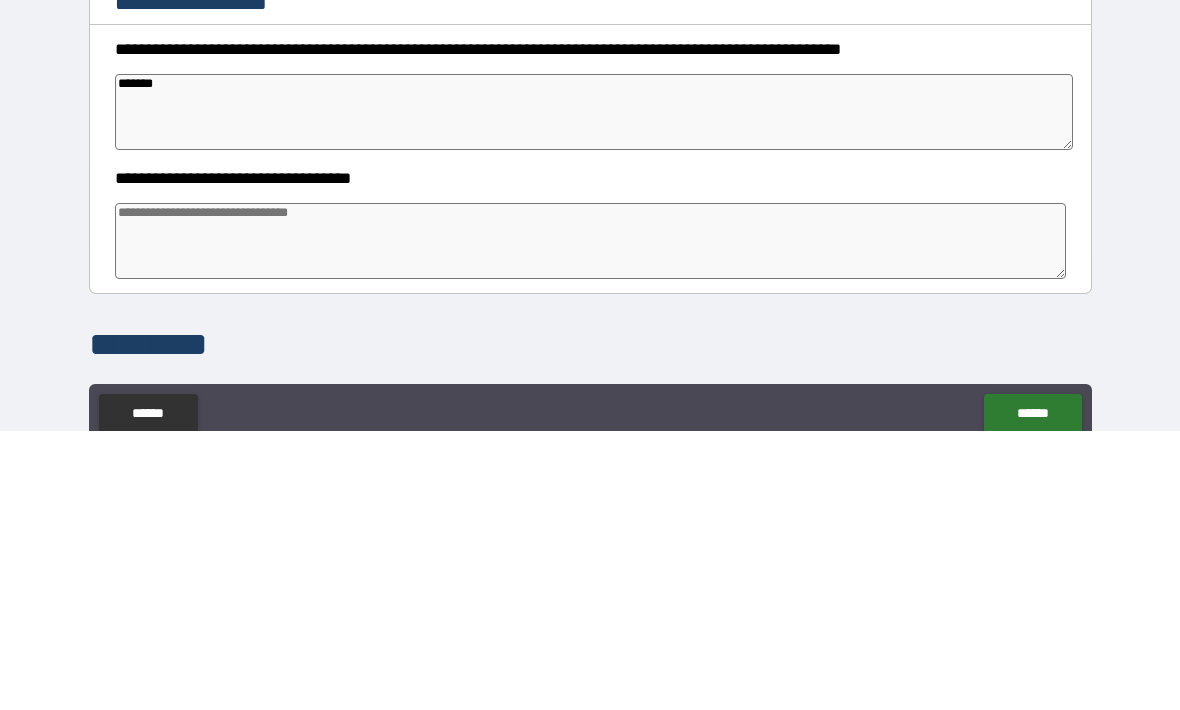 type on "*" 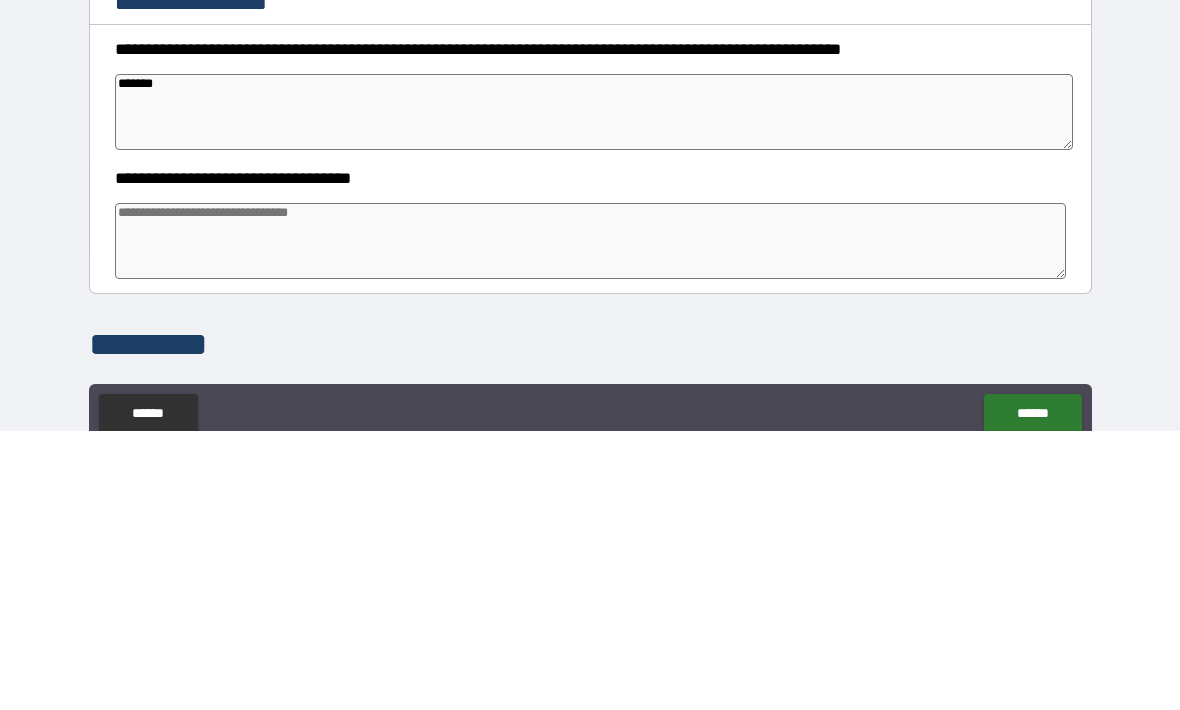 type on "*" 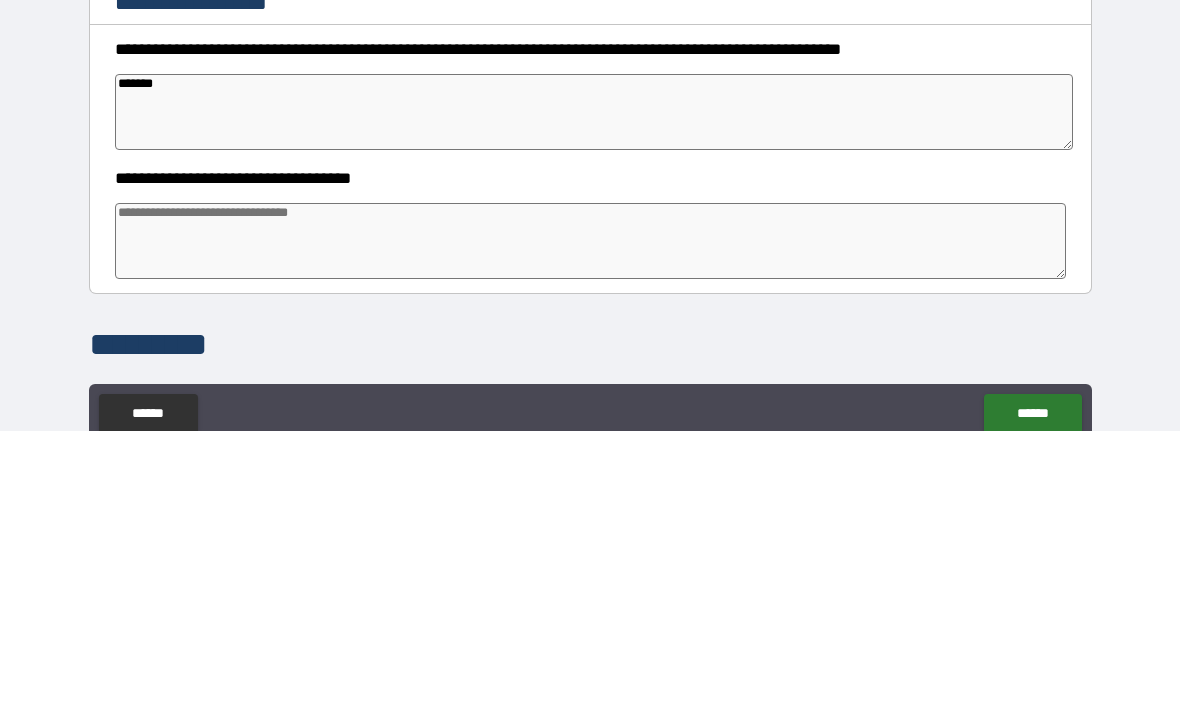 type on "********" 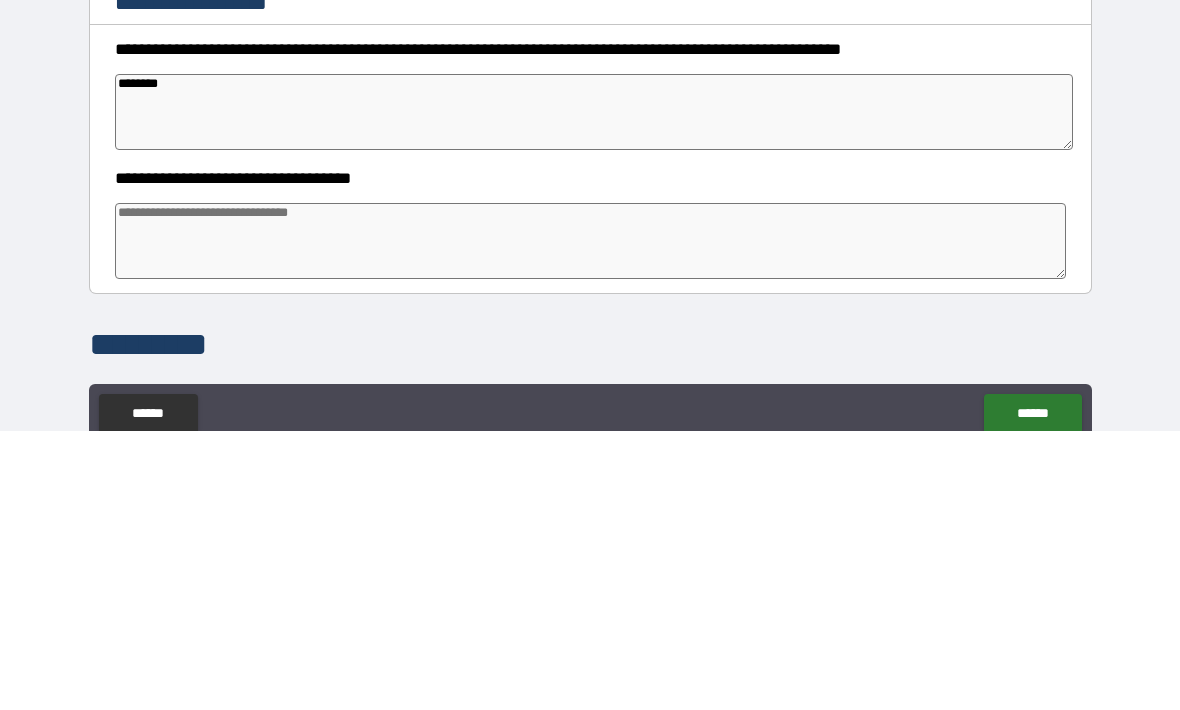 type on "*" 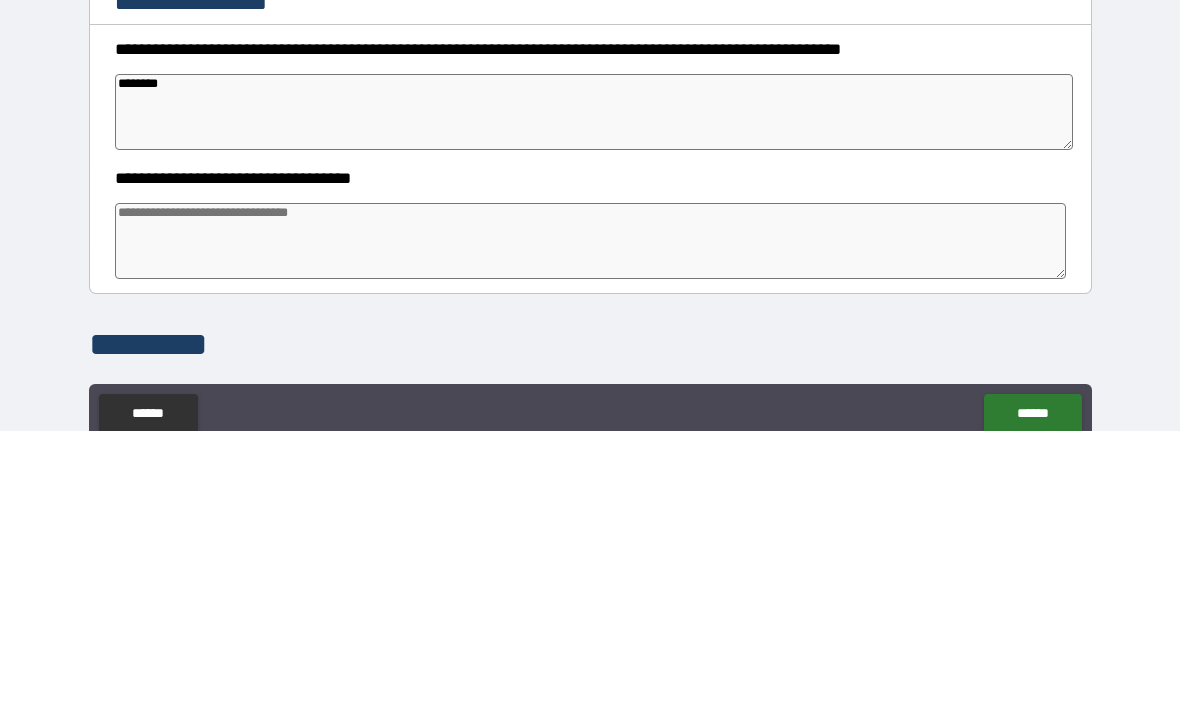 type on "*" 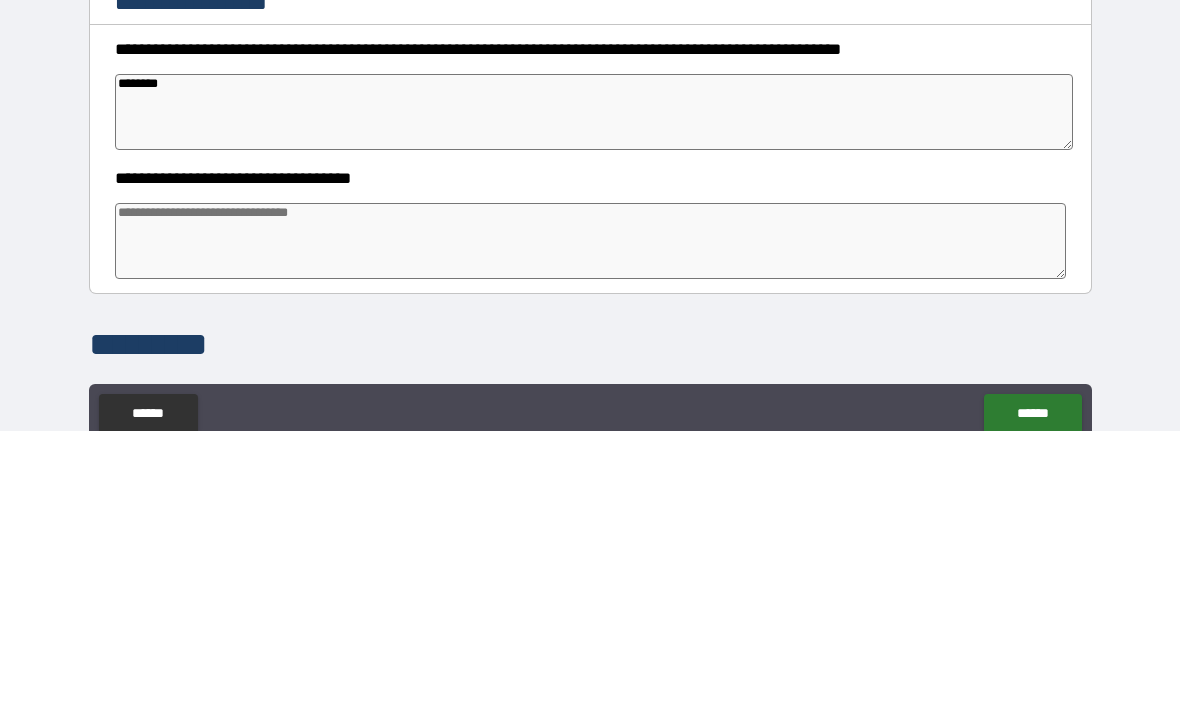 type on "*" 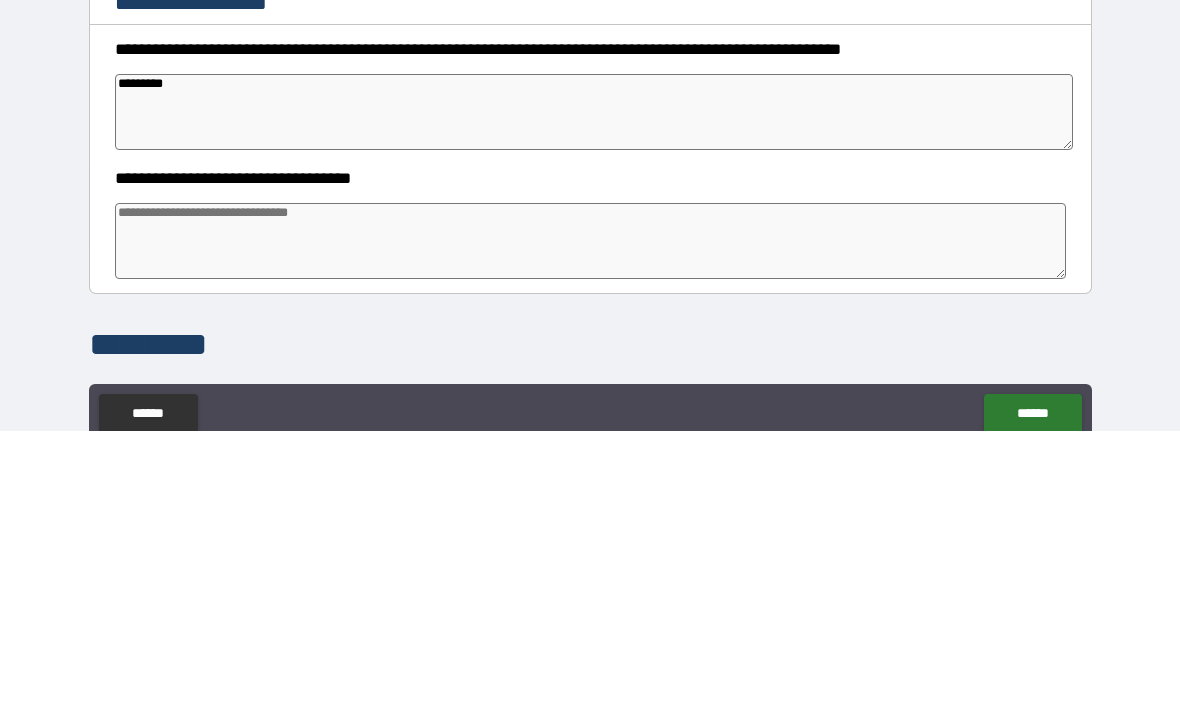 type on "*" 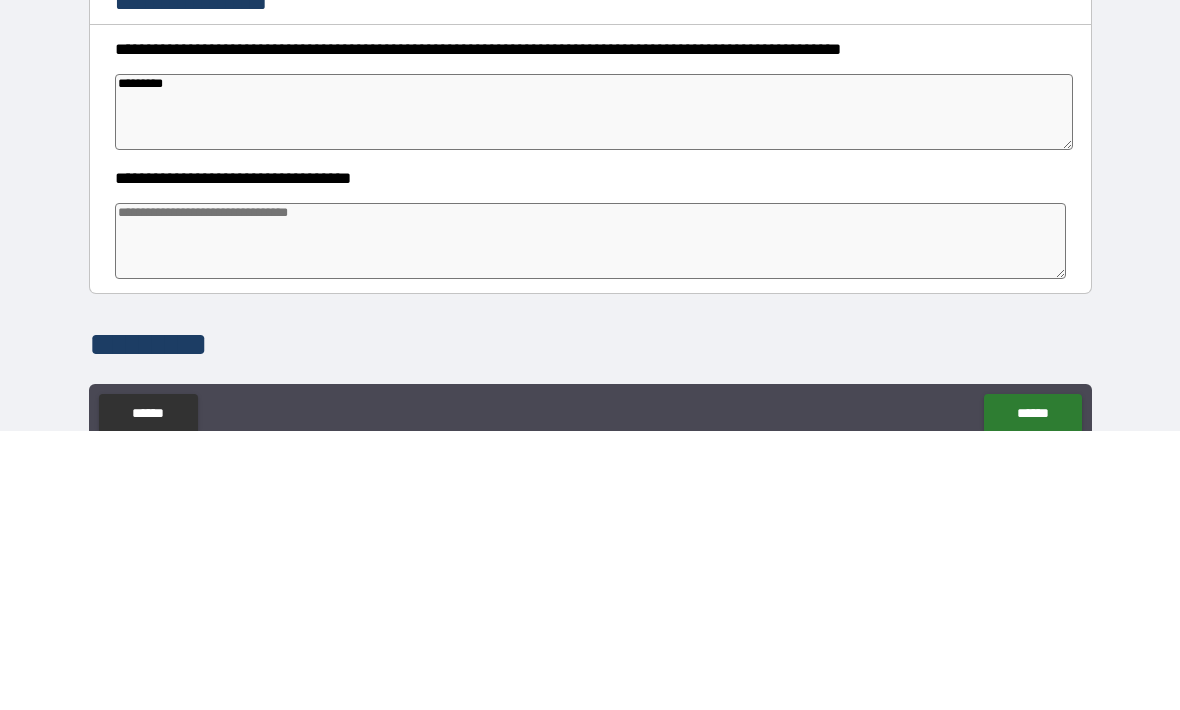 type on "*" 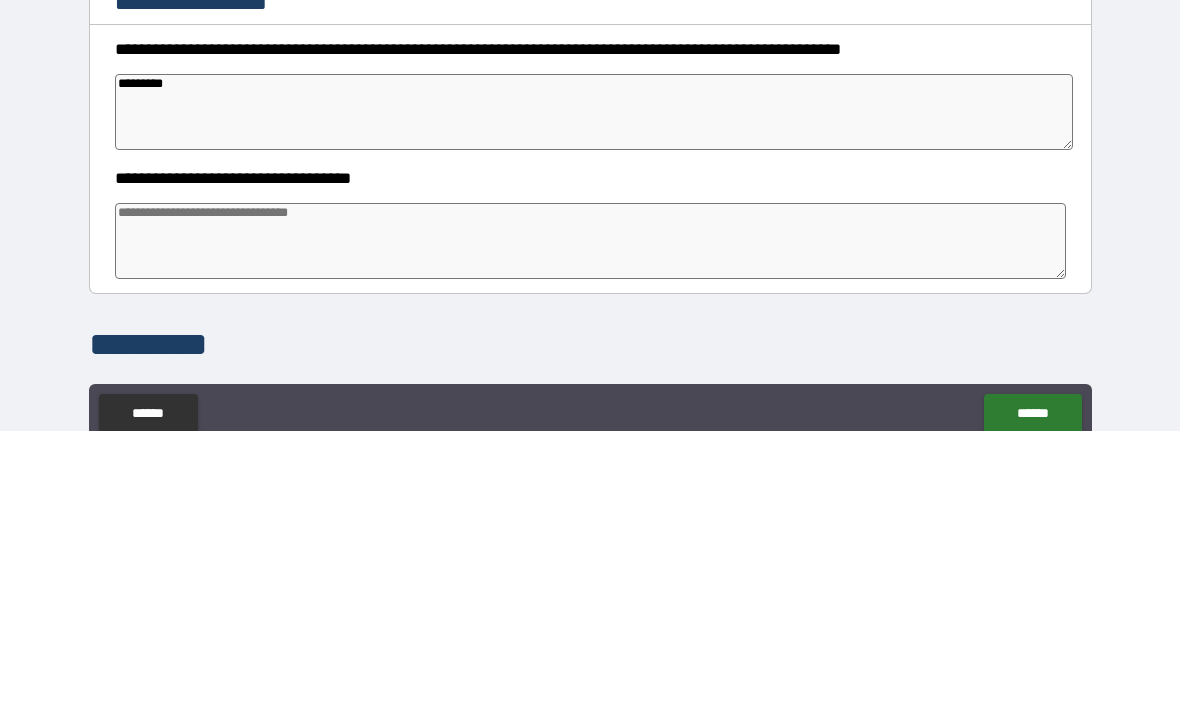 type on "*" 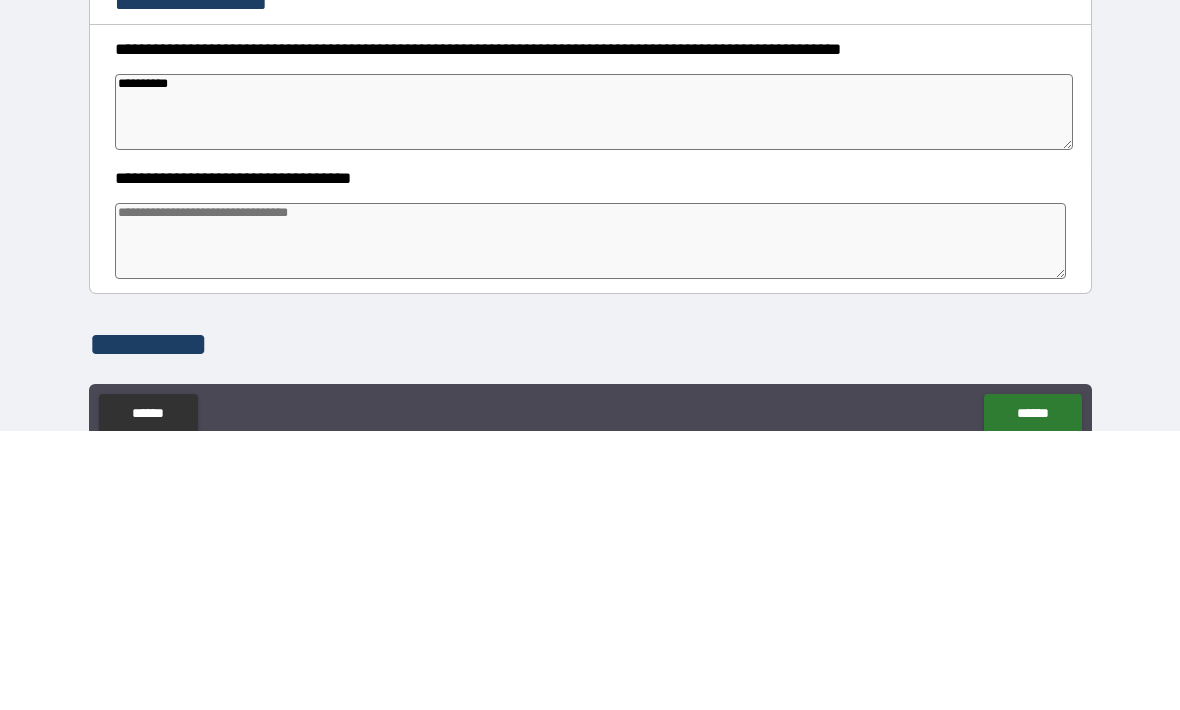 type on "*" 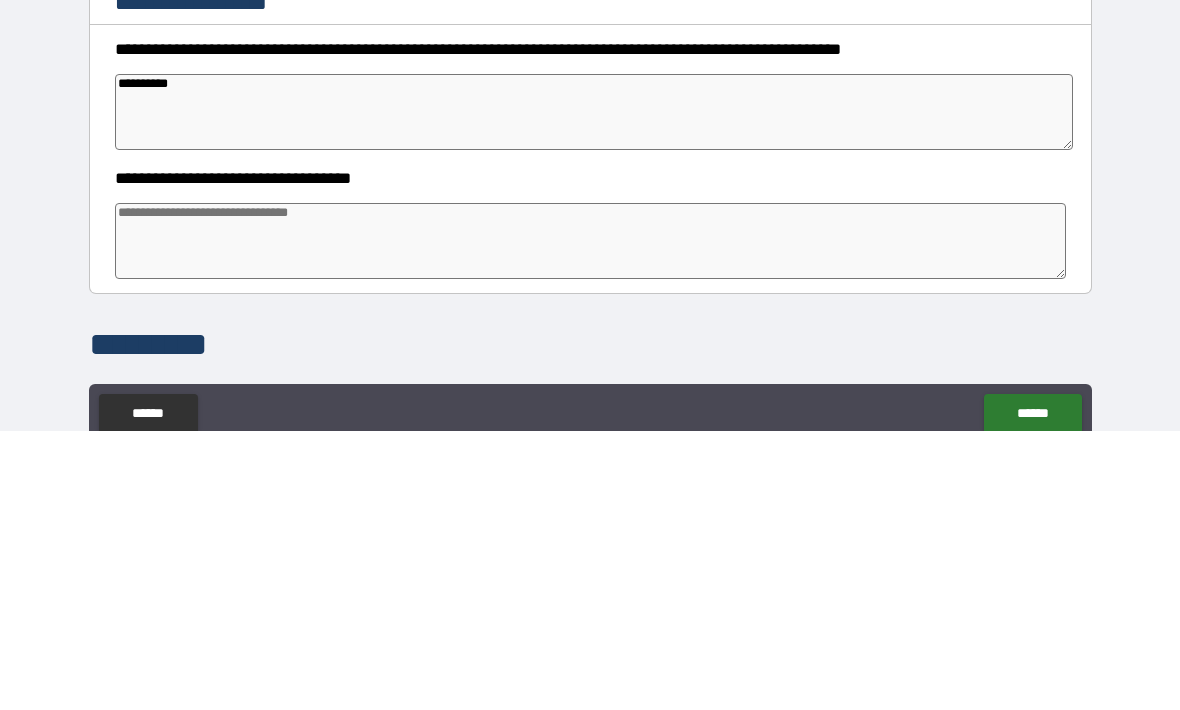 type on "*" 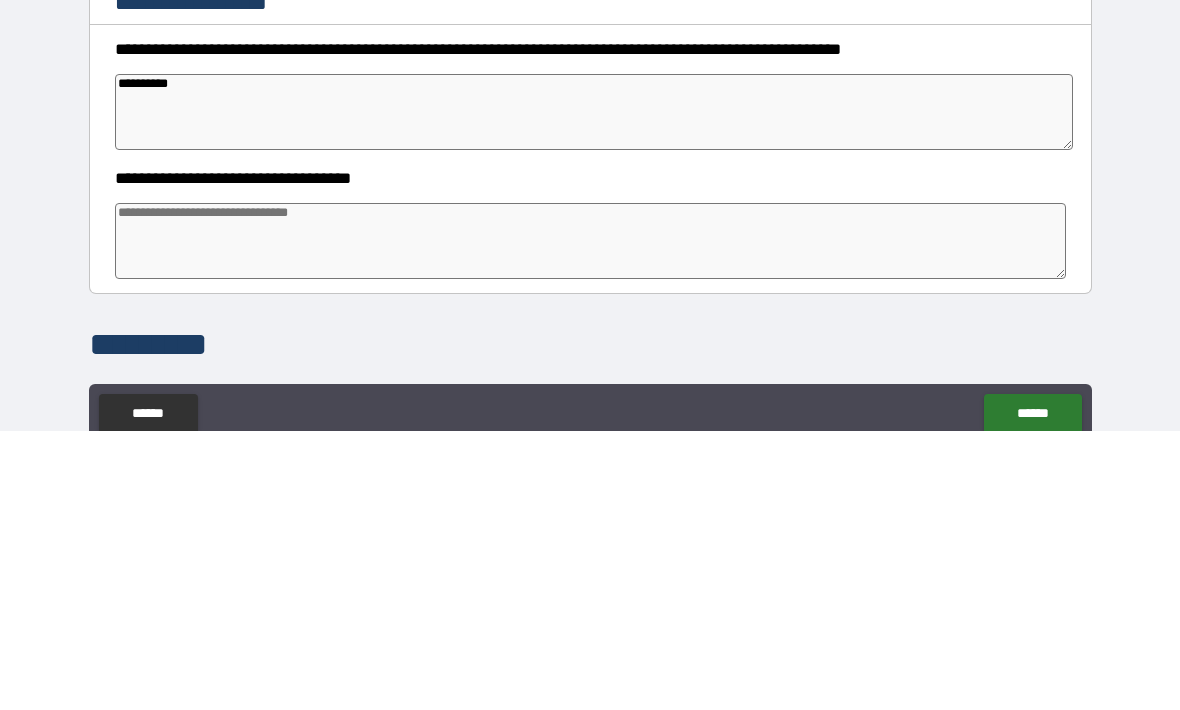 type on "*" 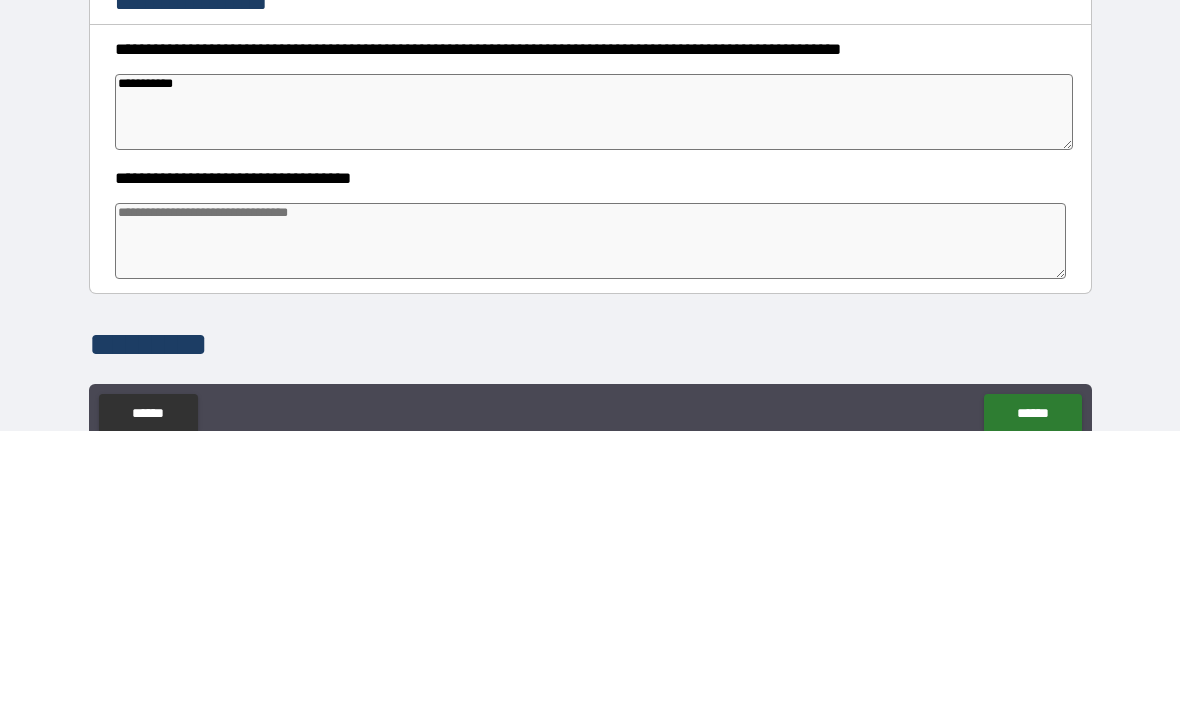 type on "*" 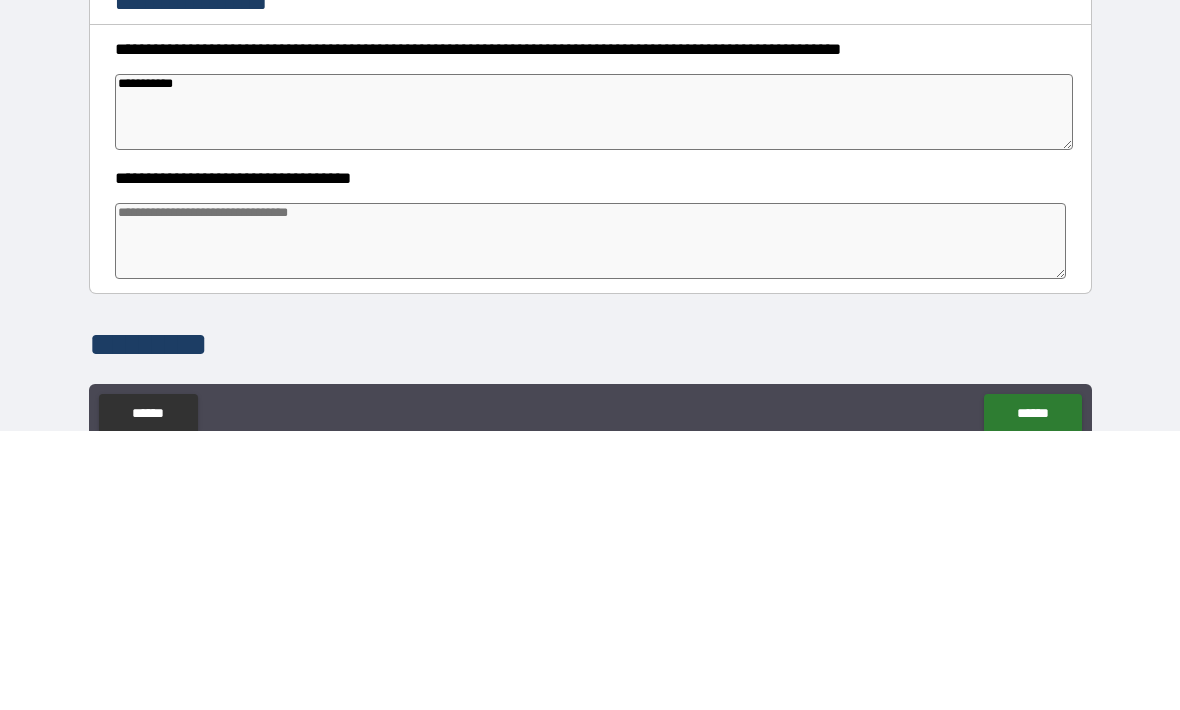 type on "**********" 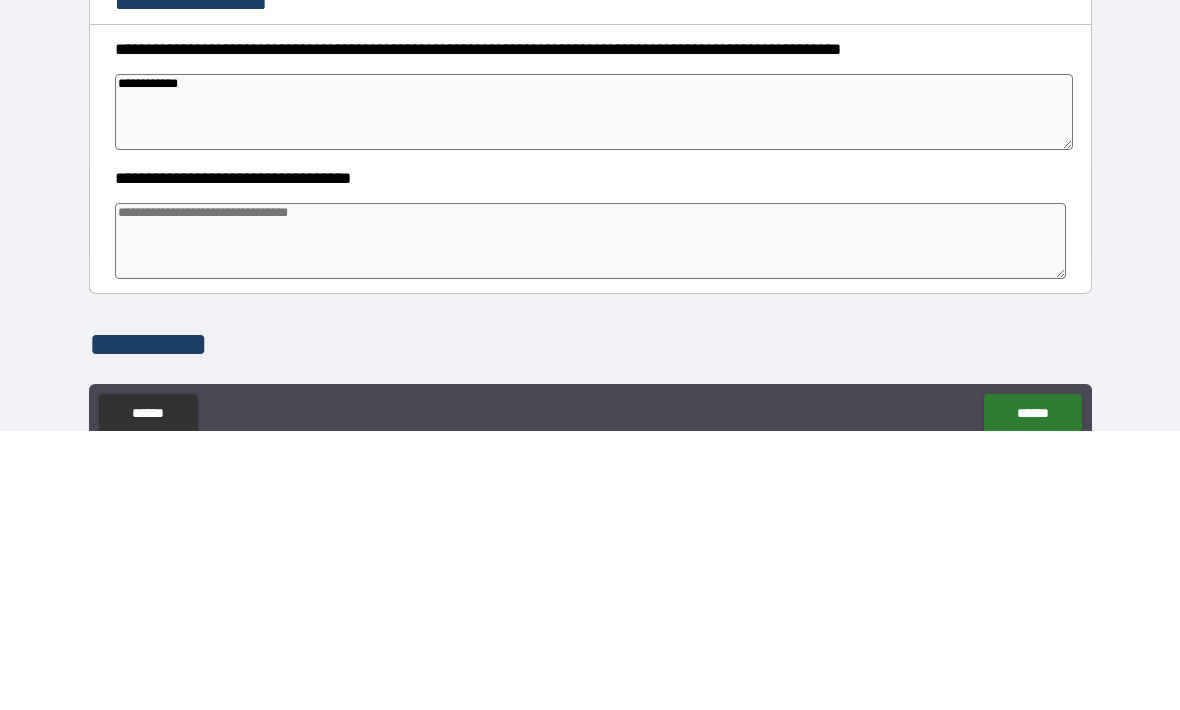 type on "*" 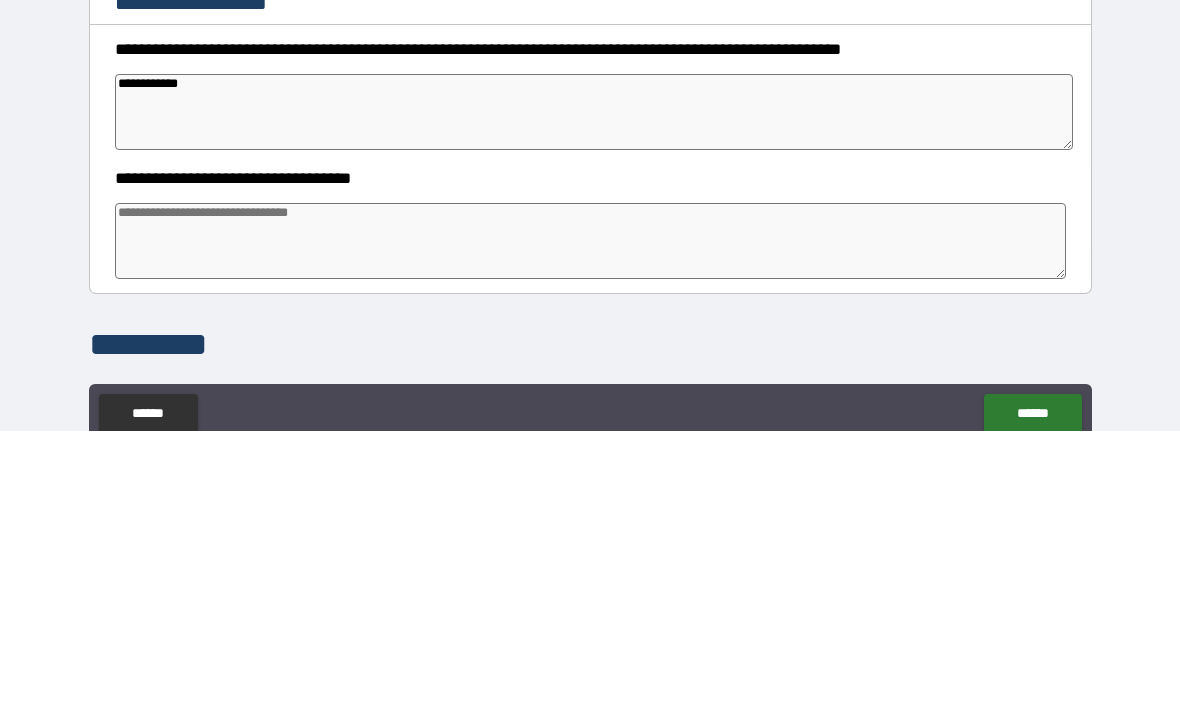 type on "*" 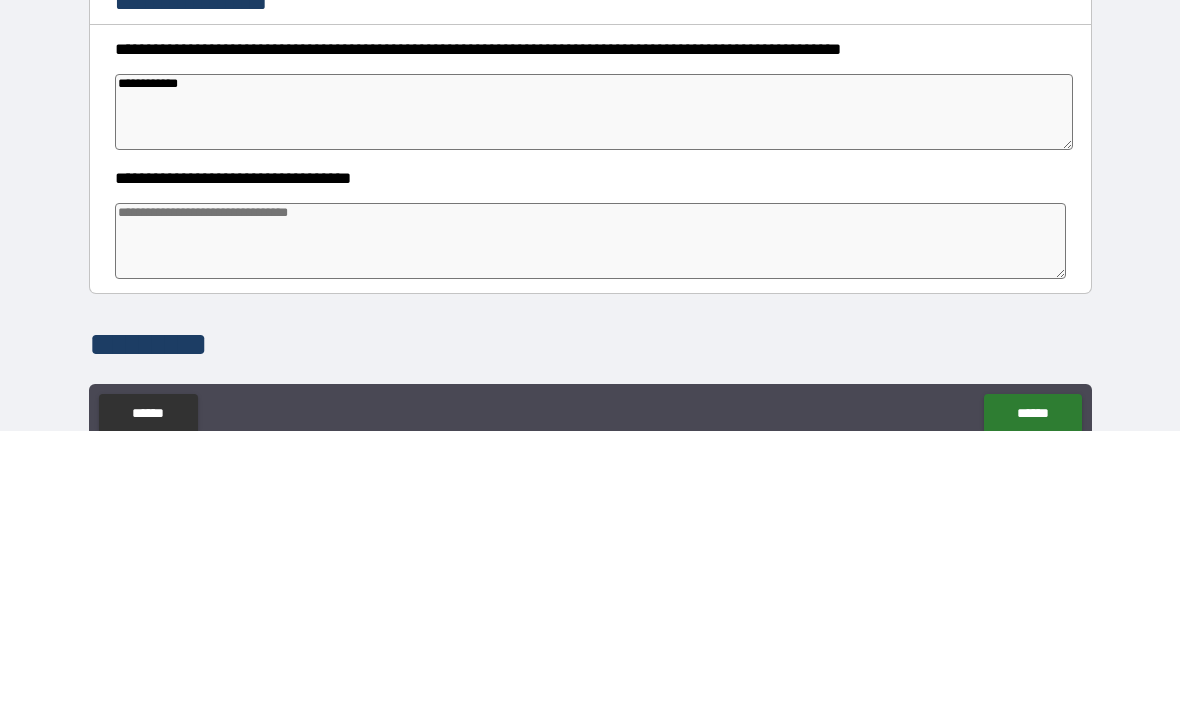 type on "*" 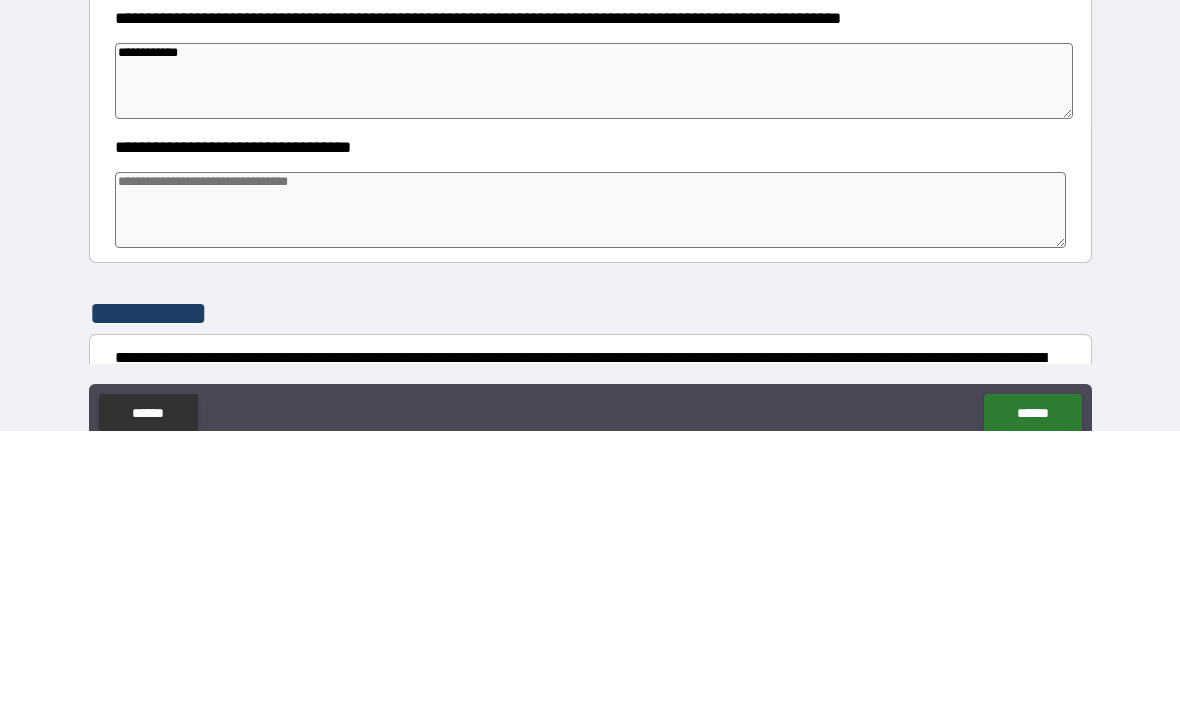 scroll, scrollTop: 527, scrollLeft: 0, axis: vertical 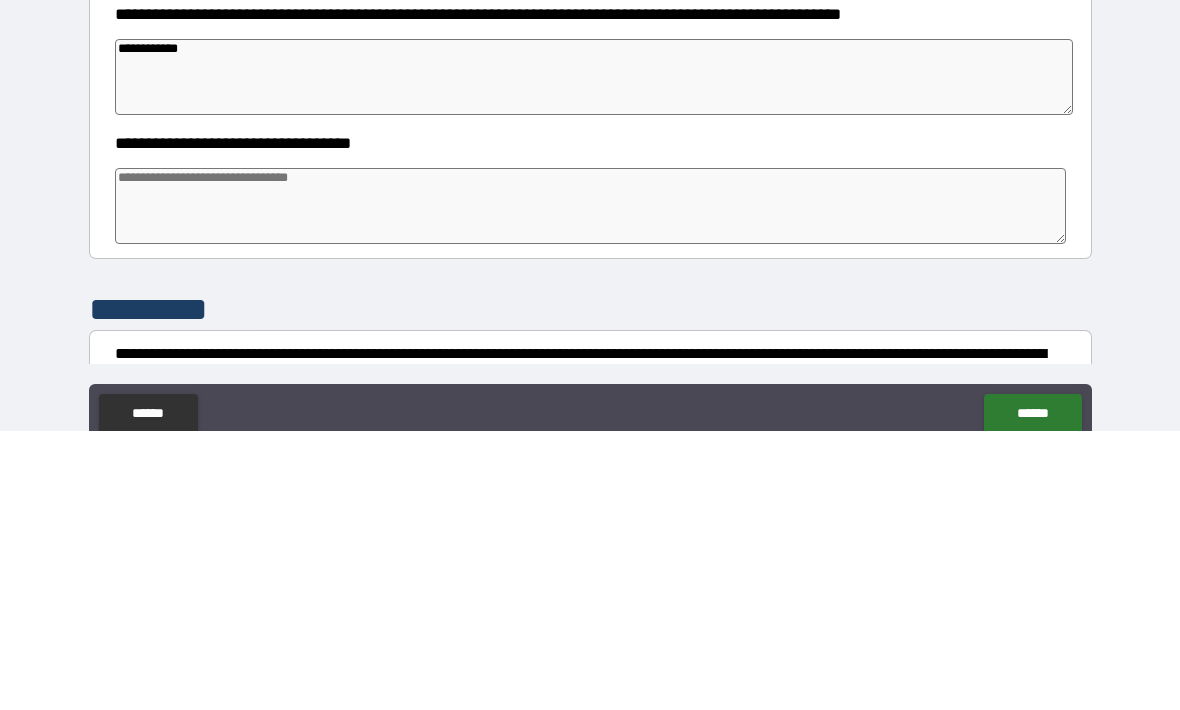 type on "**********" 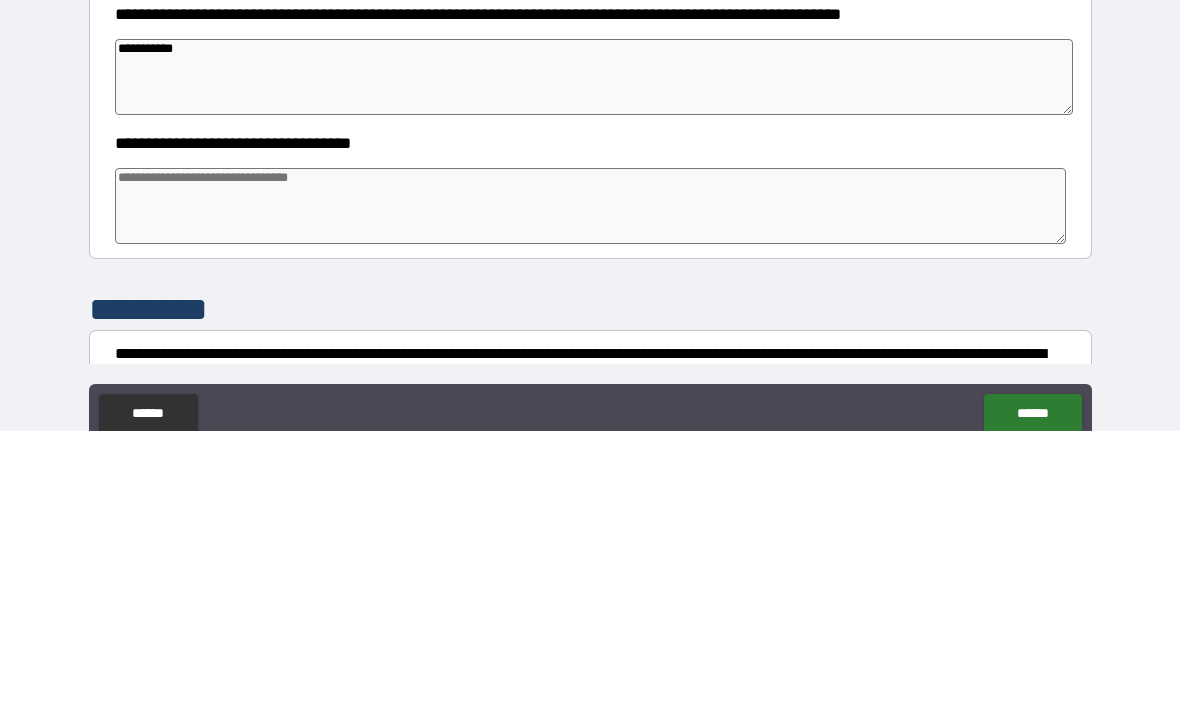 type on "*" 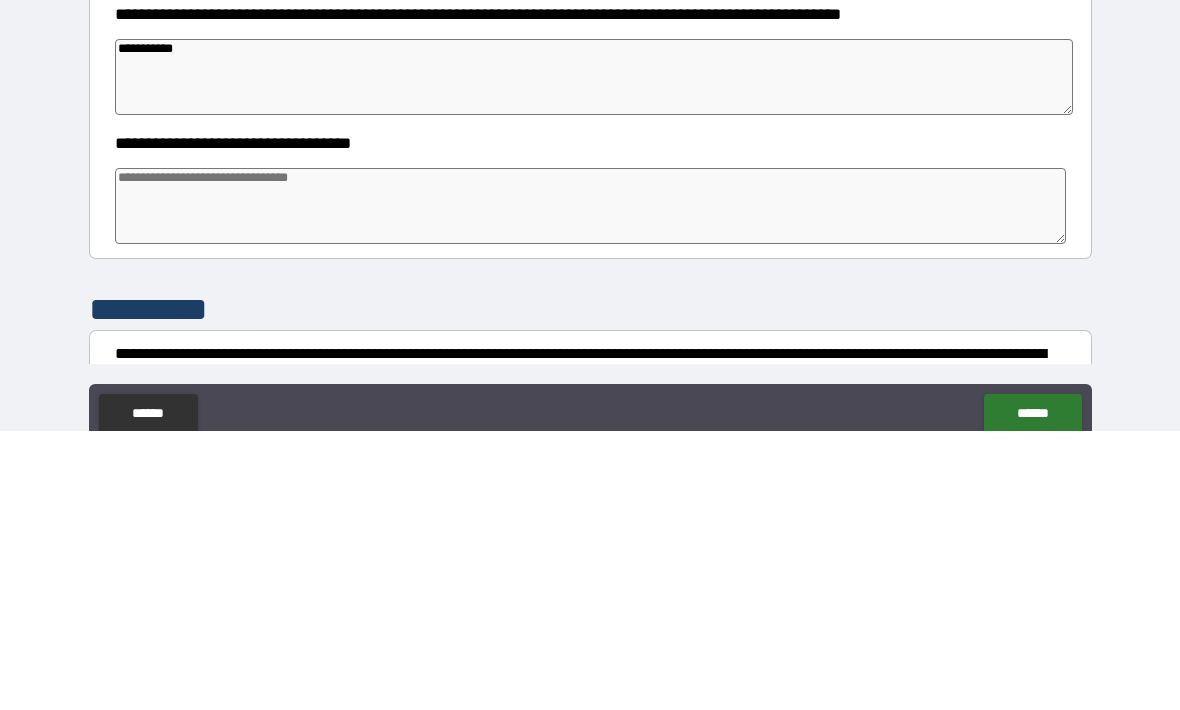 type on "**********" 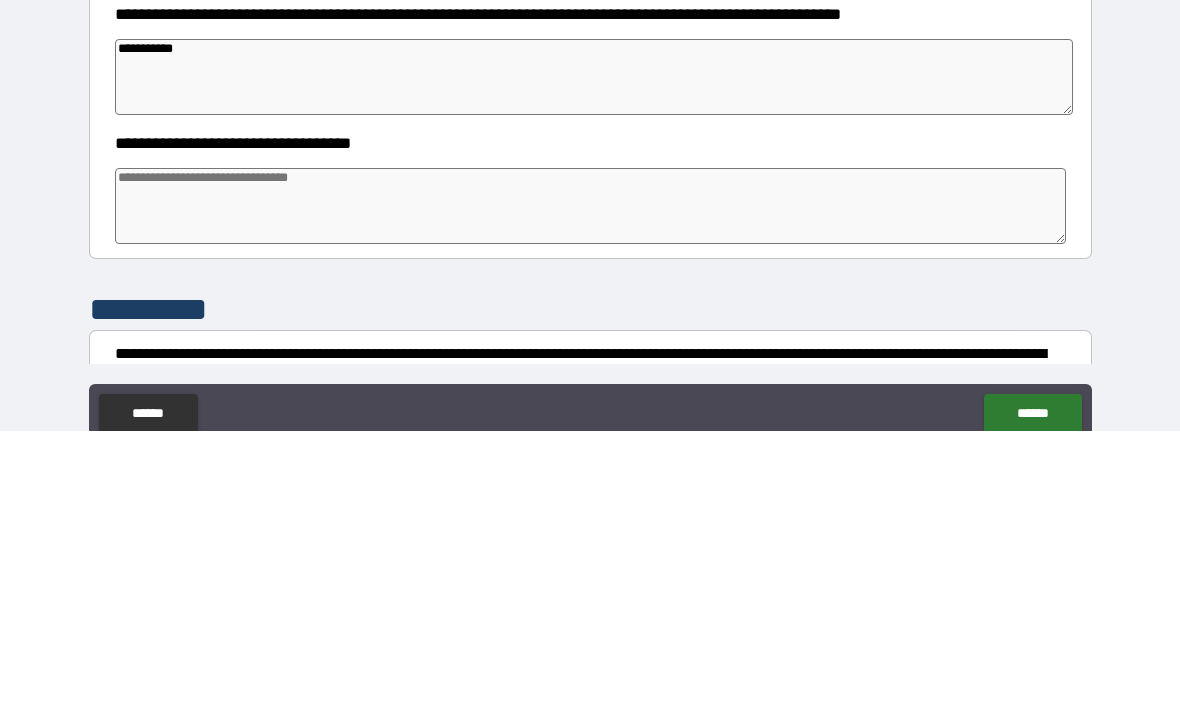 type on "*" 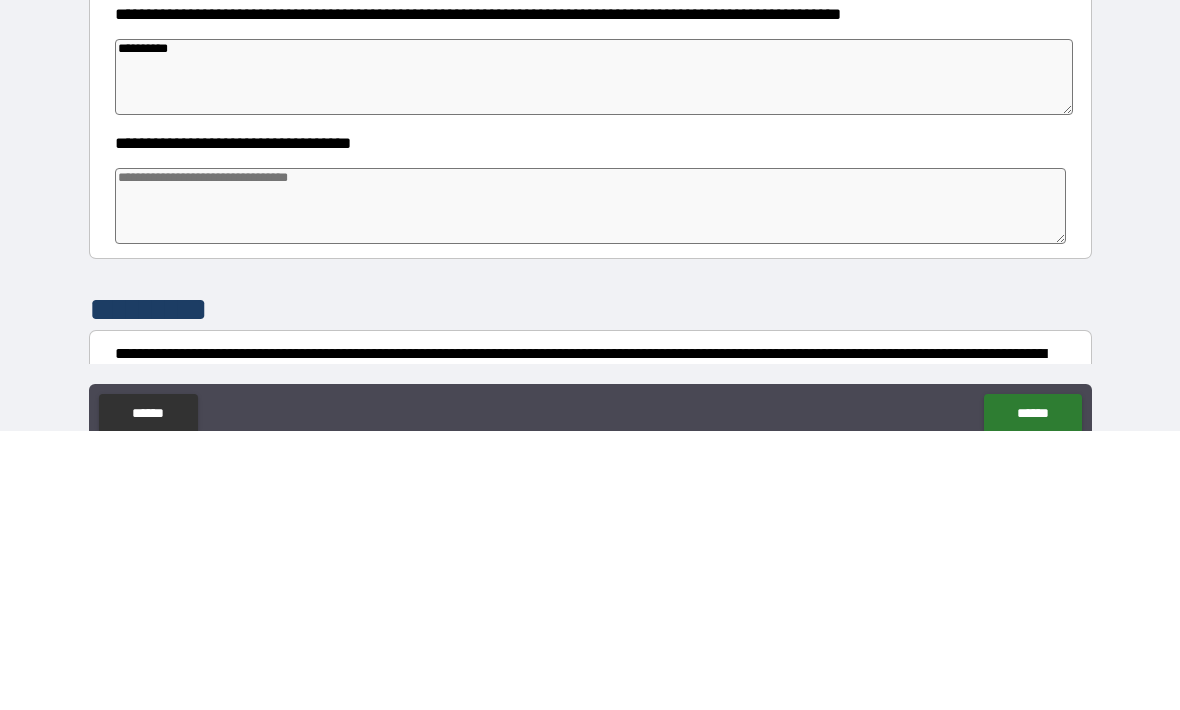 type on "*" 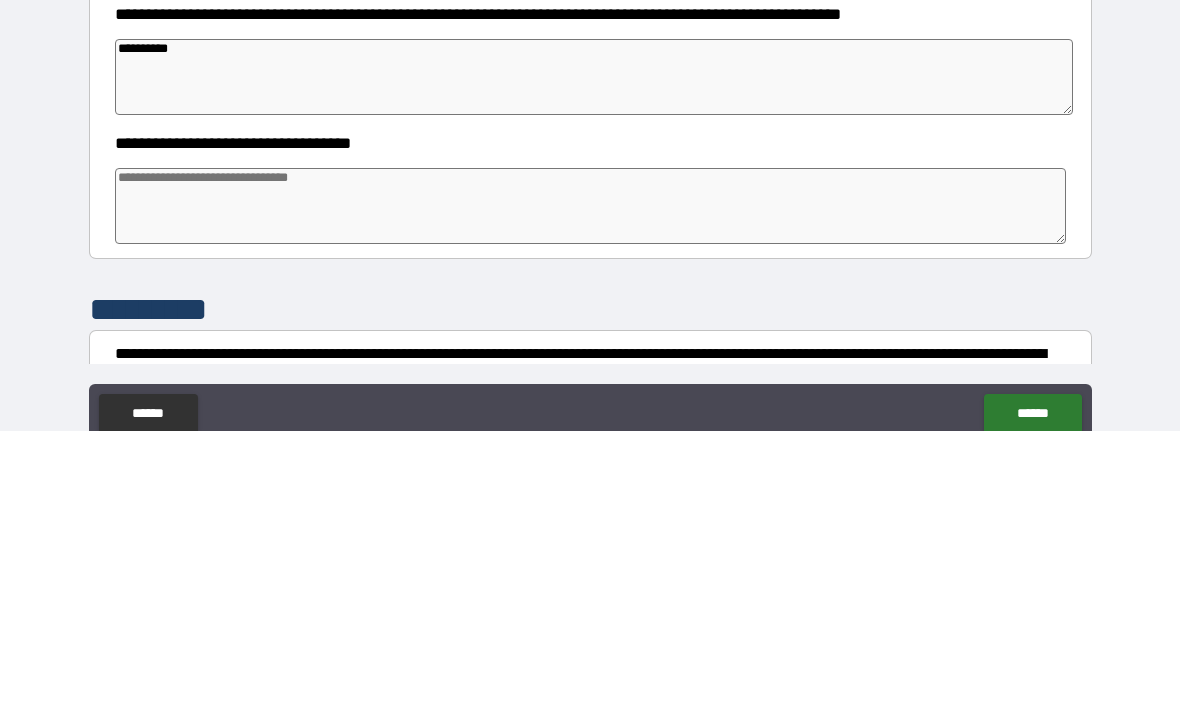 type on "*" 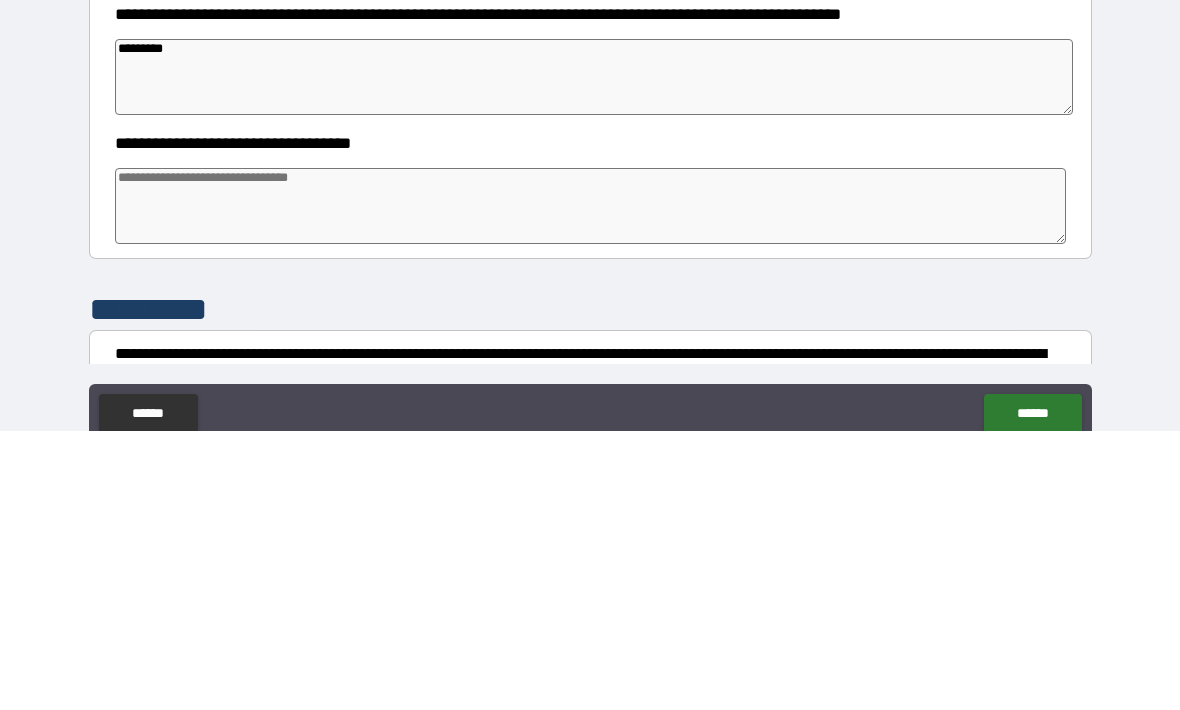 type on "*" 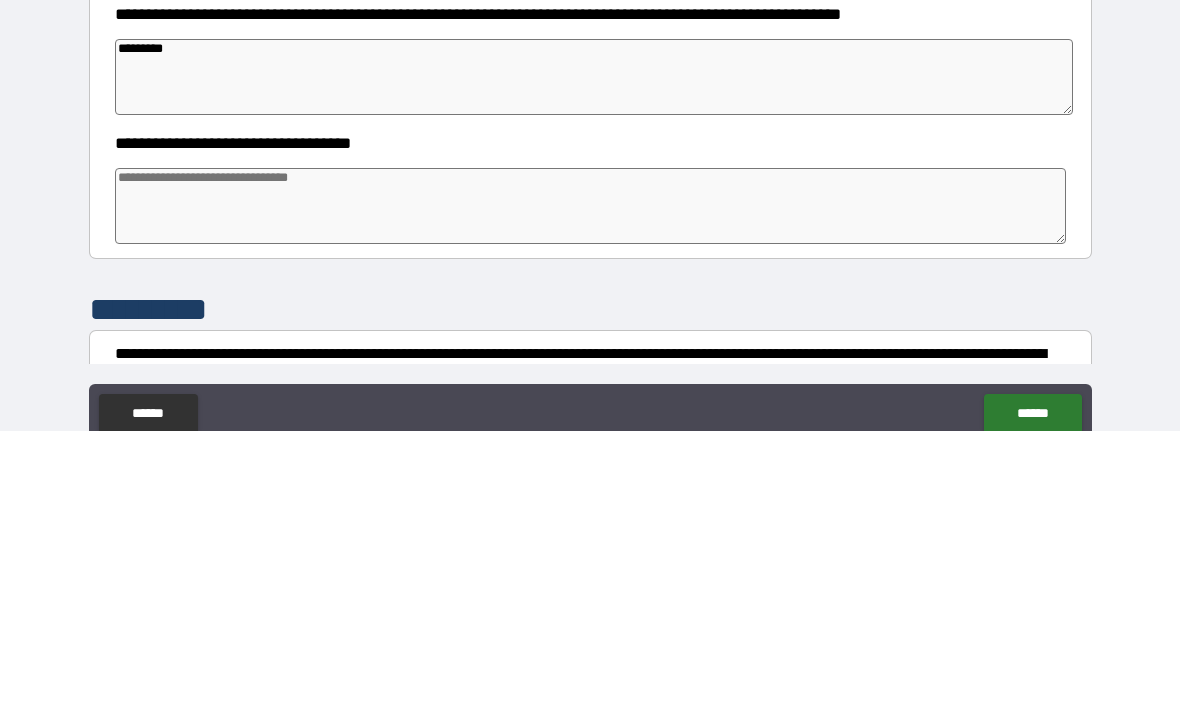 type on "*" 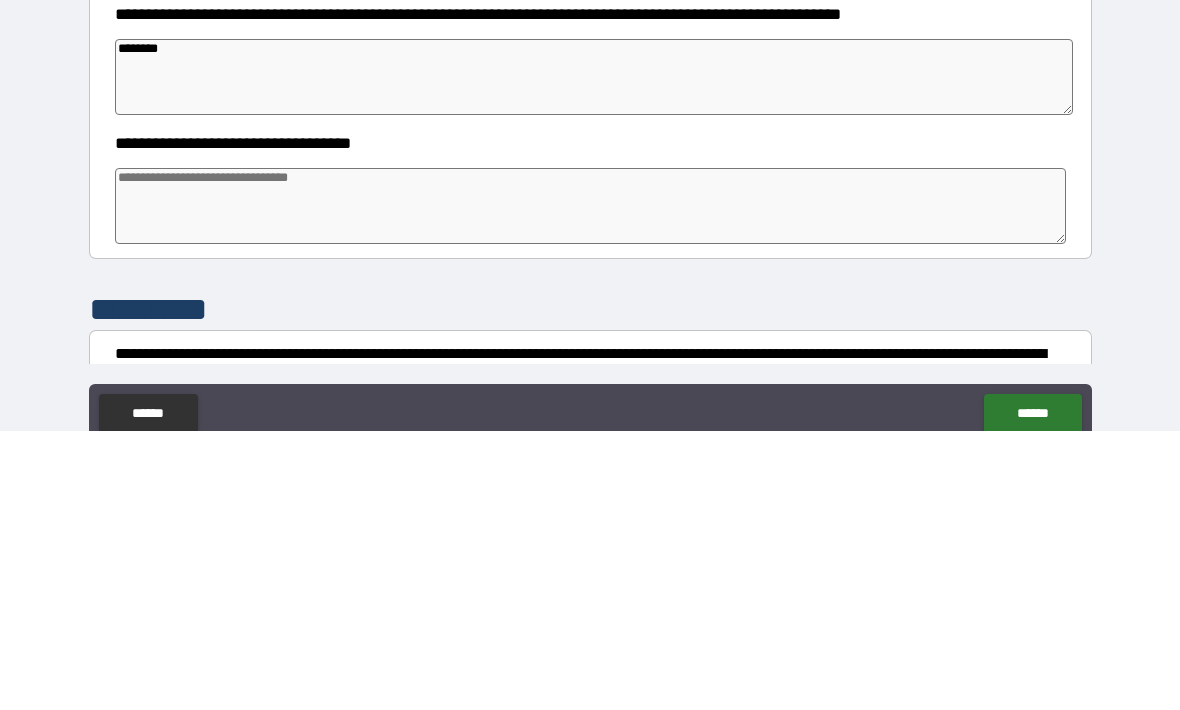 type on "*" 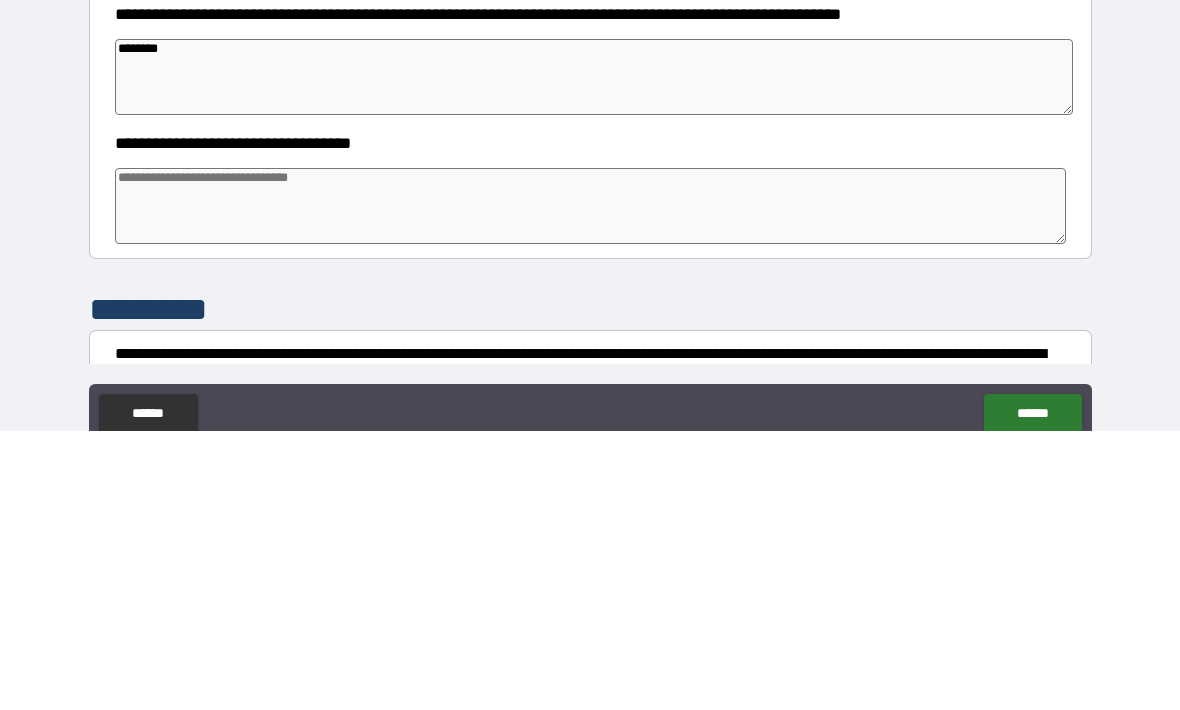 type on "*********" 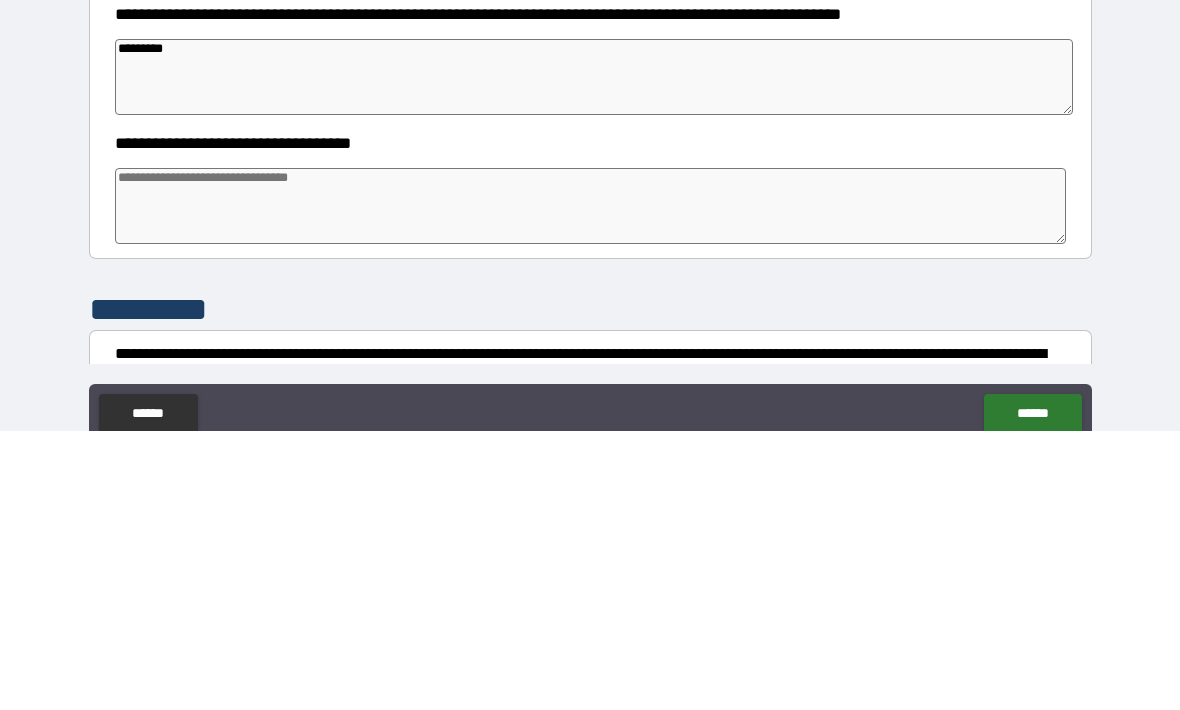 type on "*" 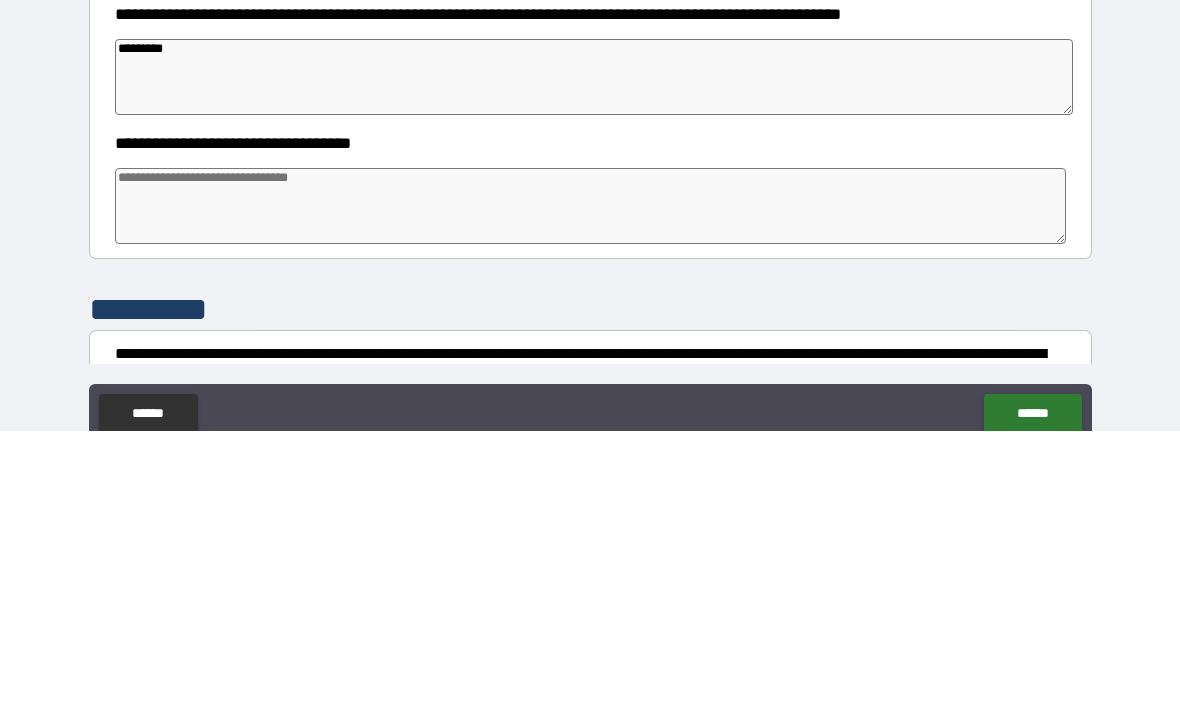type on "*" 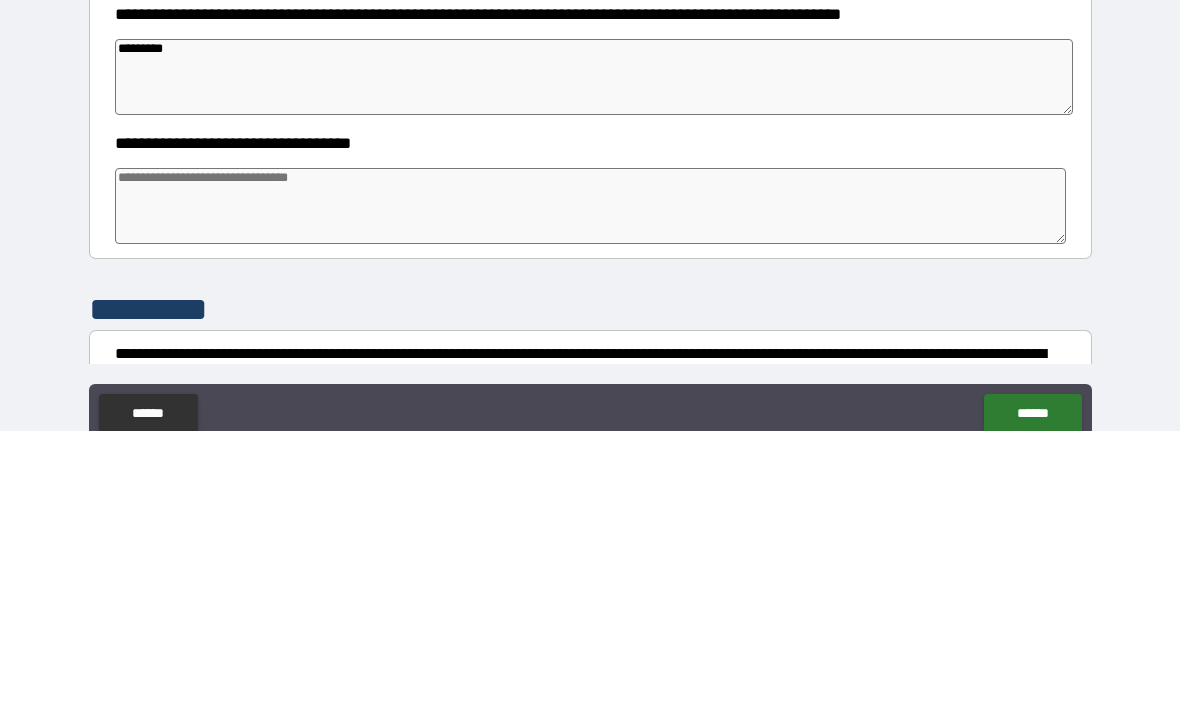 type on "*" 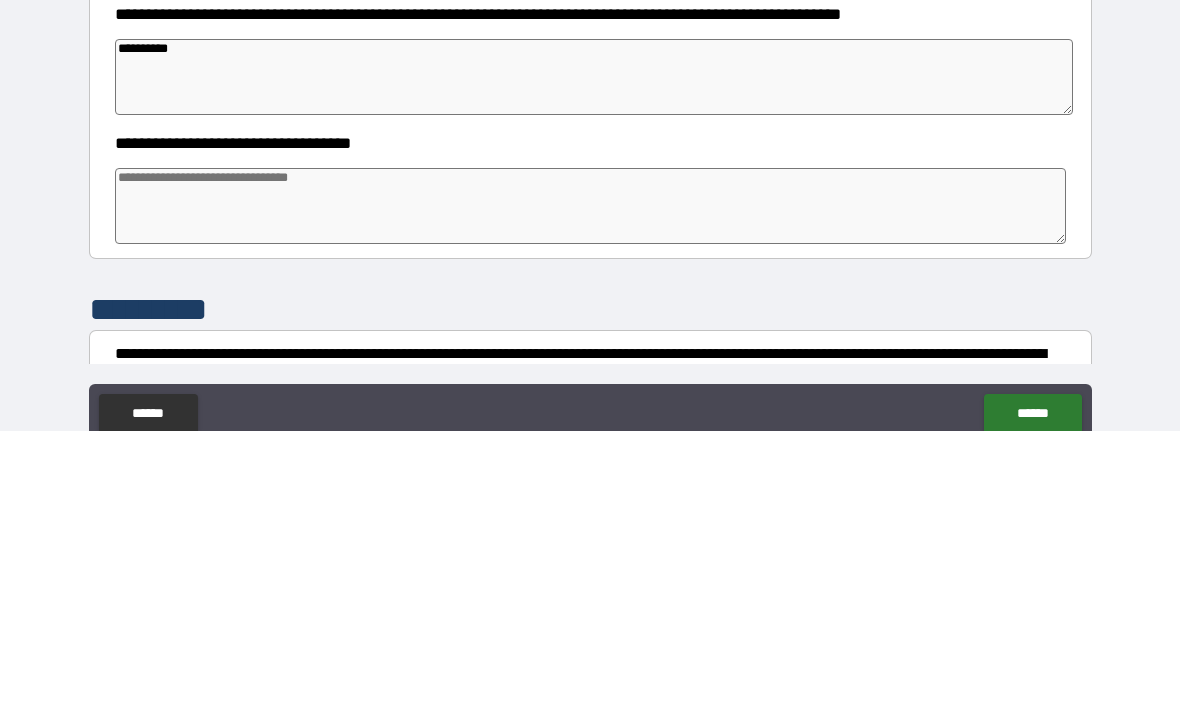 type on "*" 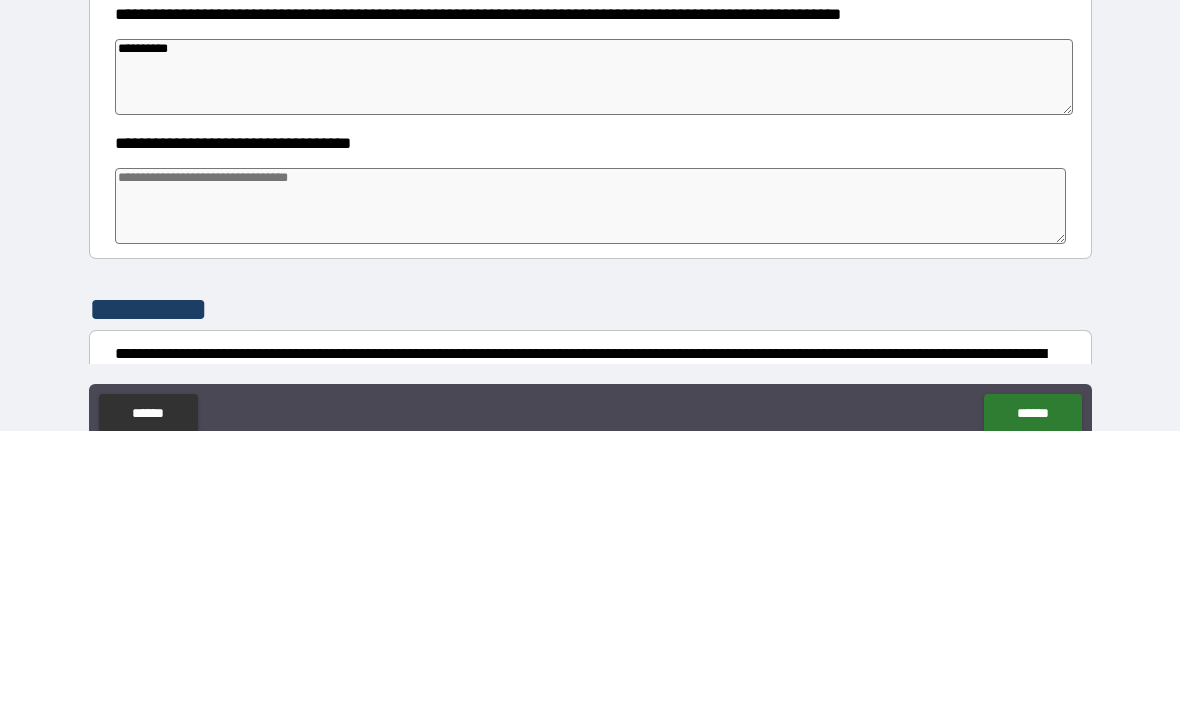 type on "**********" 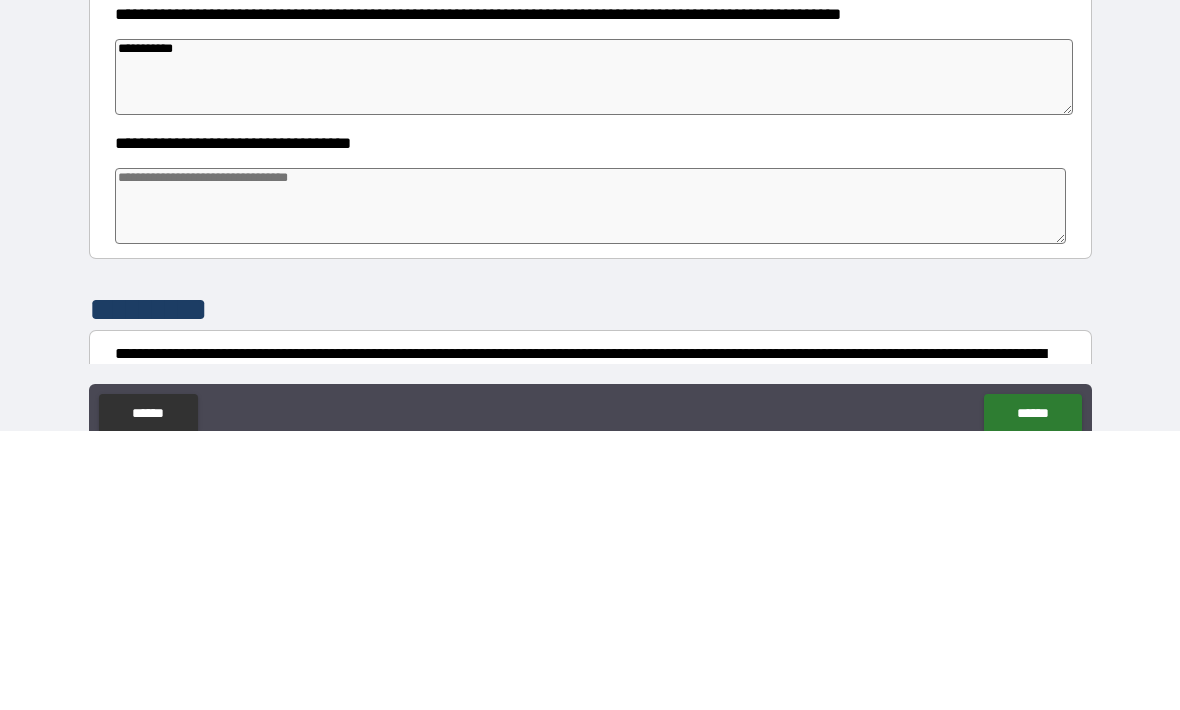 type on "*" 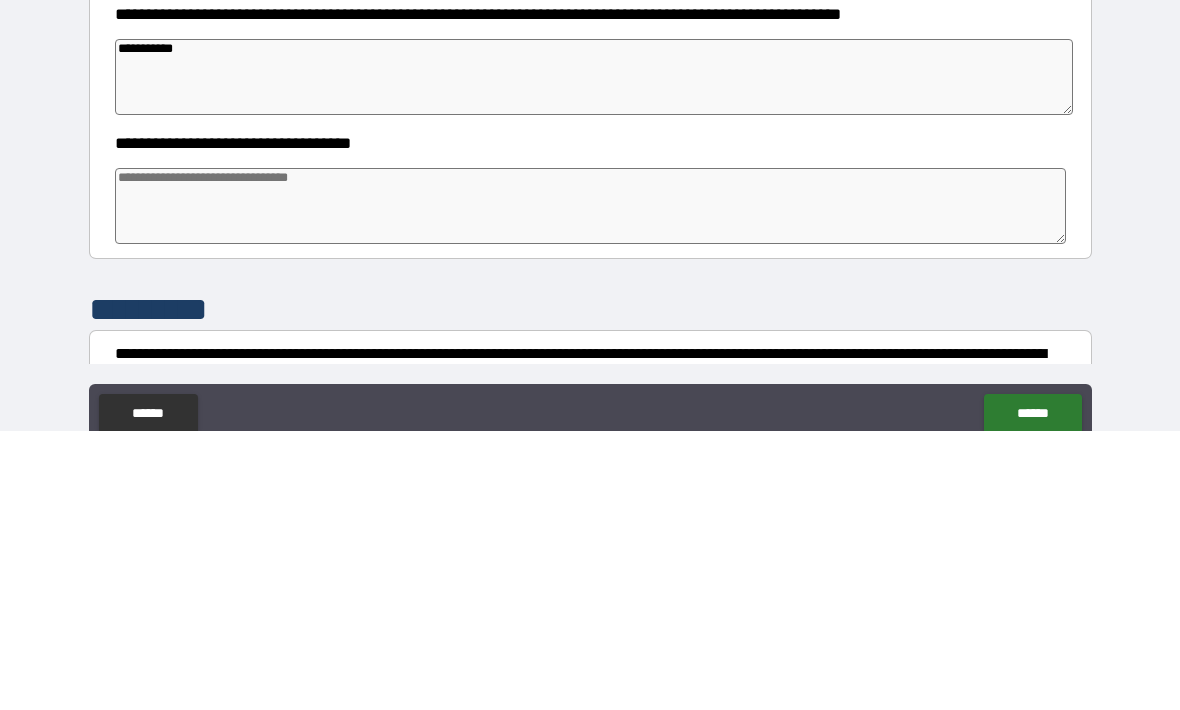 type on "*" 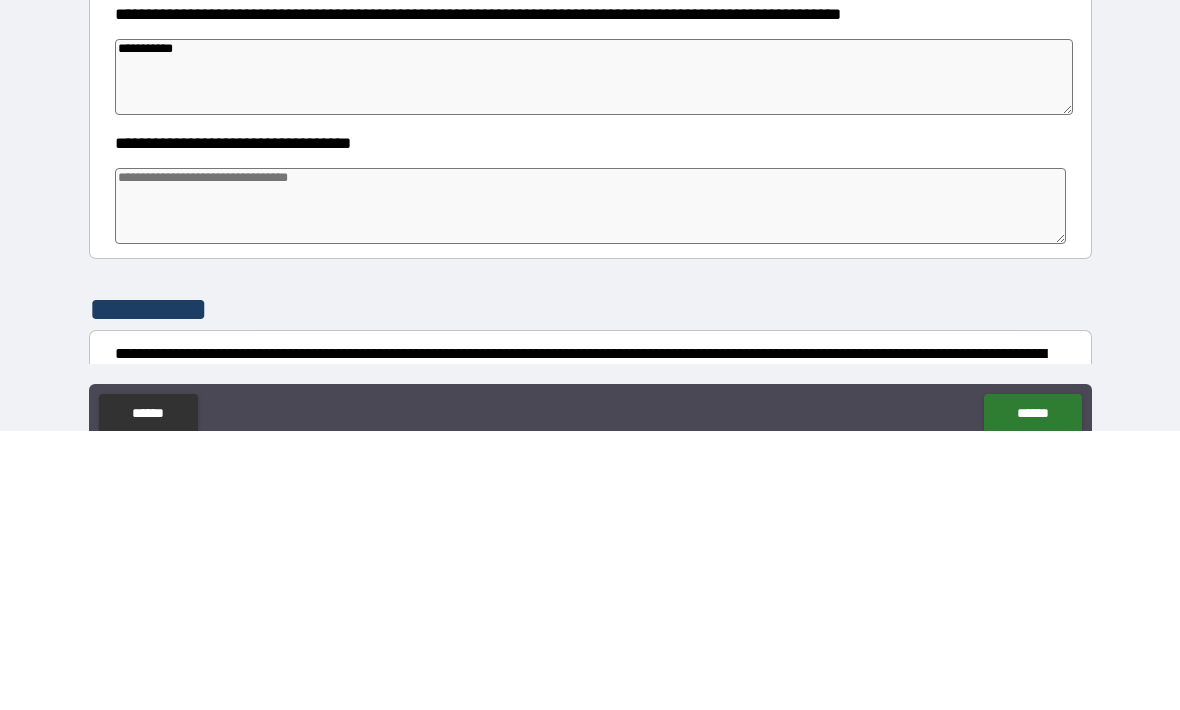 type on "*" 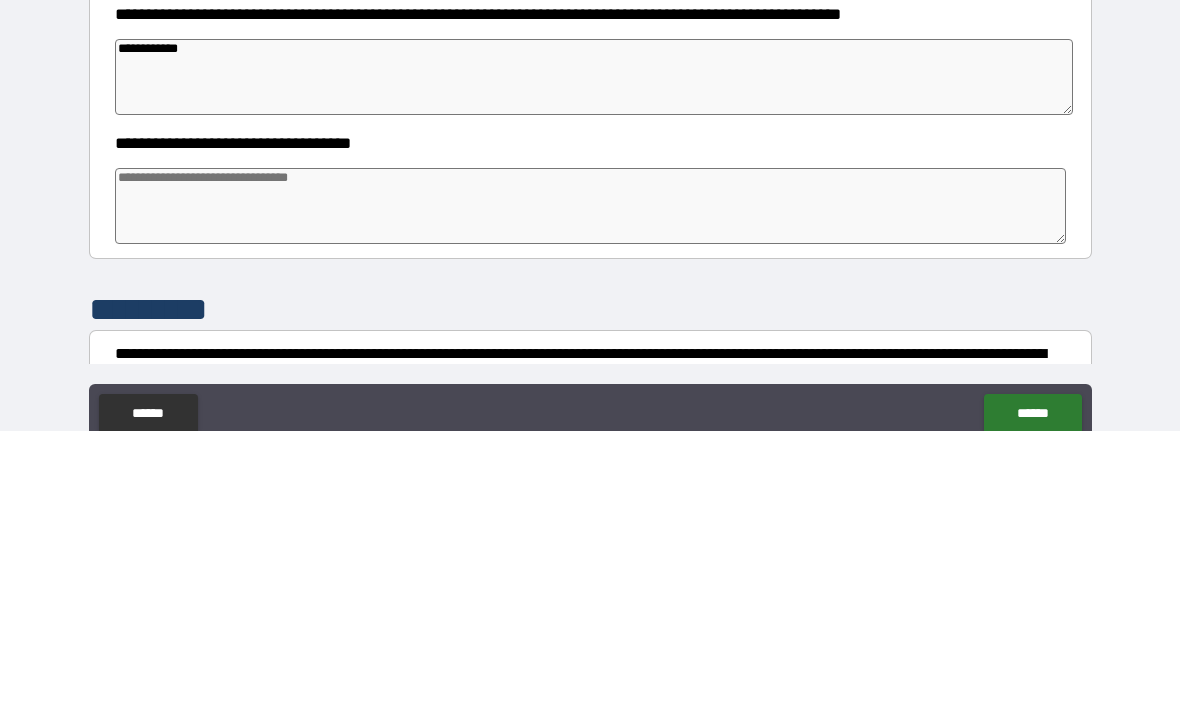 type on "*" 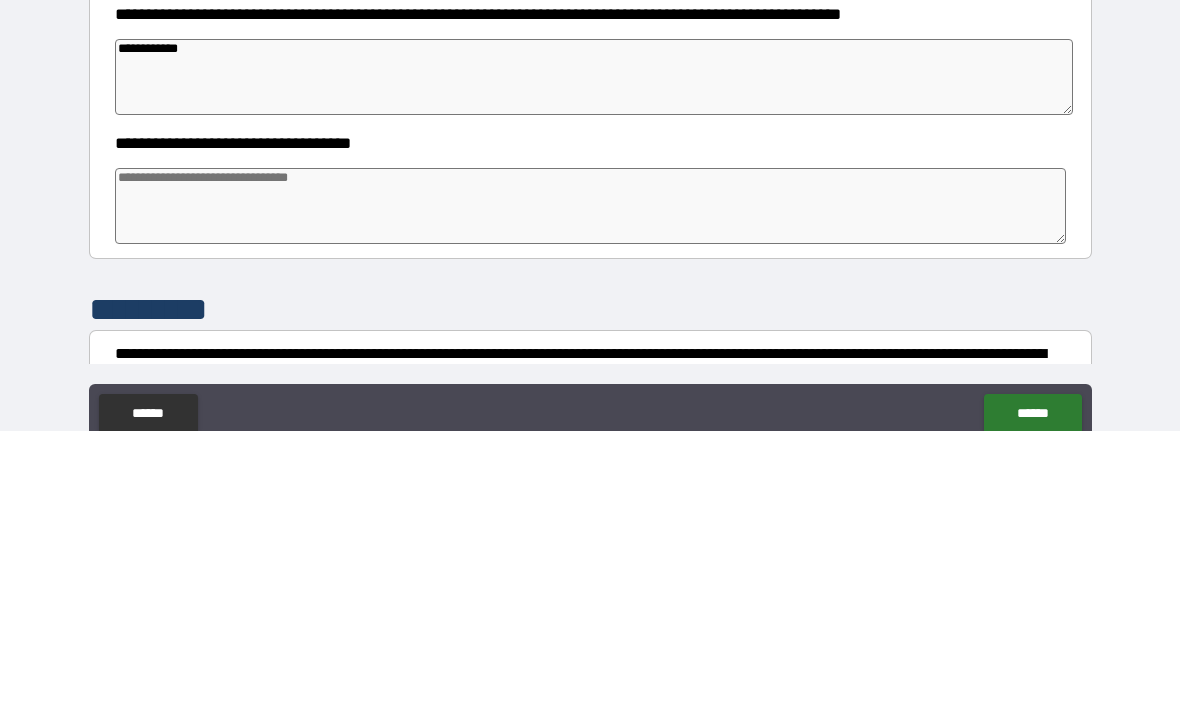 type on "*" 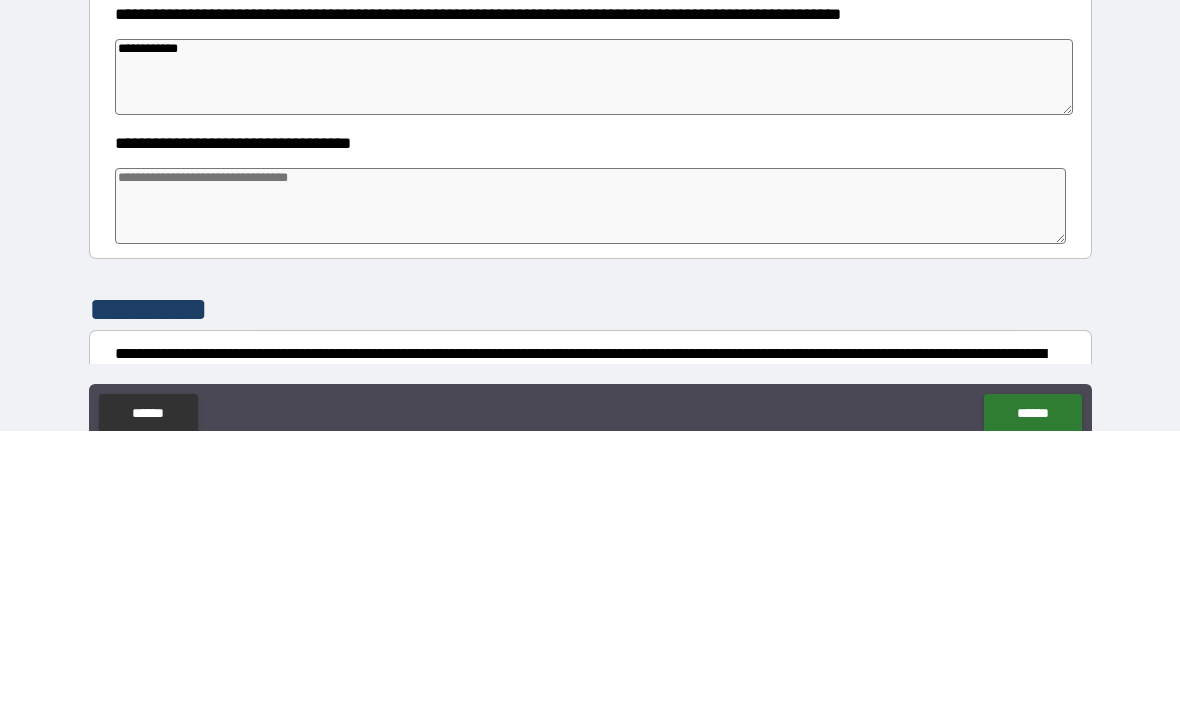type on "*" 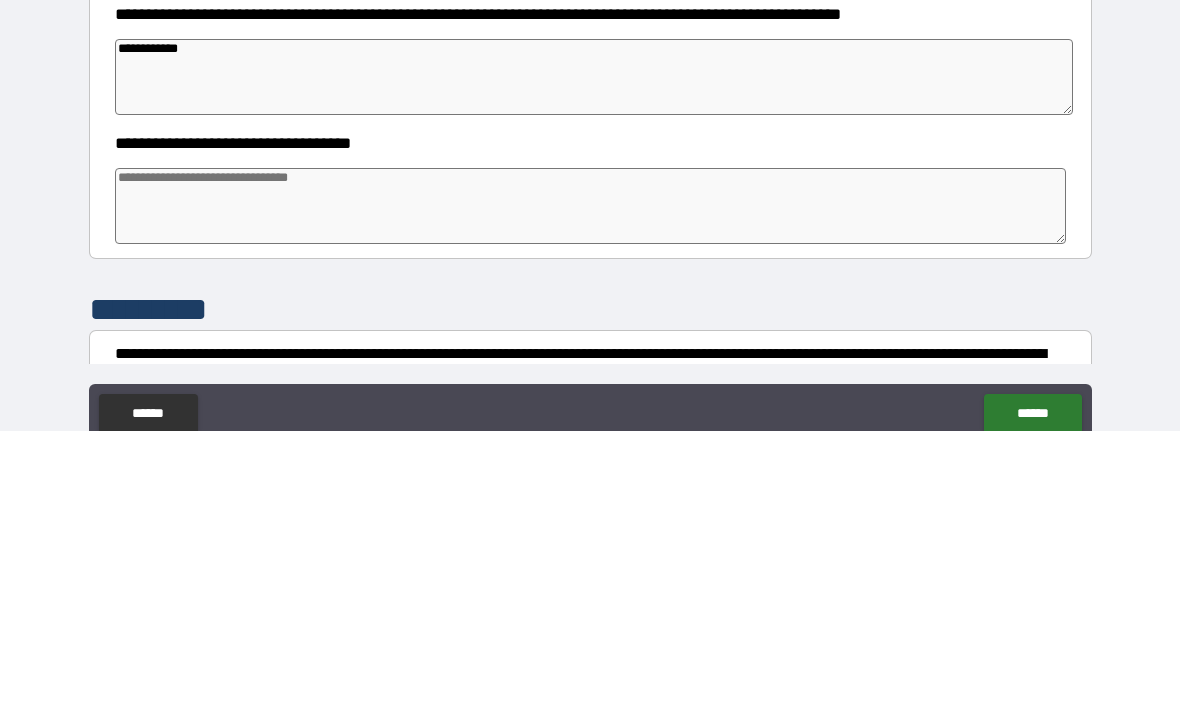 type on "*" 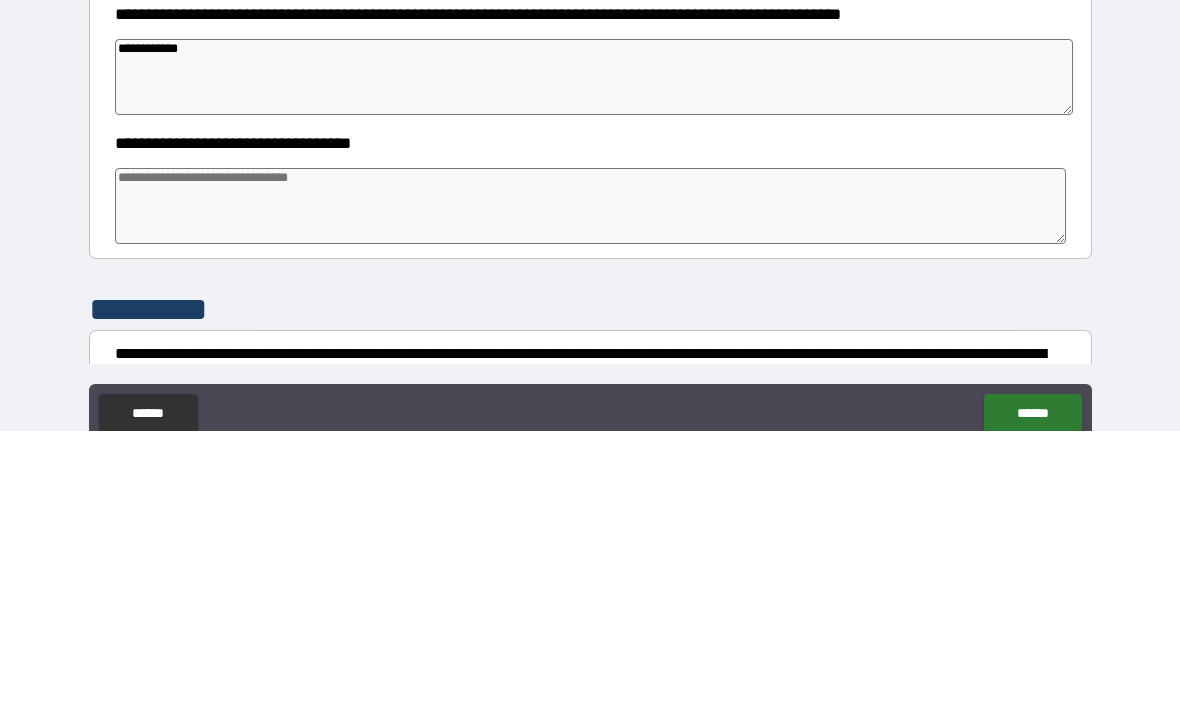 type on "*" 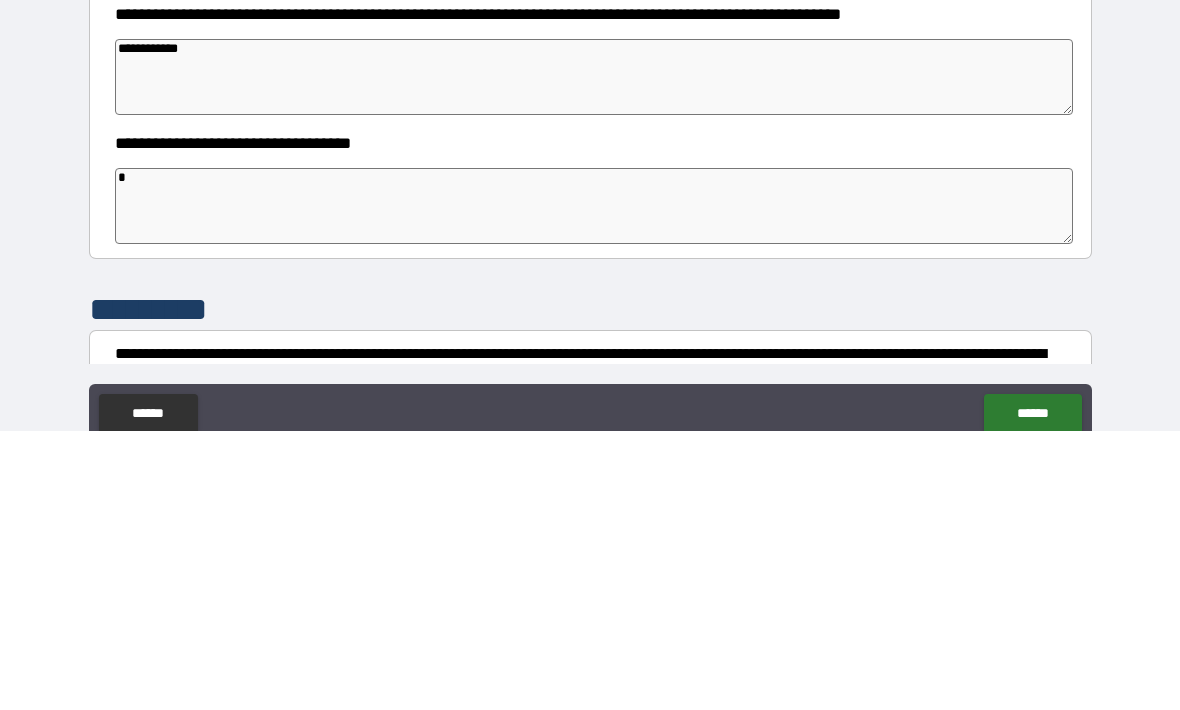 type on "*" 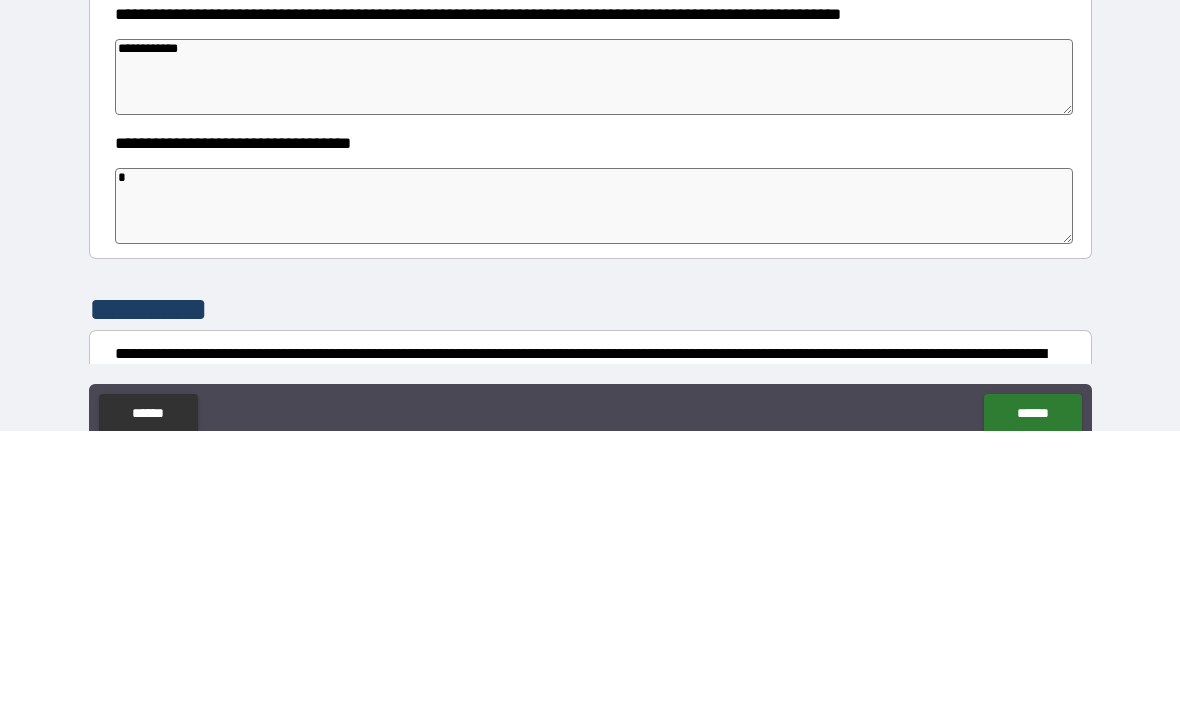 type on "*" 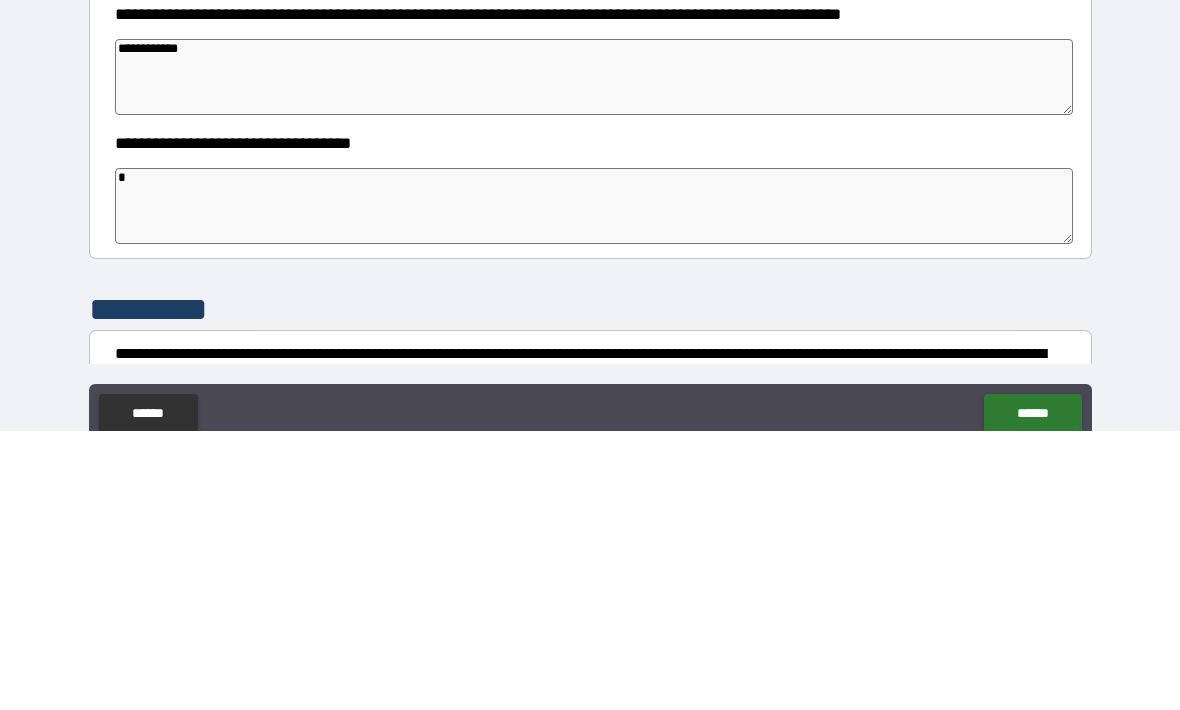 type on "**" 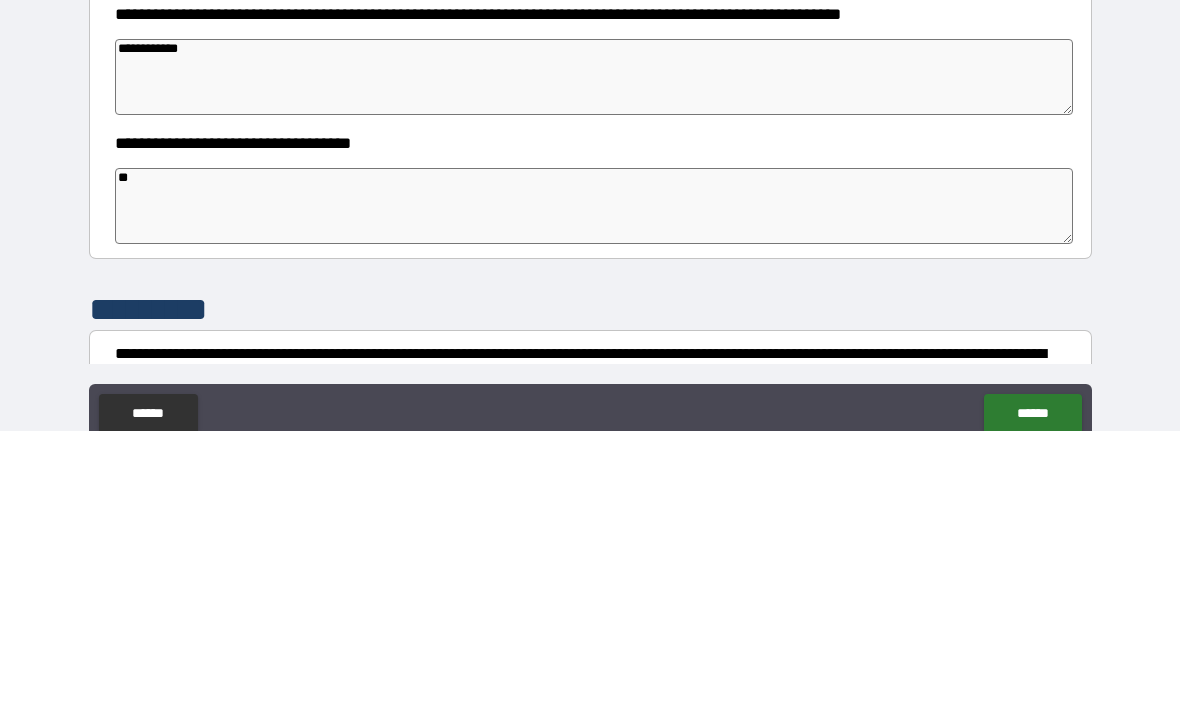type on "*" 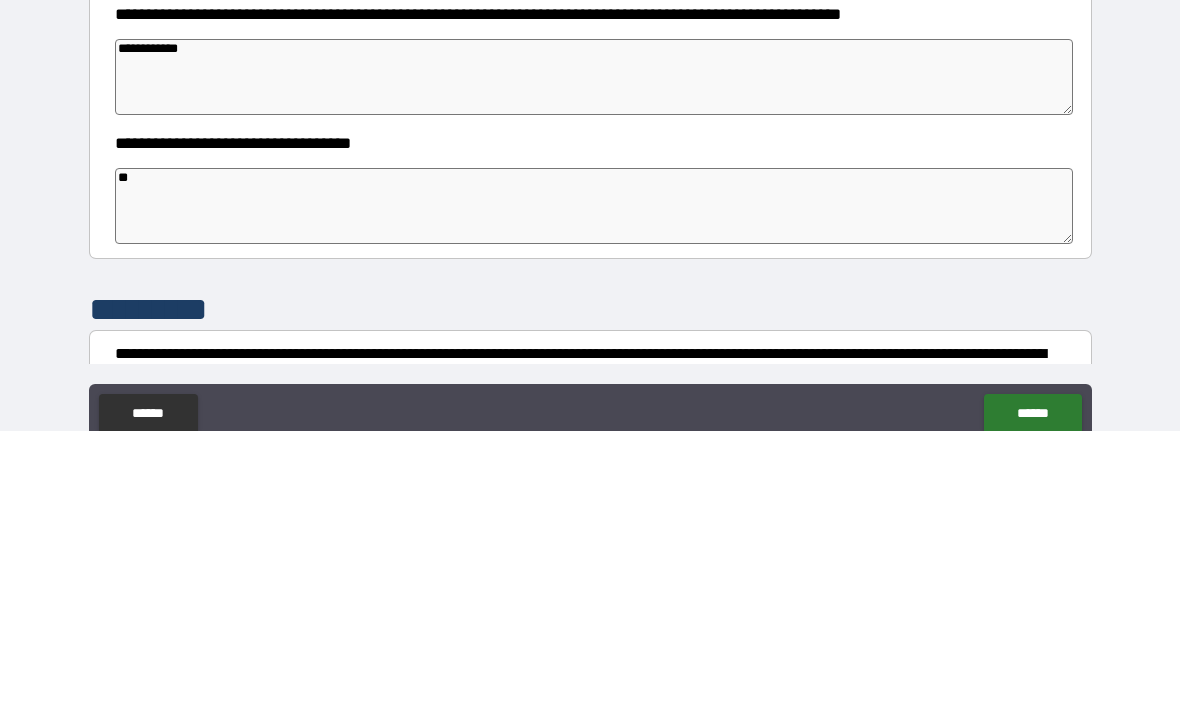 type on "*" 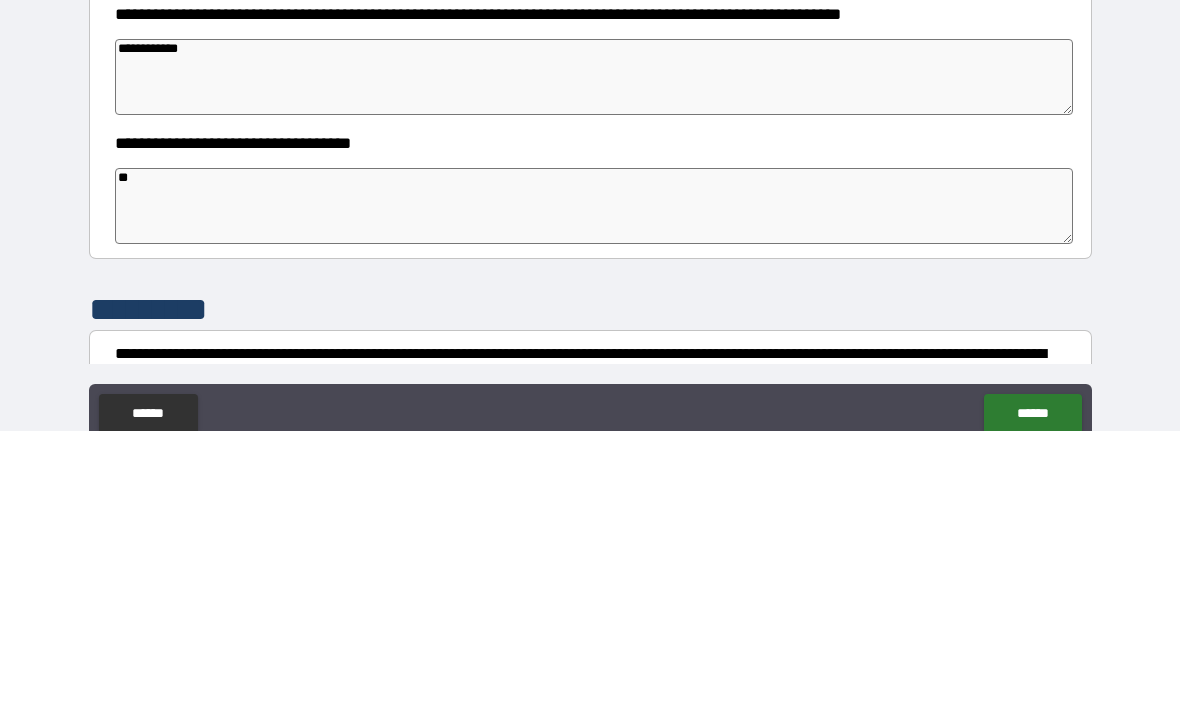 type on "*" 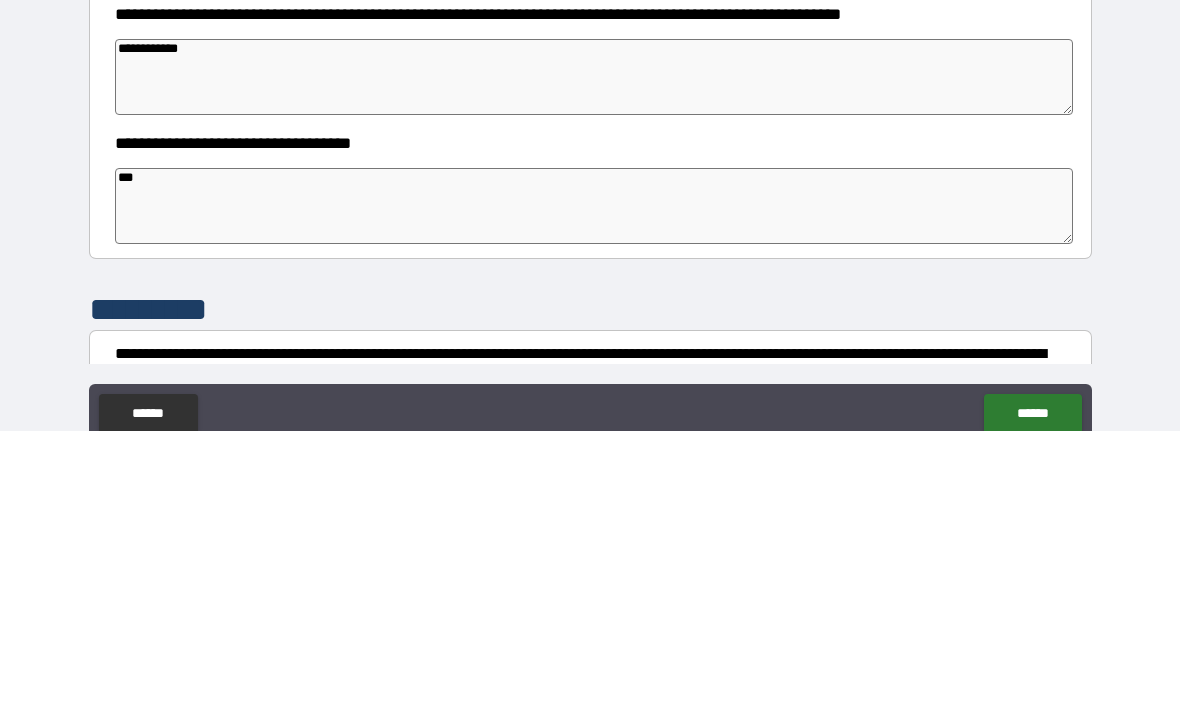 type on "*" 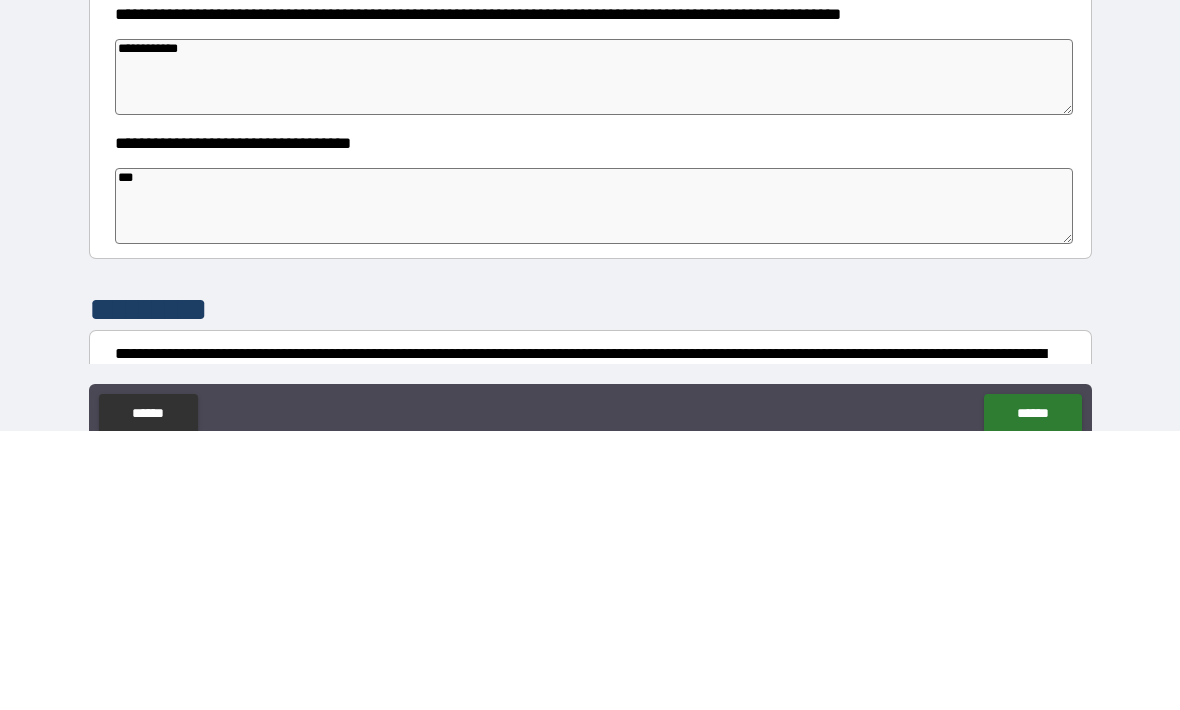 type on "*" 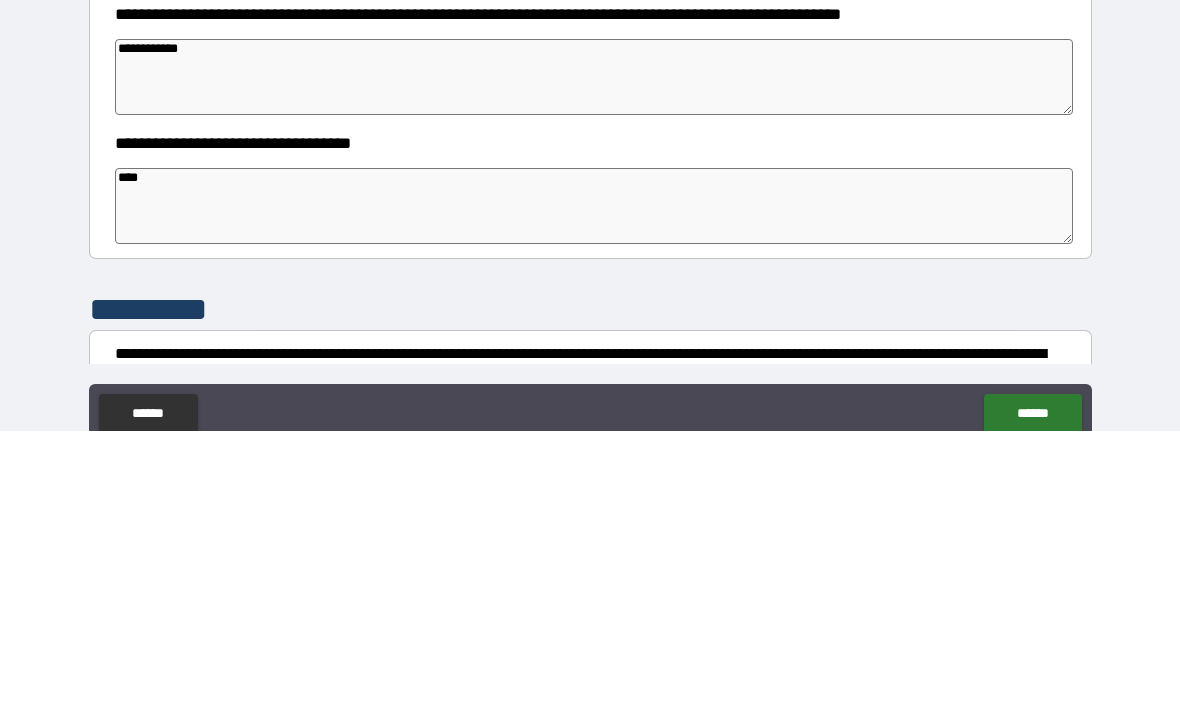 type on "*" 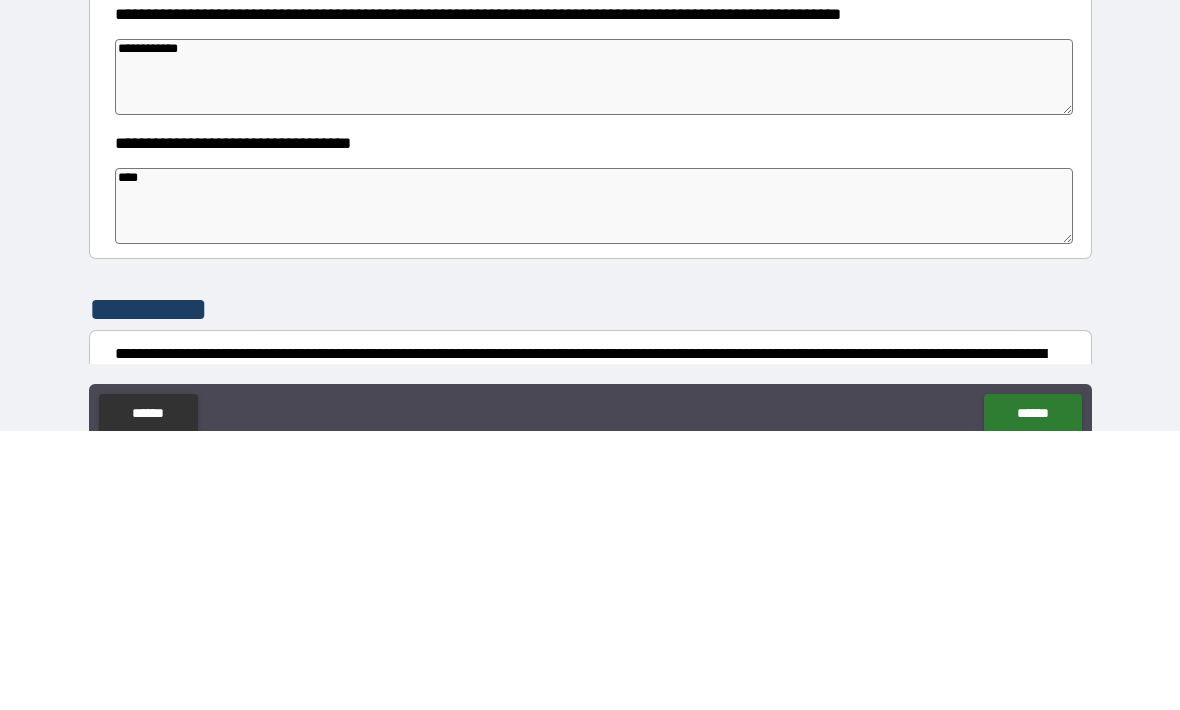 type on "*" 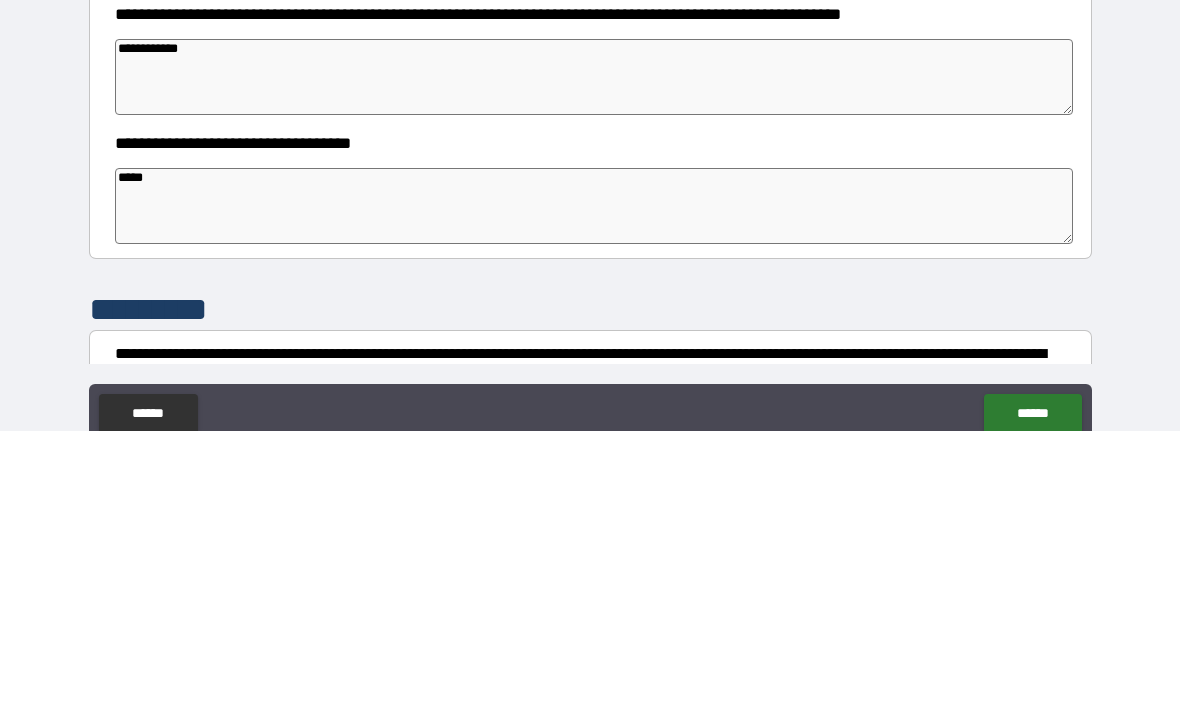 type on "*" 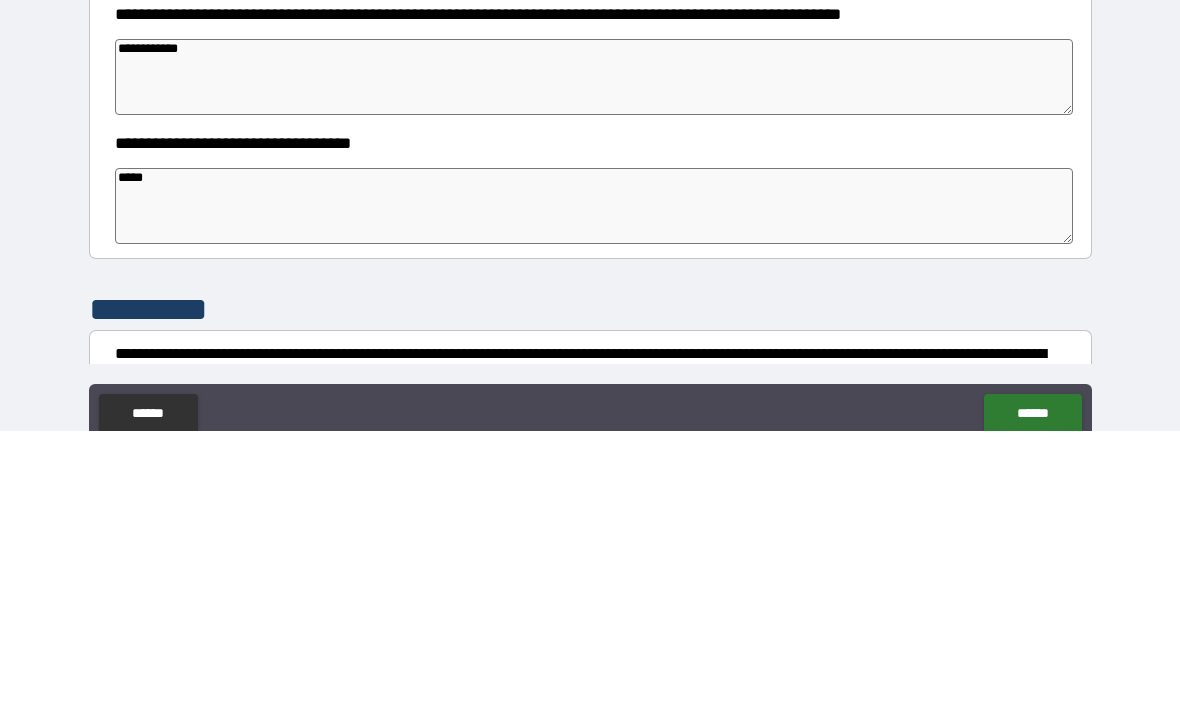 type on "*" 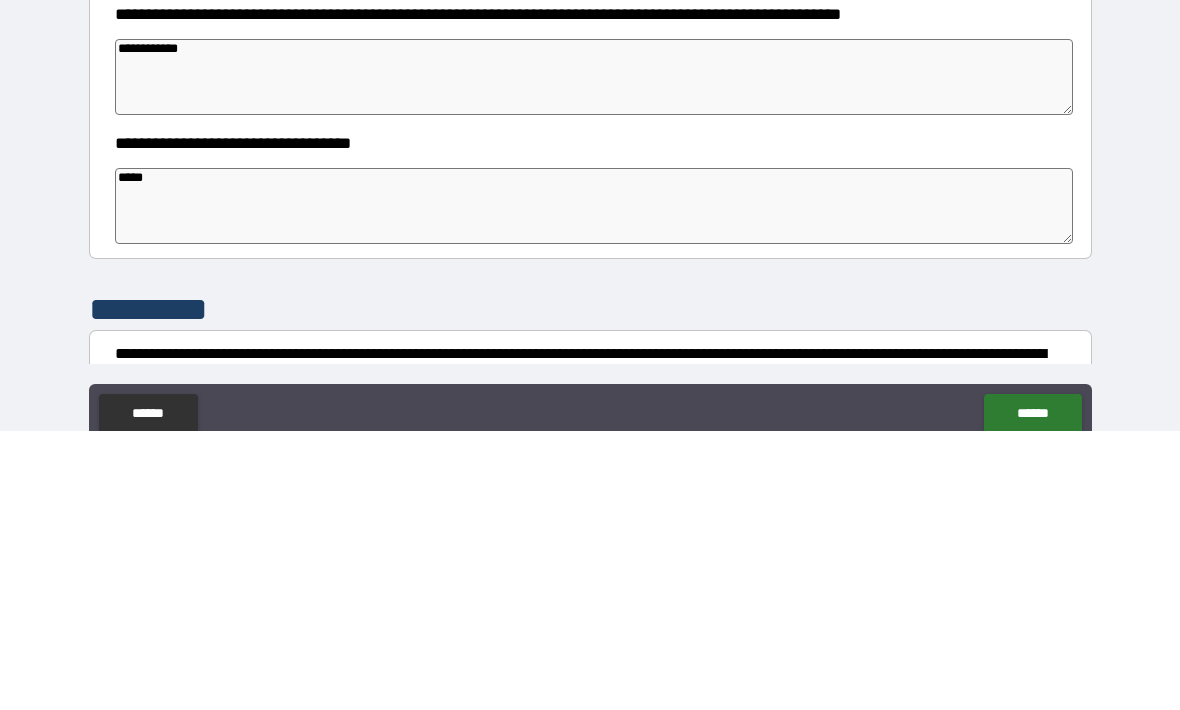 type on "******" 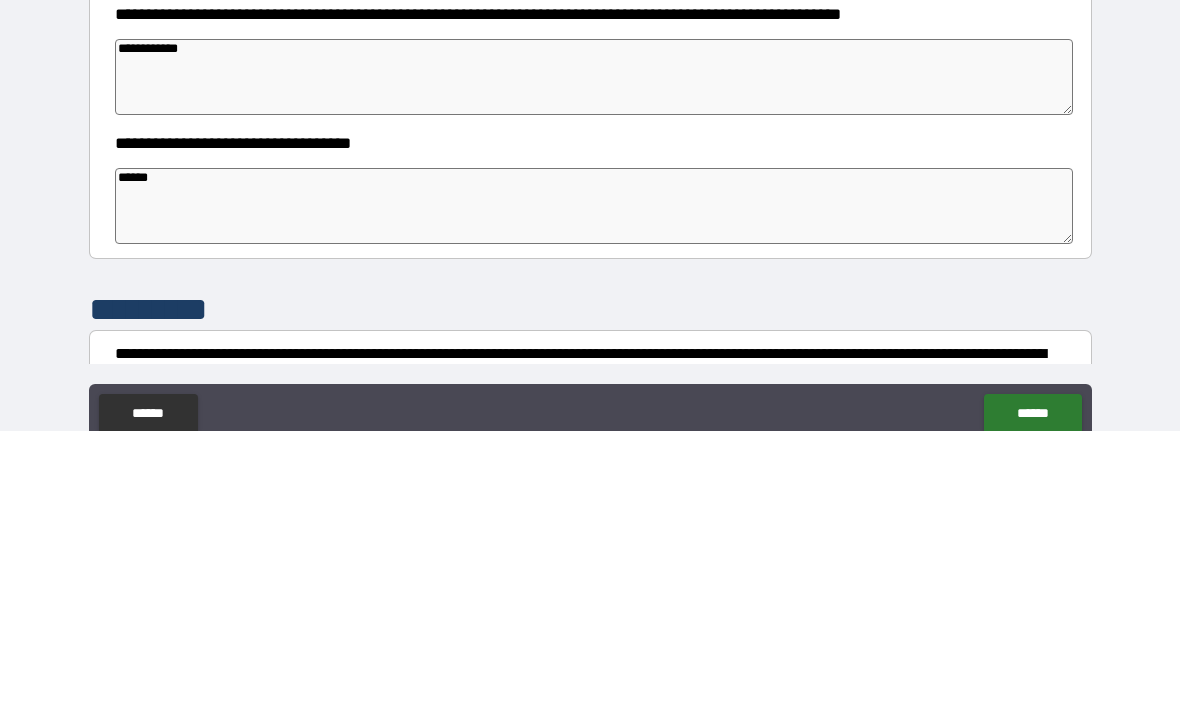 type on "*" 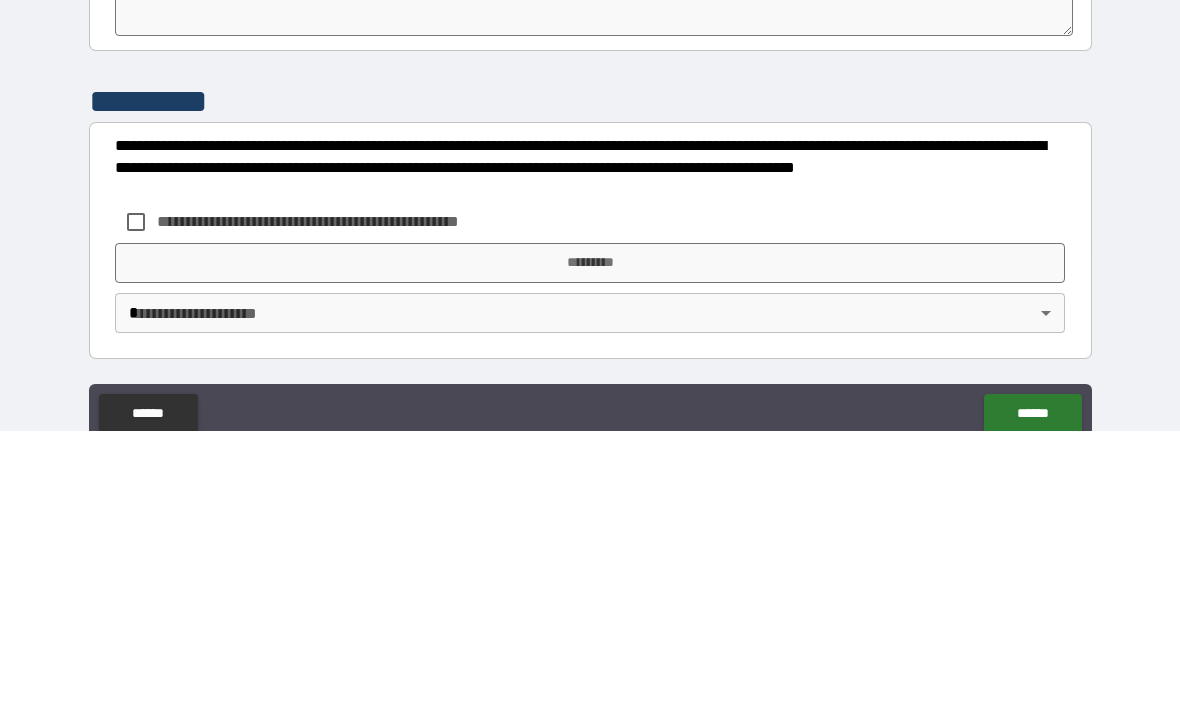scroll, scrollTop: 767, scrollLeft: 0, axis: vertical 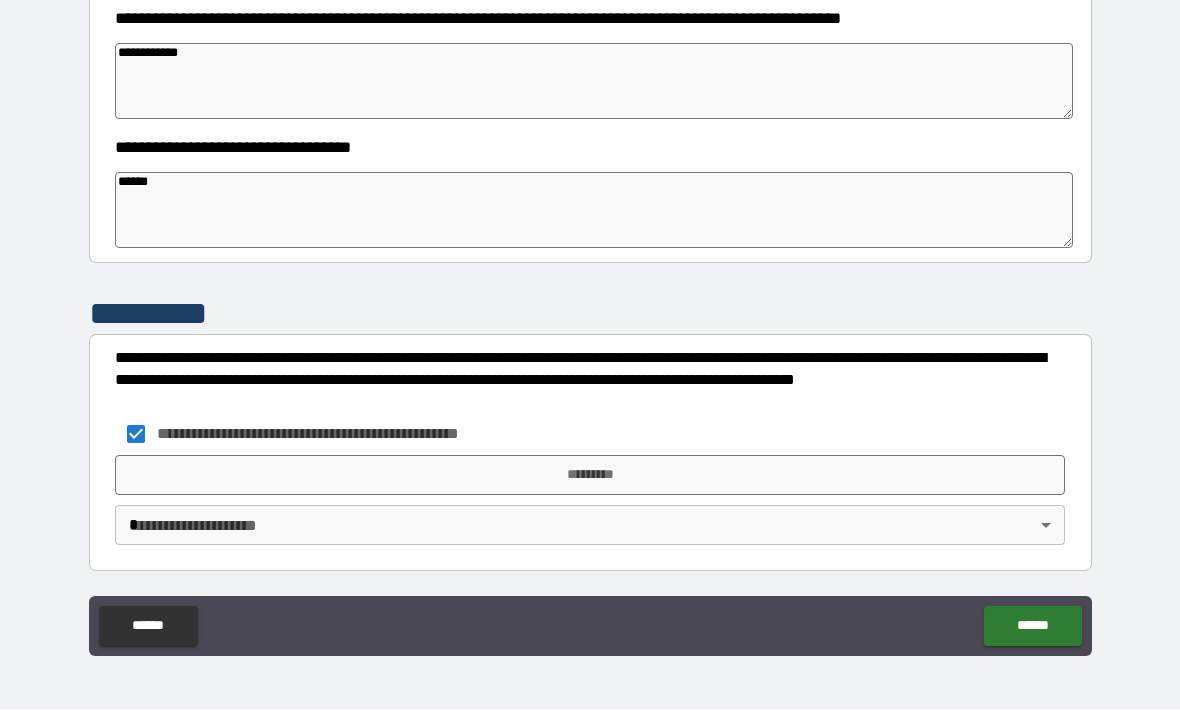 type on "*" 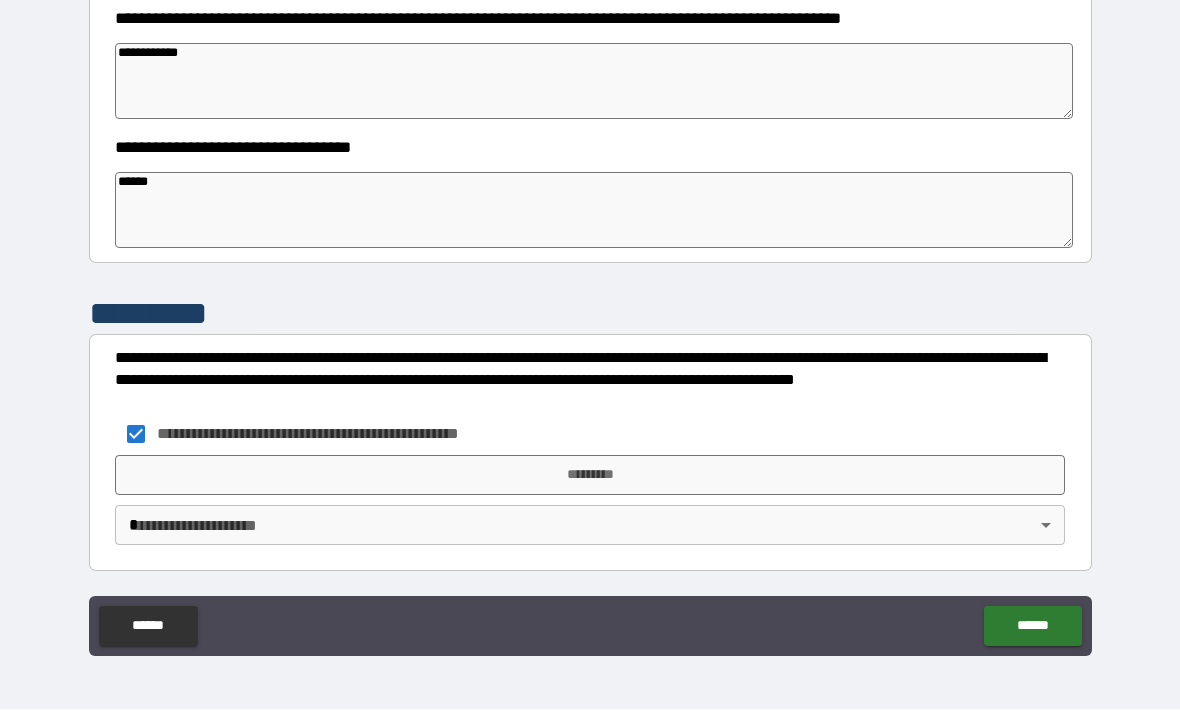 type on "*" 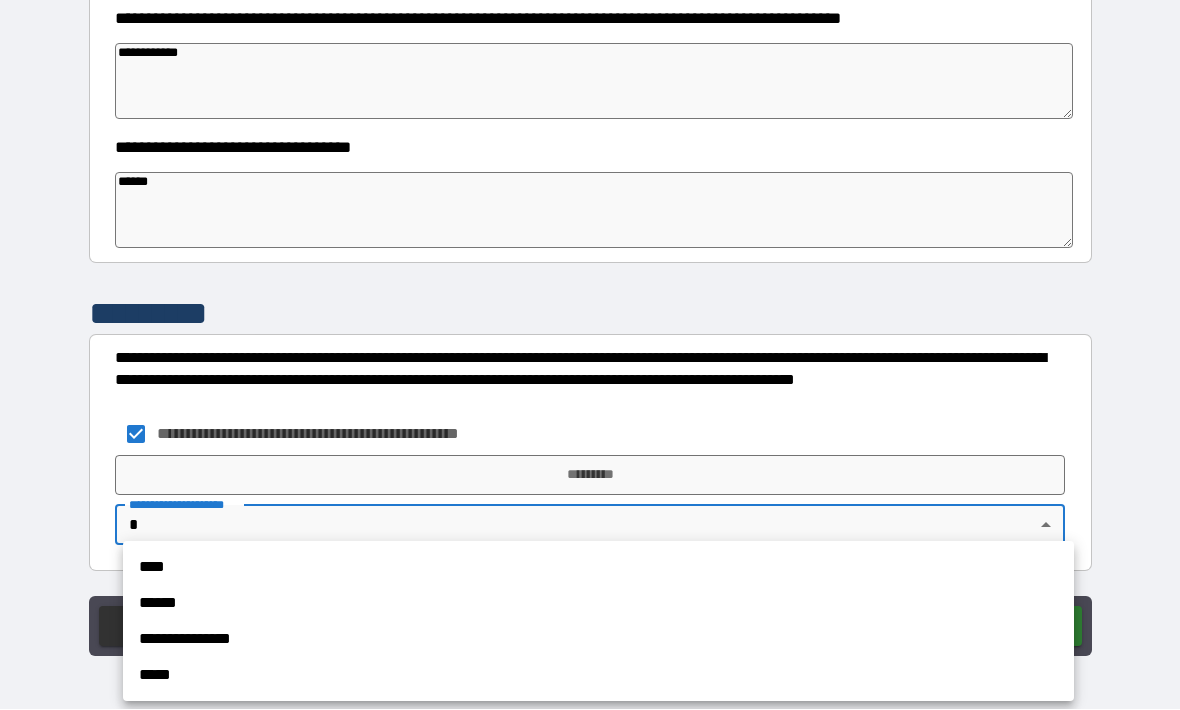 click on "****" at bounding box center [598, 568] 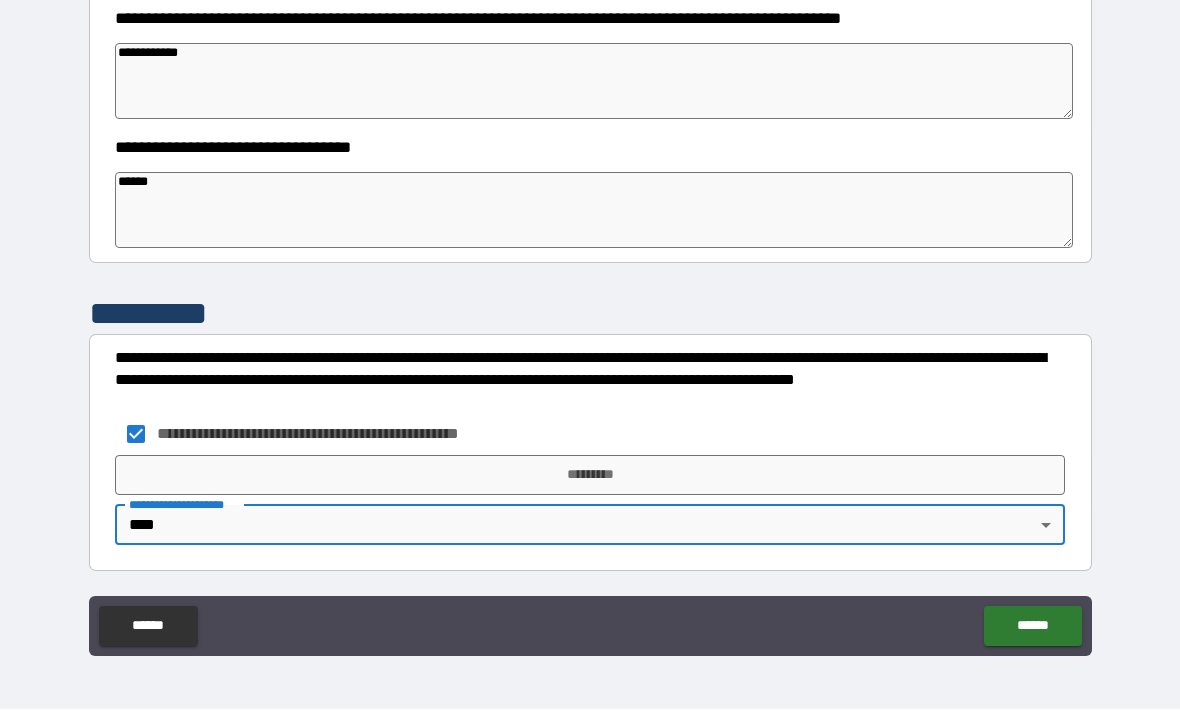 type on "*" 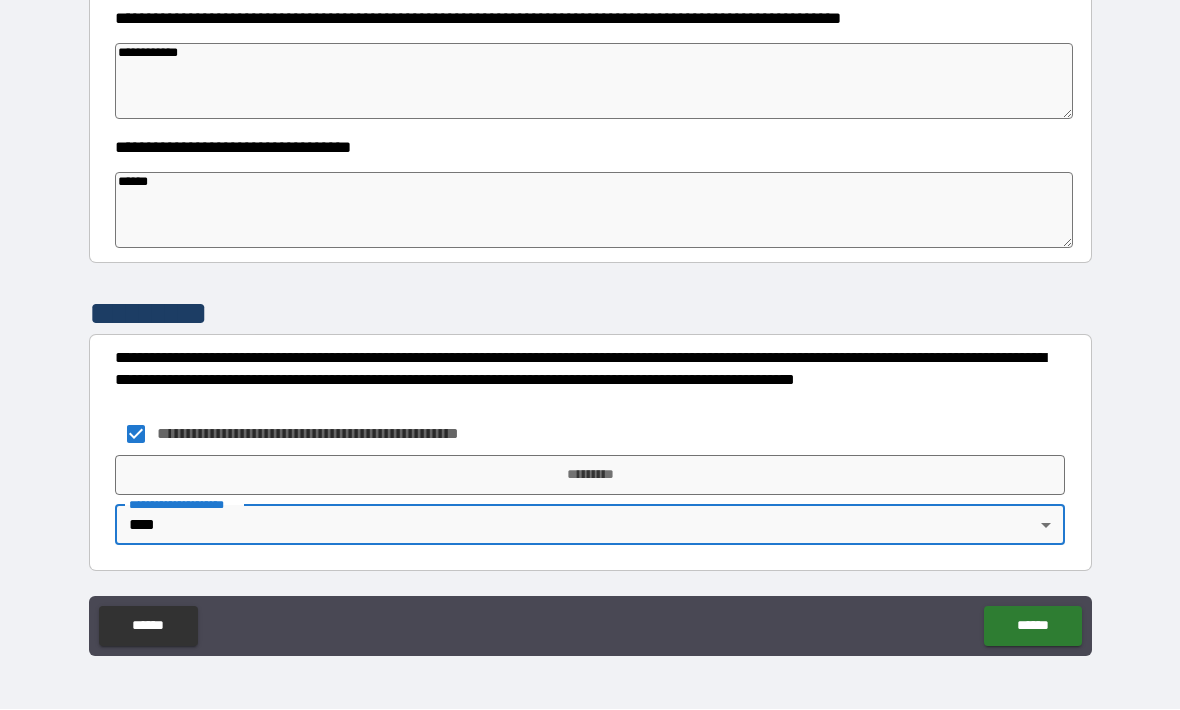 type on "*" 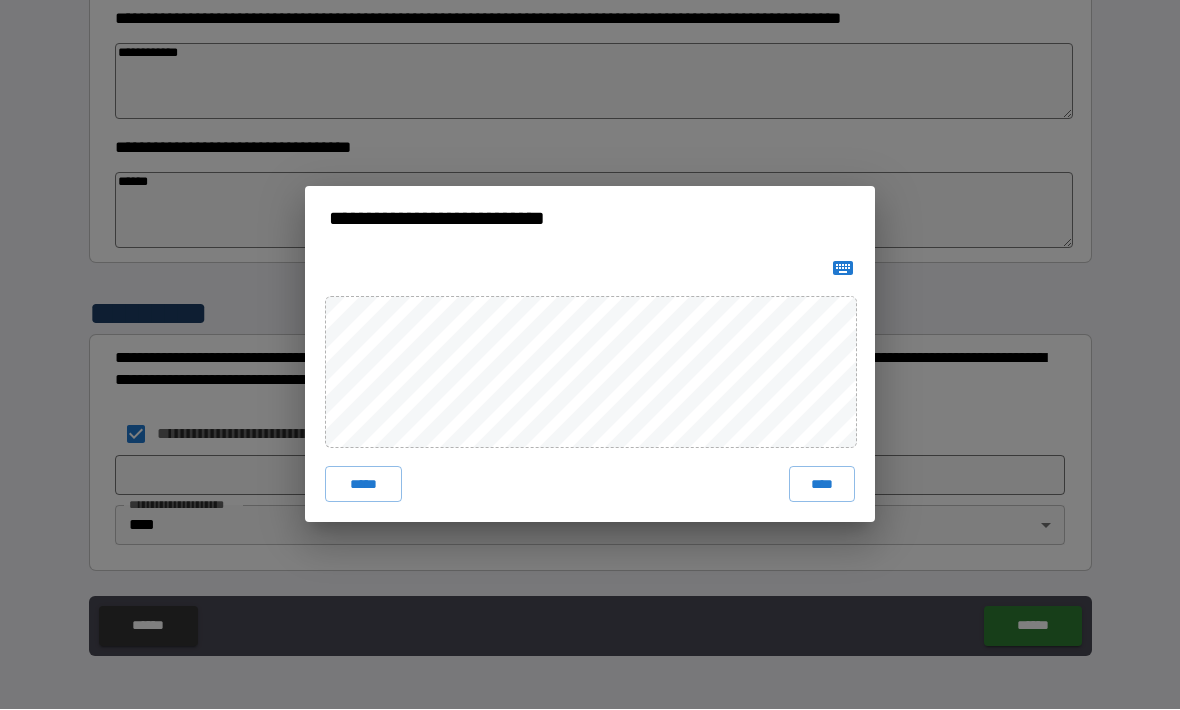 click on "****" at bounding box center [822, 485] 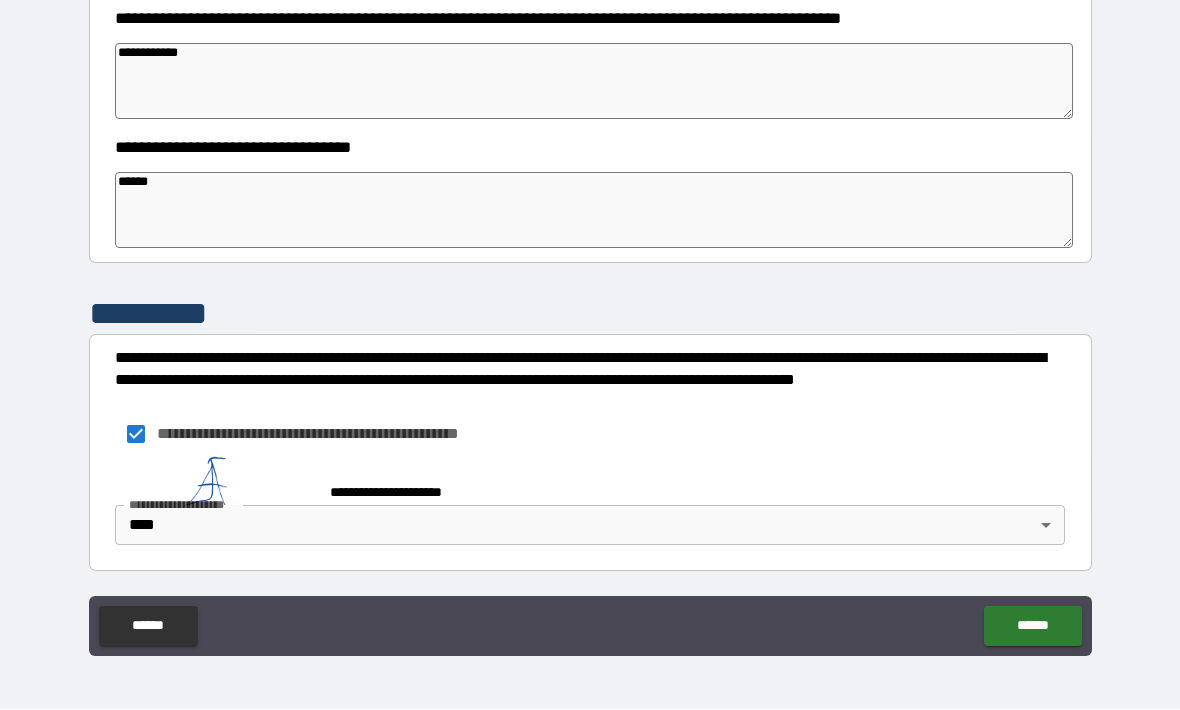 scroll, scrollTop: 757, scrollLeft: 0, axis: vertical 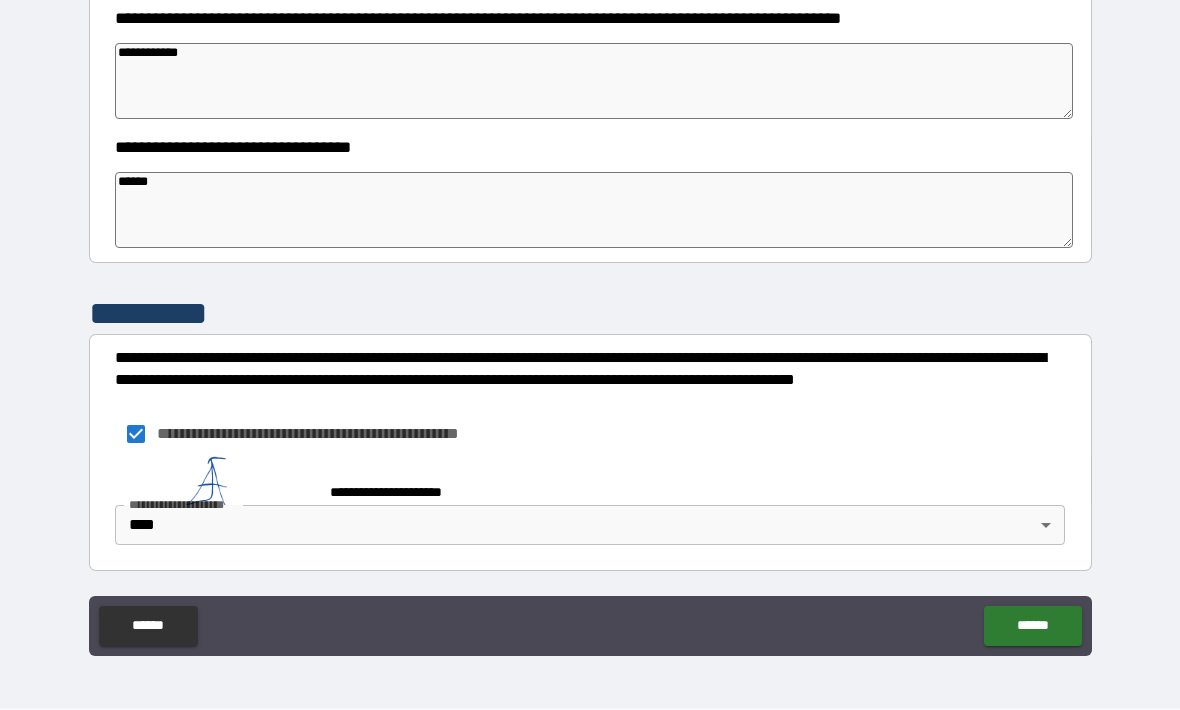 type on "*" 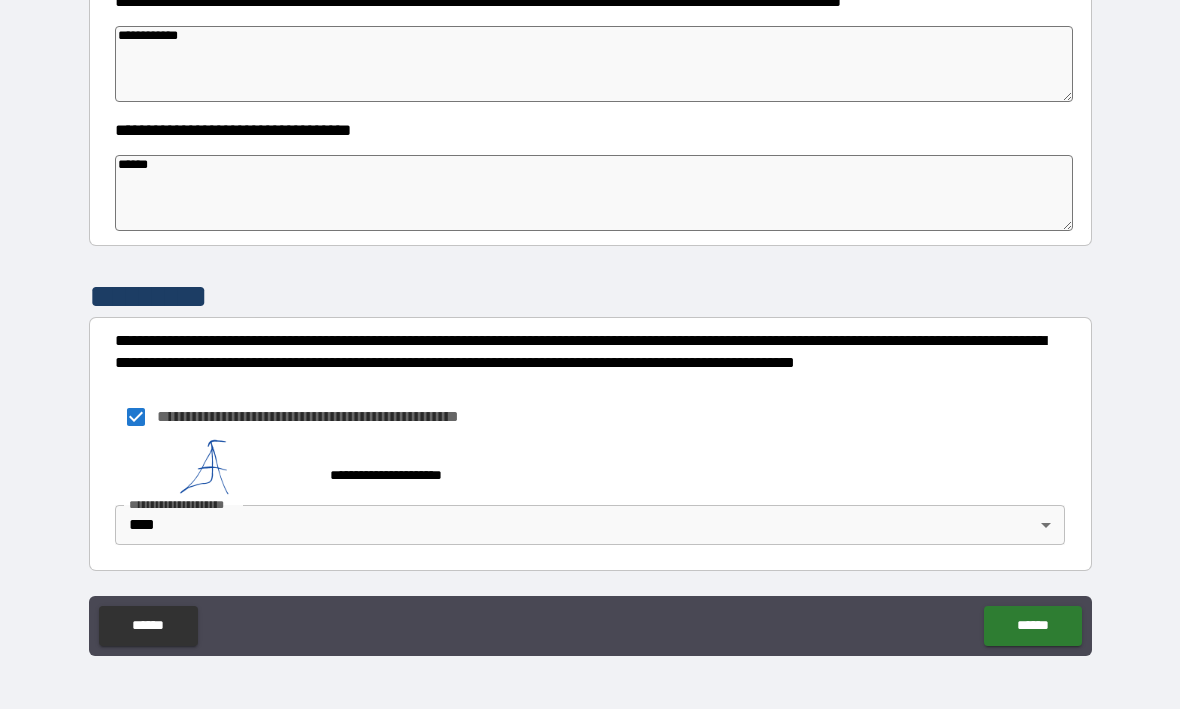 click on "******" at bounding box center [1032, 627] 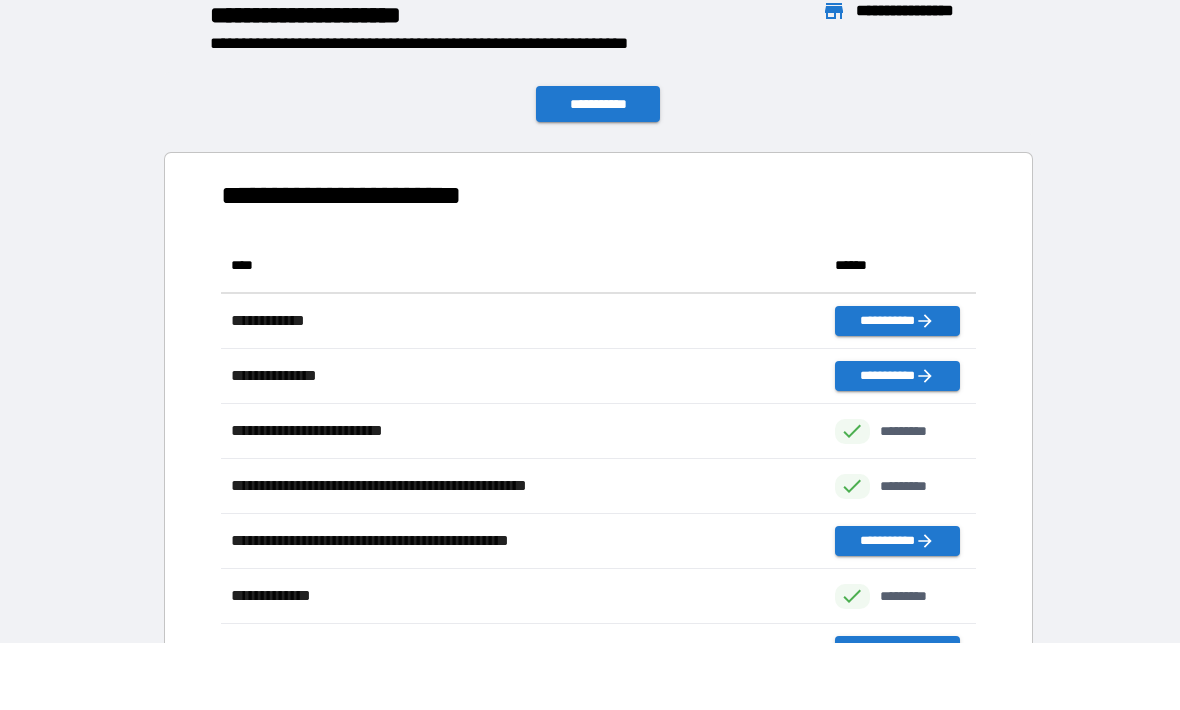 scroll, scrollTop: 1, scrollLeft: 1, axis: both 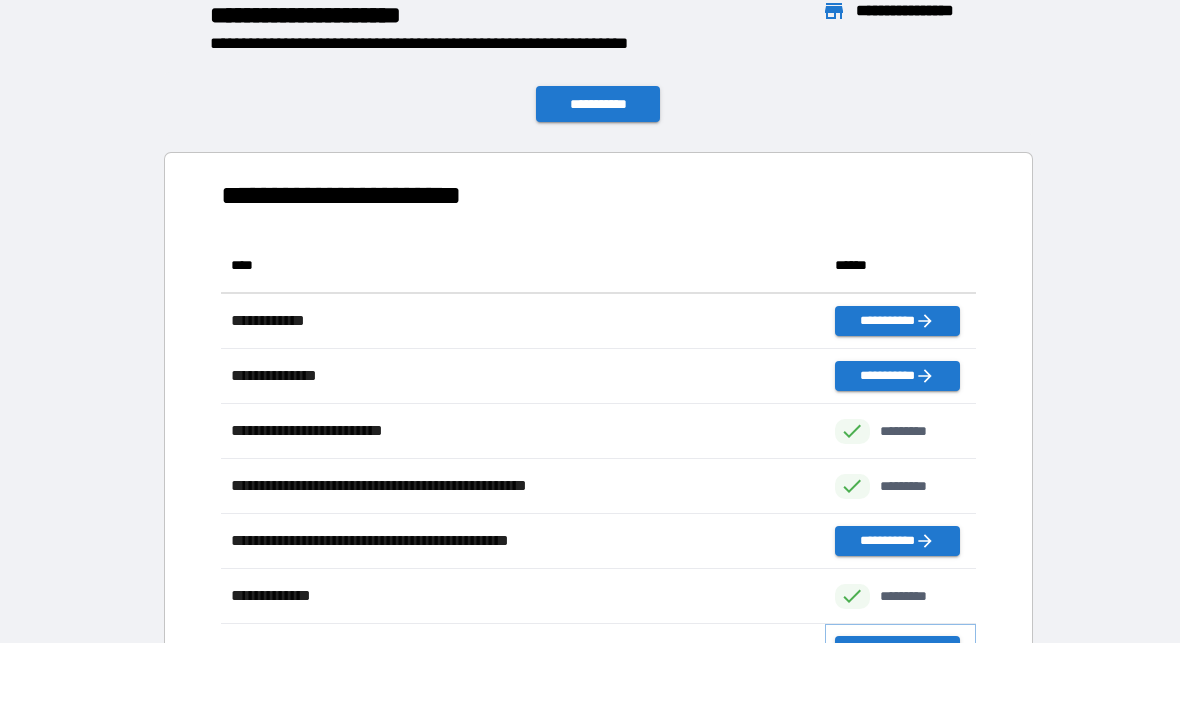 click on "**********" at bounding box center (897, 652) 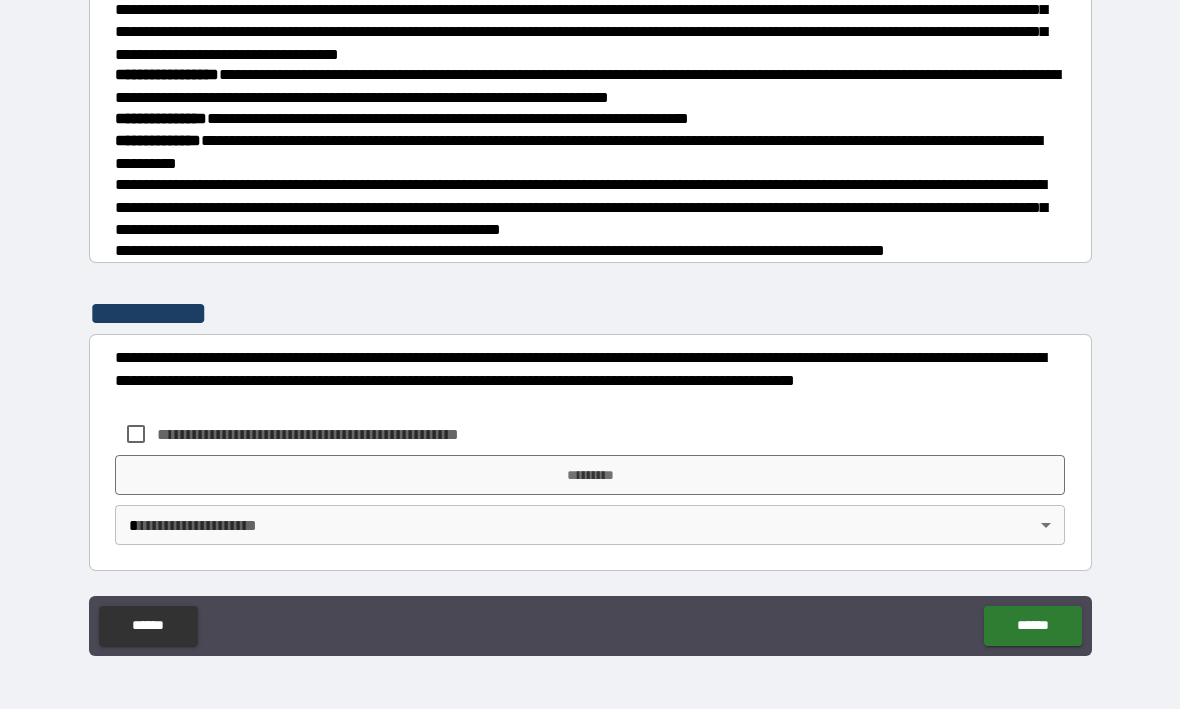 scroll, scrollTop: 791, scrollLeft: 0, axis: vertical 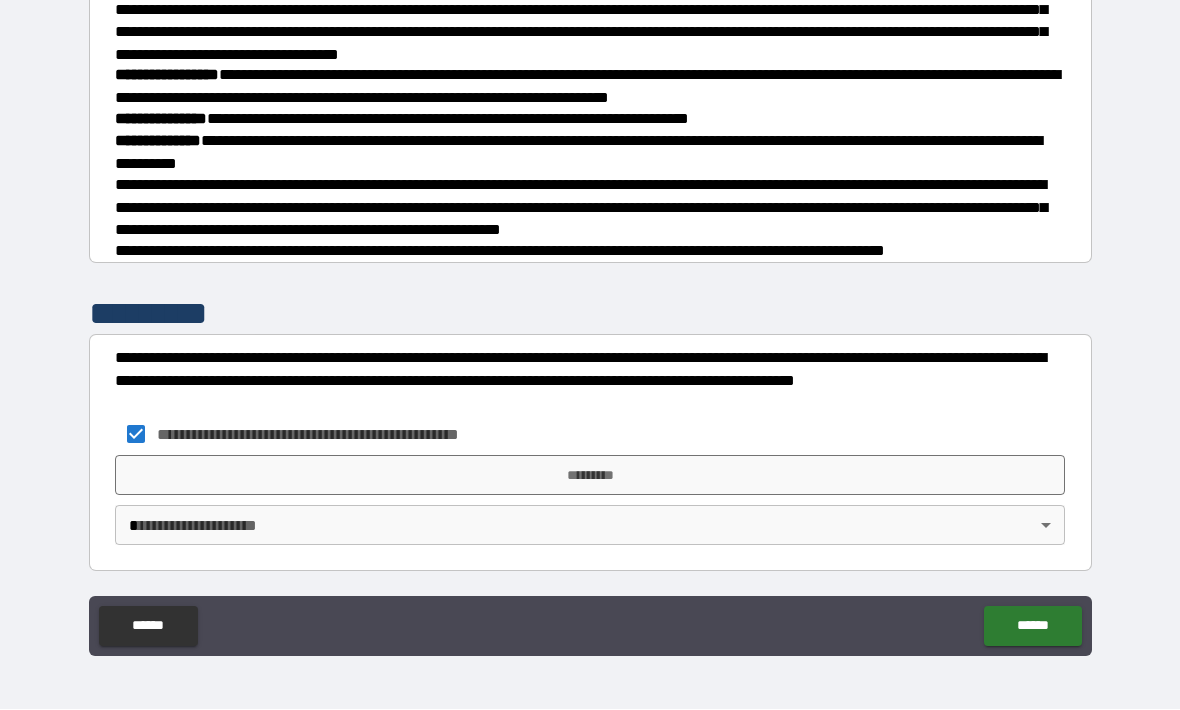 click on "*********" at bounding box center (590, 476) 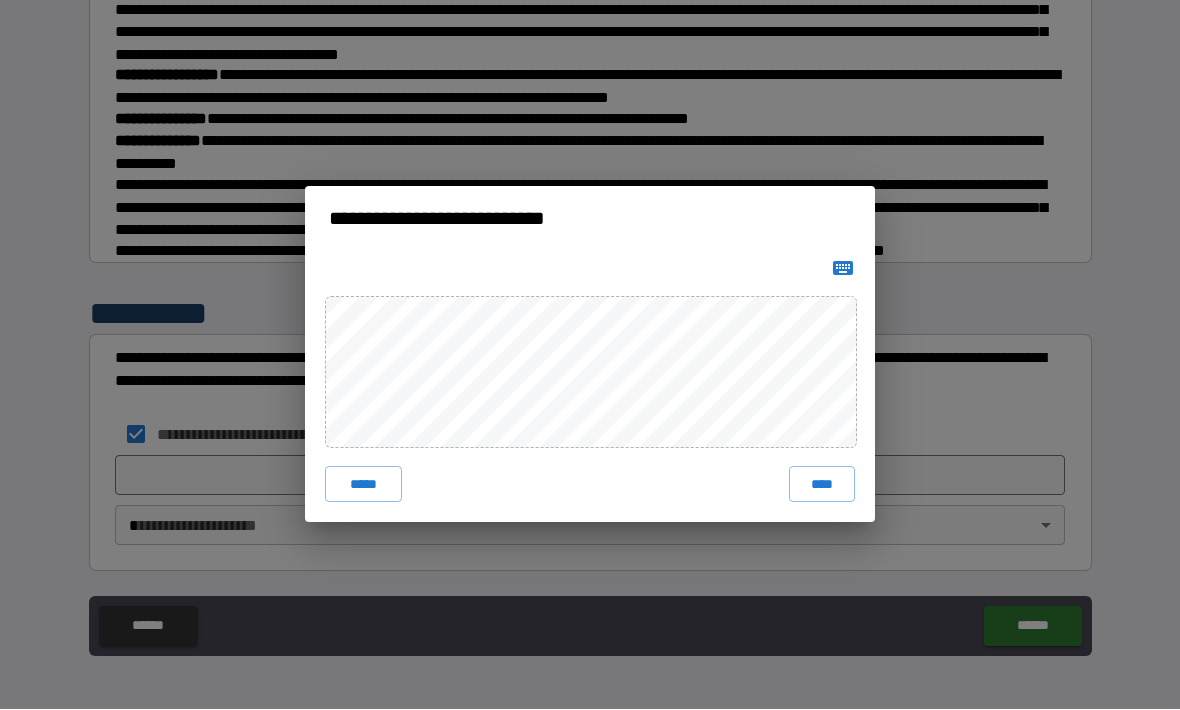 click on "****" at bounding box center [822, 485] 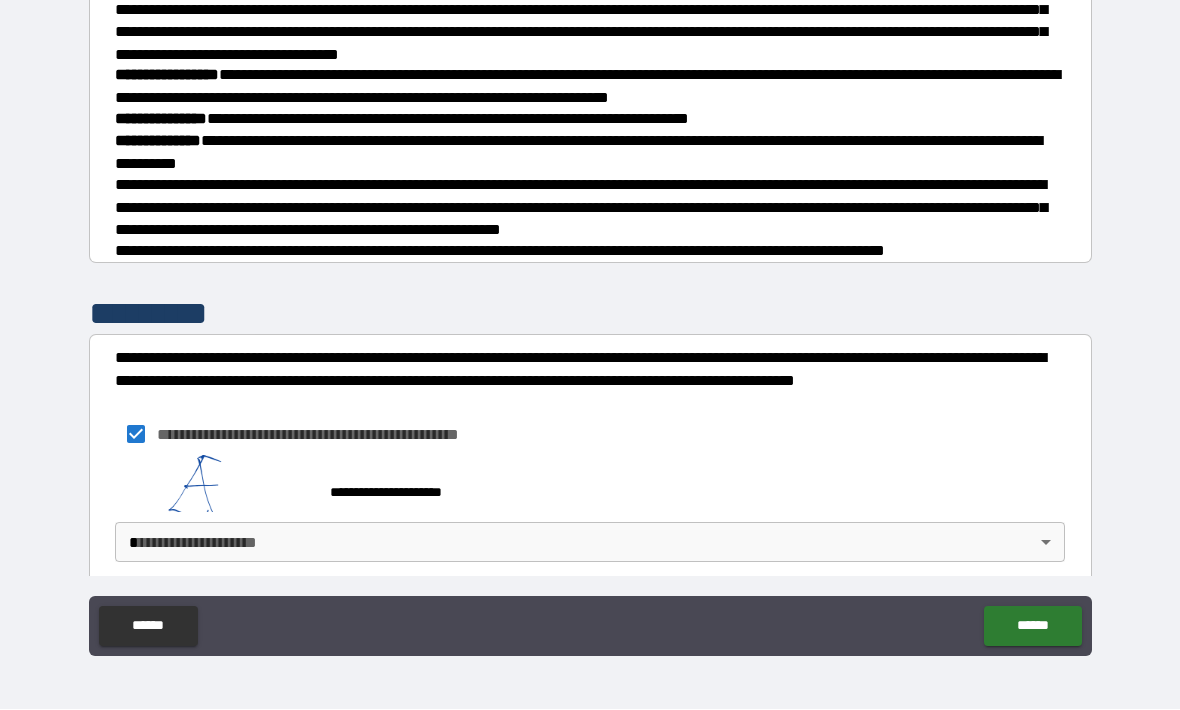 scroll, scrollTop: 781, scrollLeft: 0, axis: vertical 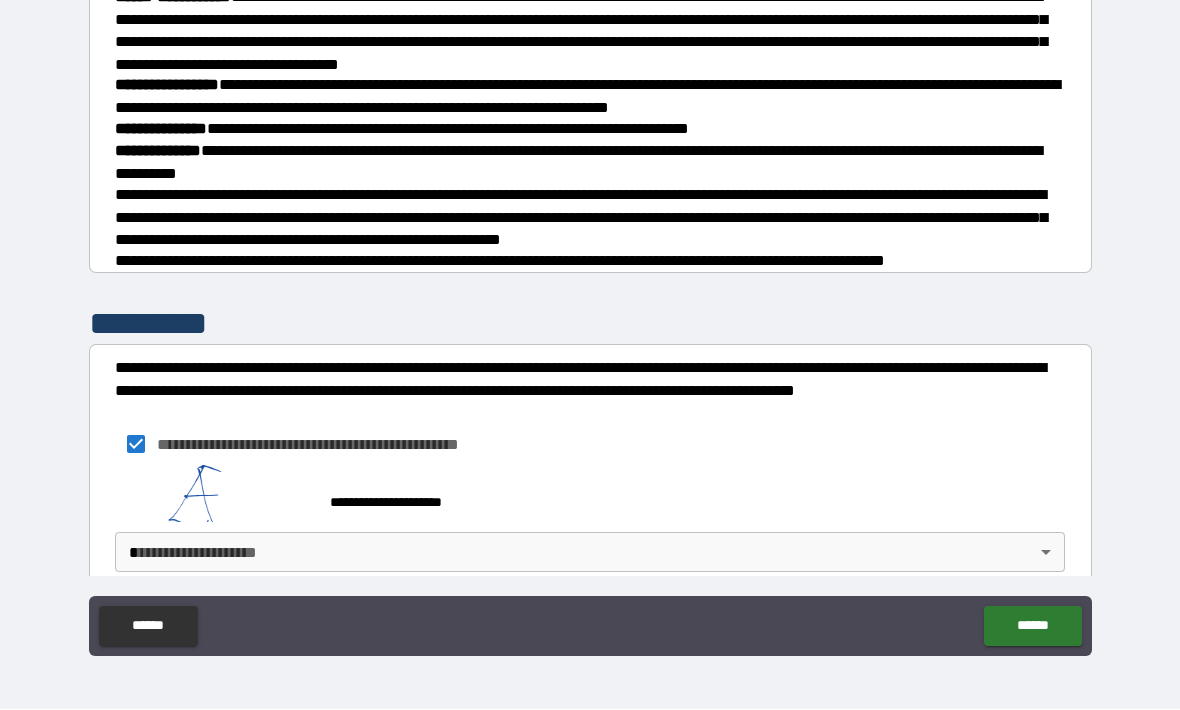 click on "**********" at bounding box center (590, 322) 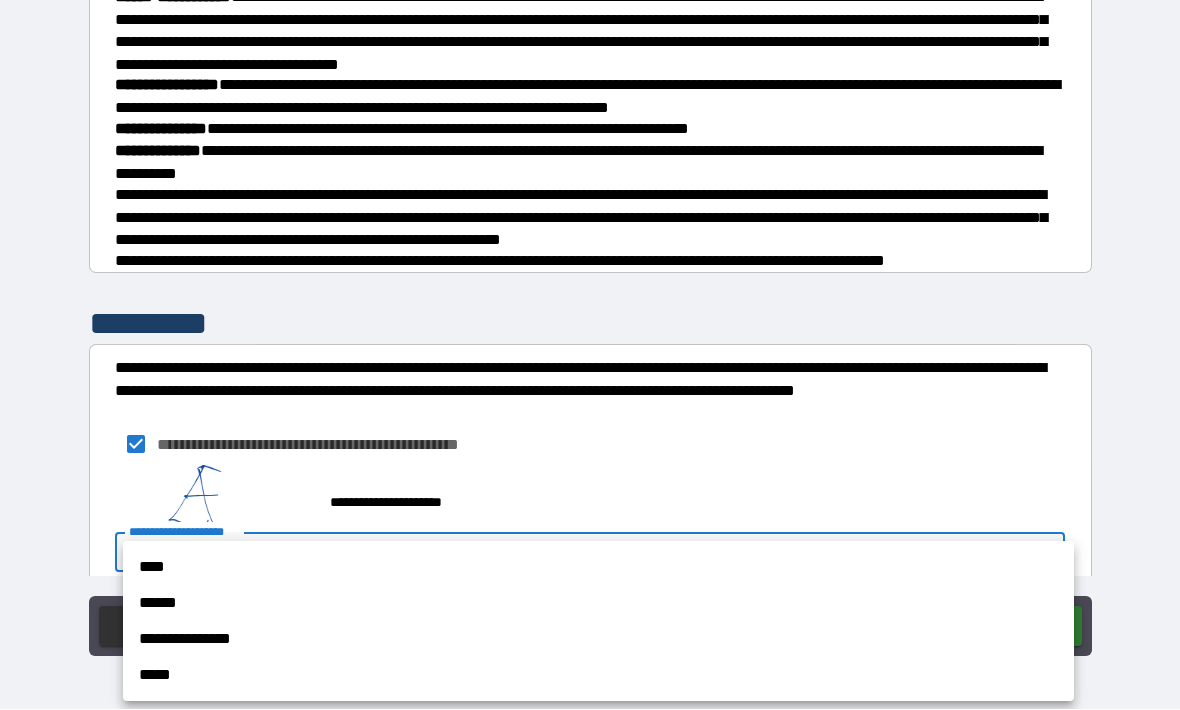 click on "****" at bounding box center (598, 568) 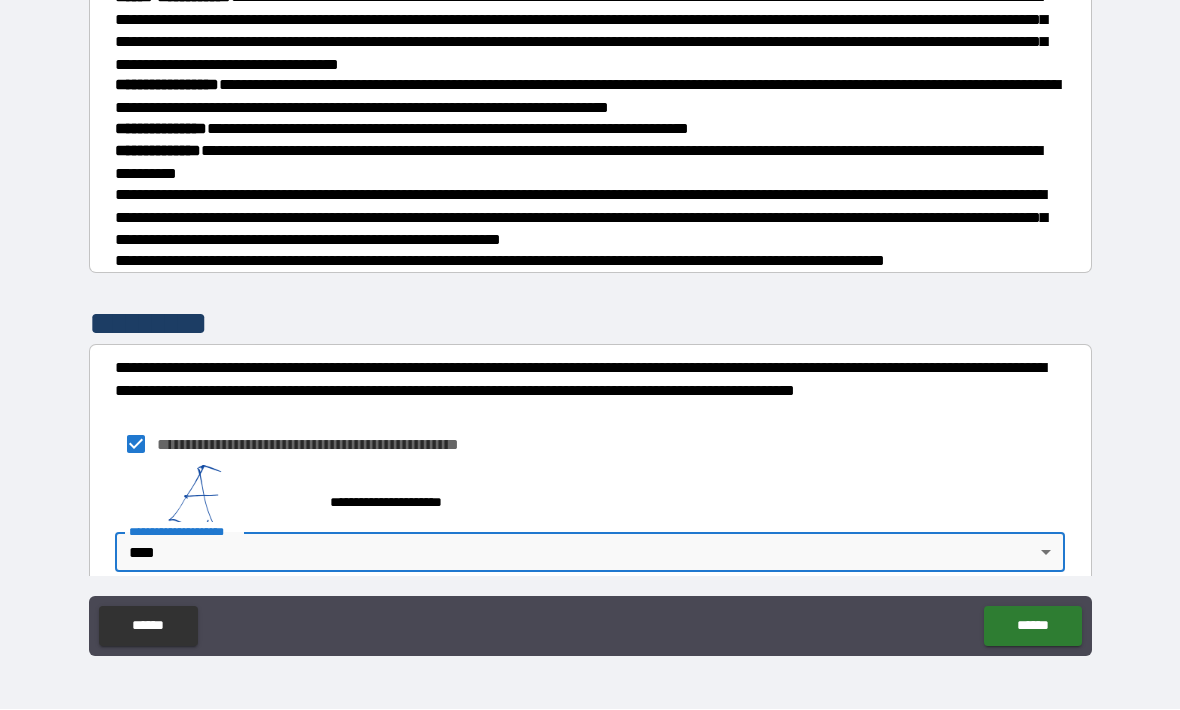 click on "******" at bounding box center [1032, 627] 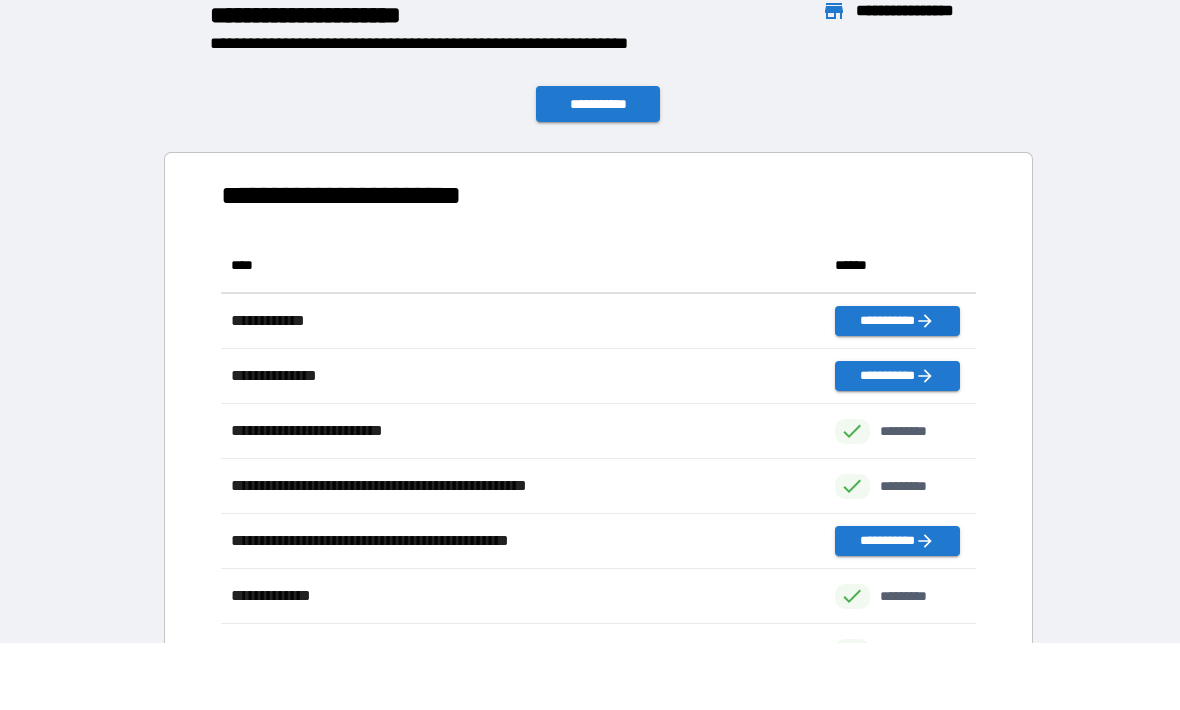 scroll, scrollTop: 1, scrollLeft: 1, axis: both 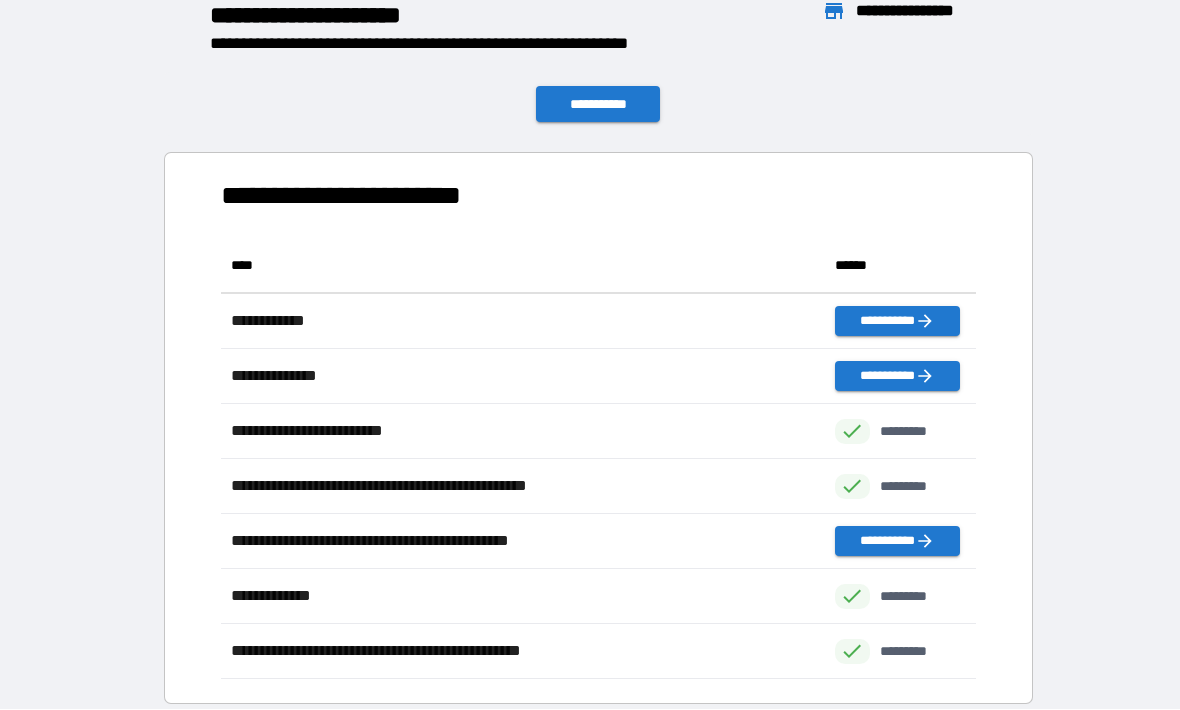 click on "**********" at bounding box center (598, 105) 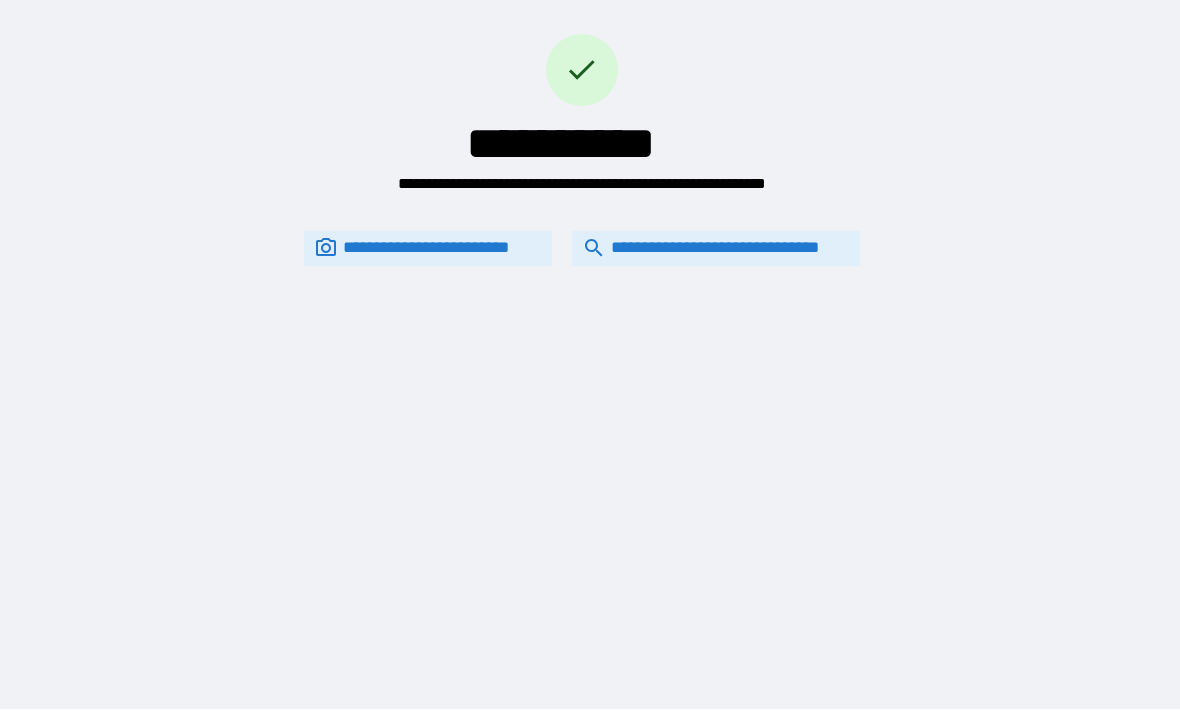 click on "**********" at bounding box center (716, 249) 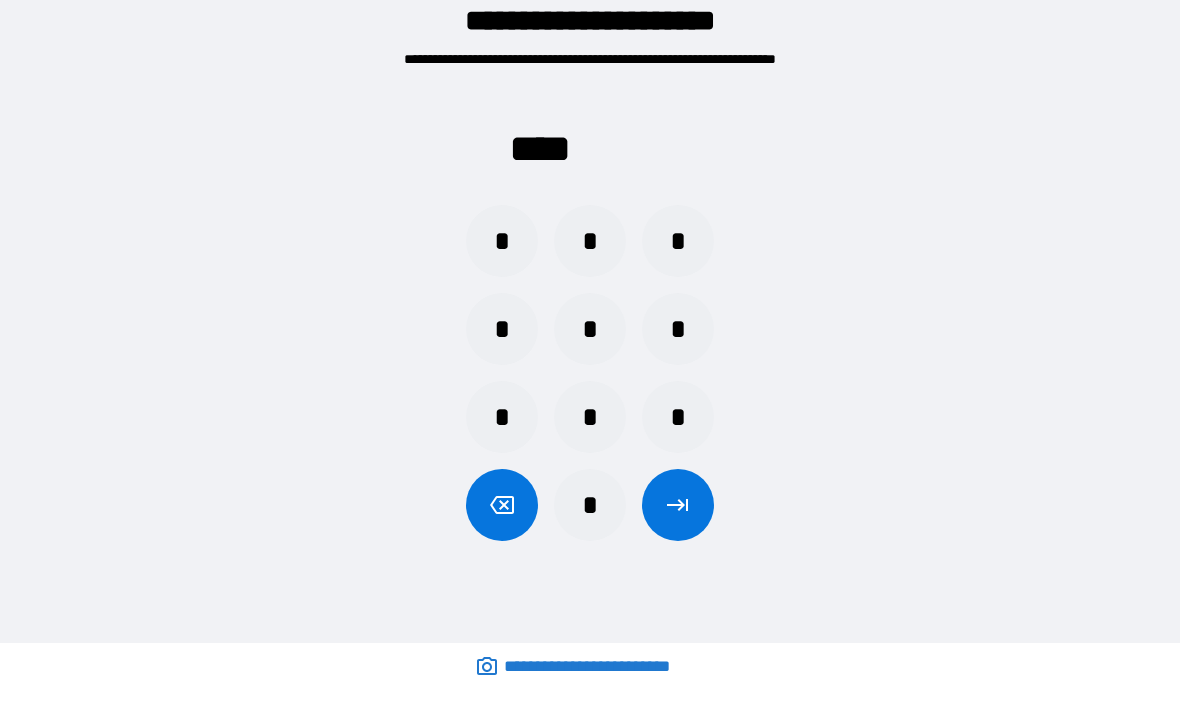 click on "*" at bounding box center [502, 242] 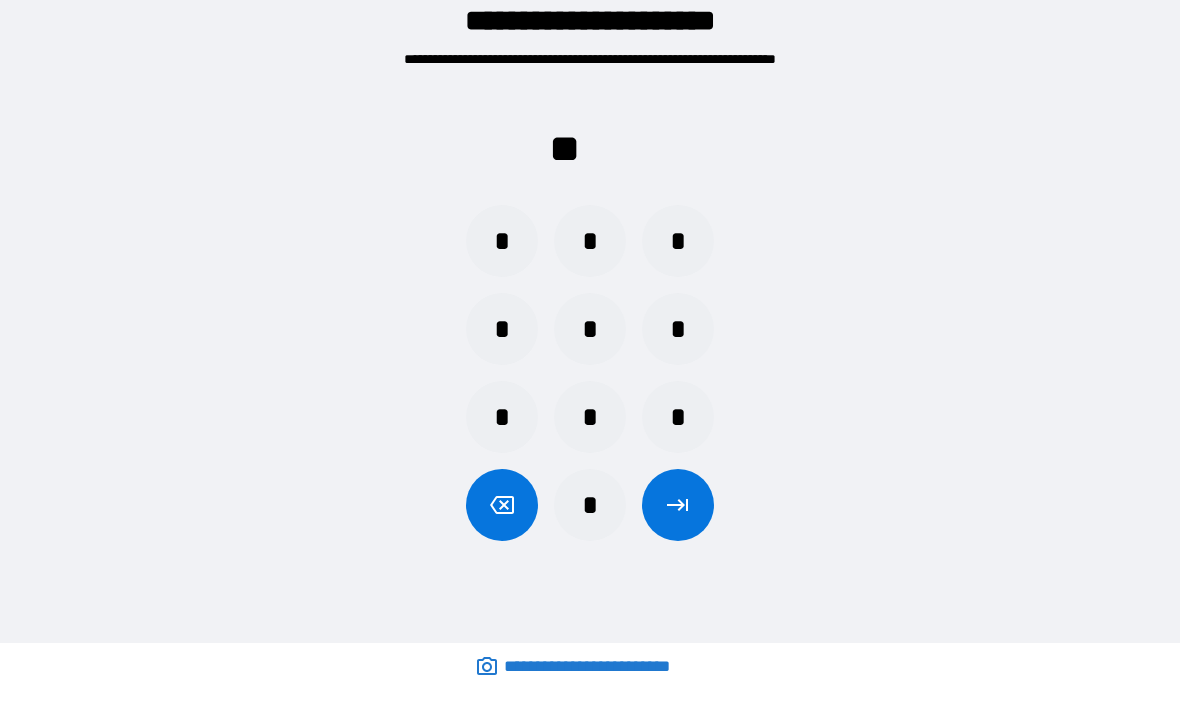 click on "*" at bounding box center (502, 242) 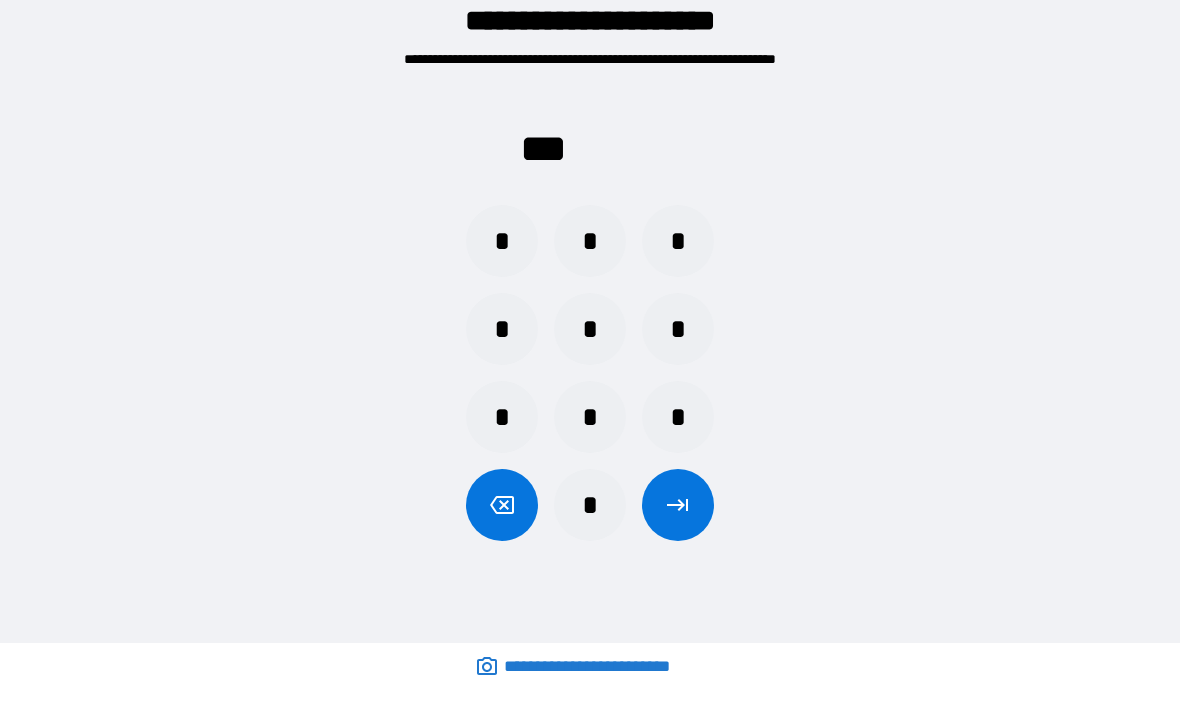 click on "*" at bounding box center [502, 242] 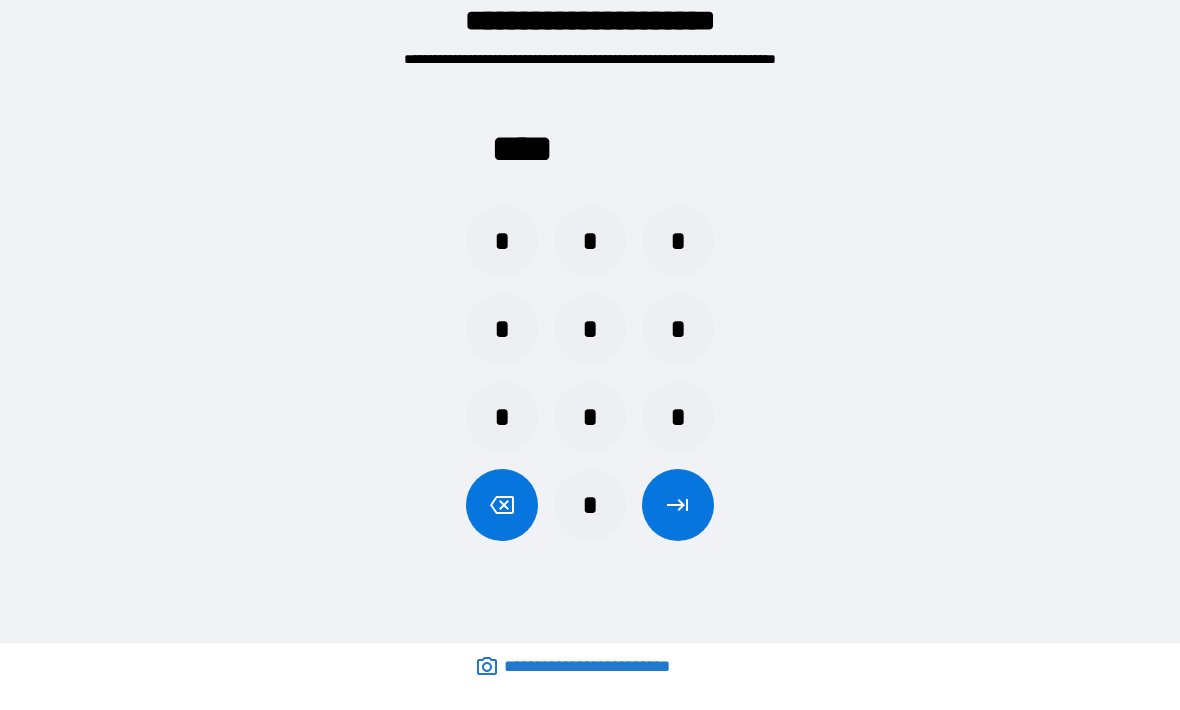 click at bounding box center (678, 506) 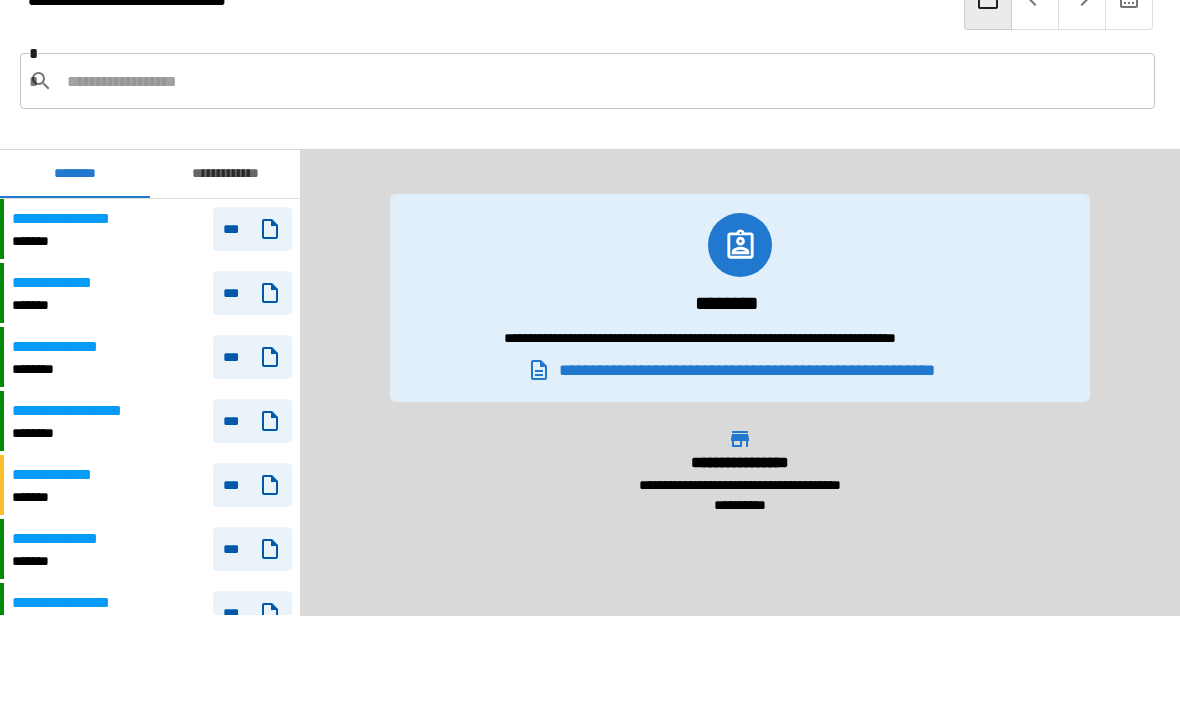 scroll, scrollTop: 26, scrollLeft: 0, axis: vertical 